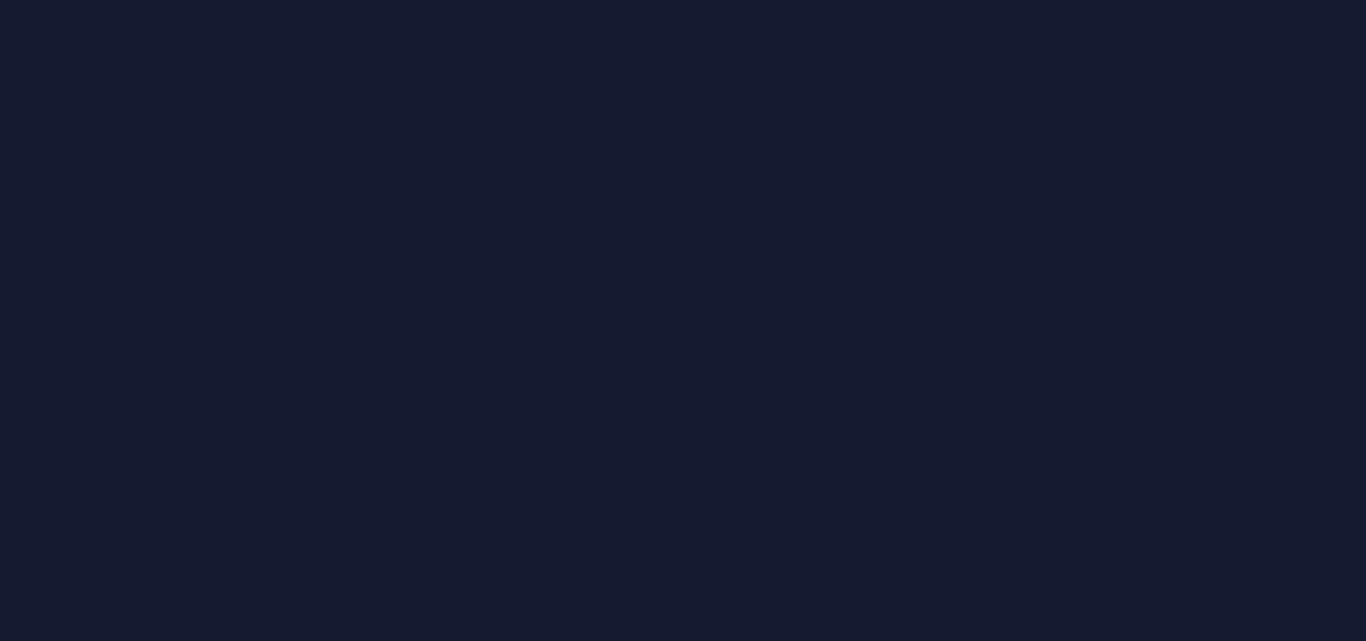 scroll, scrollTop: 0, scrollLeft: 0, axis: both 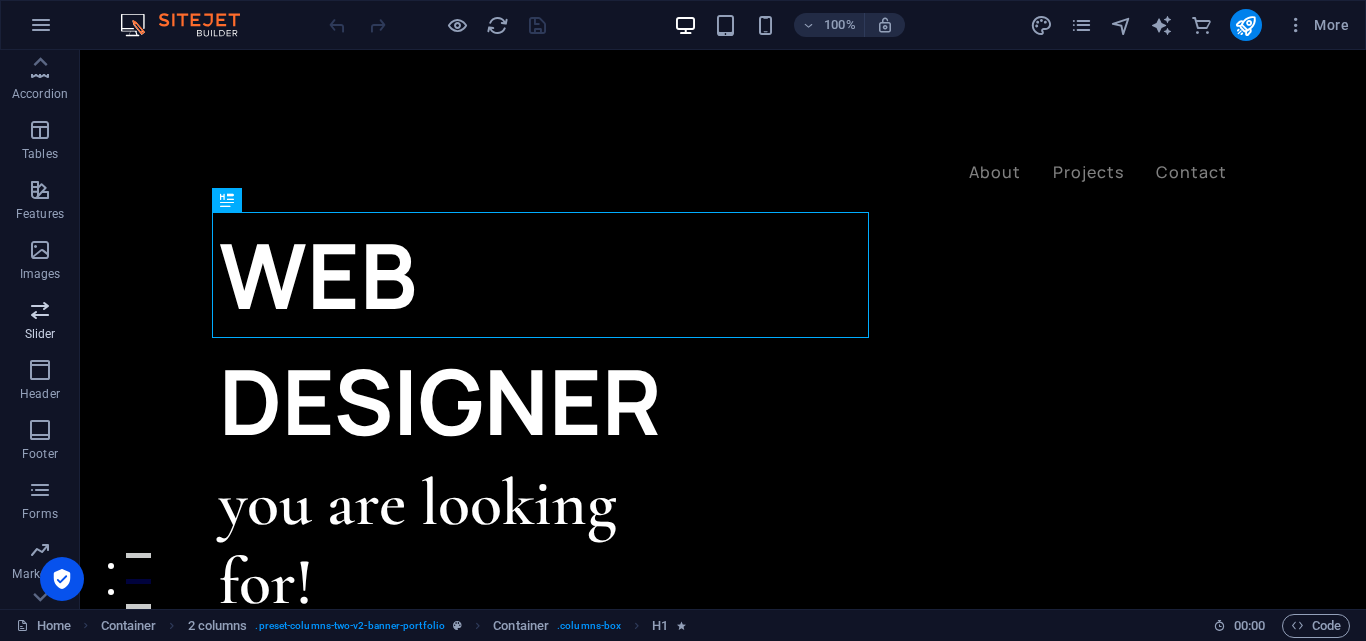 click at bounding box center (40, 310) 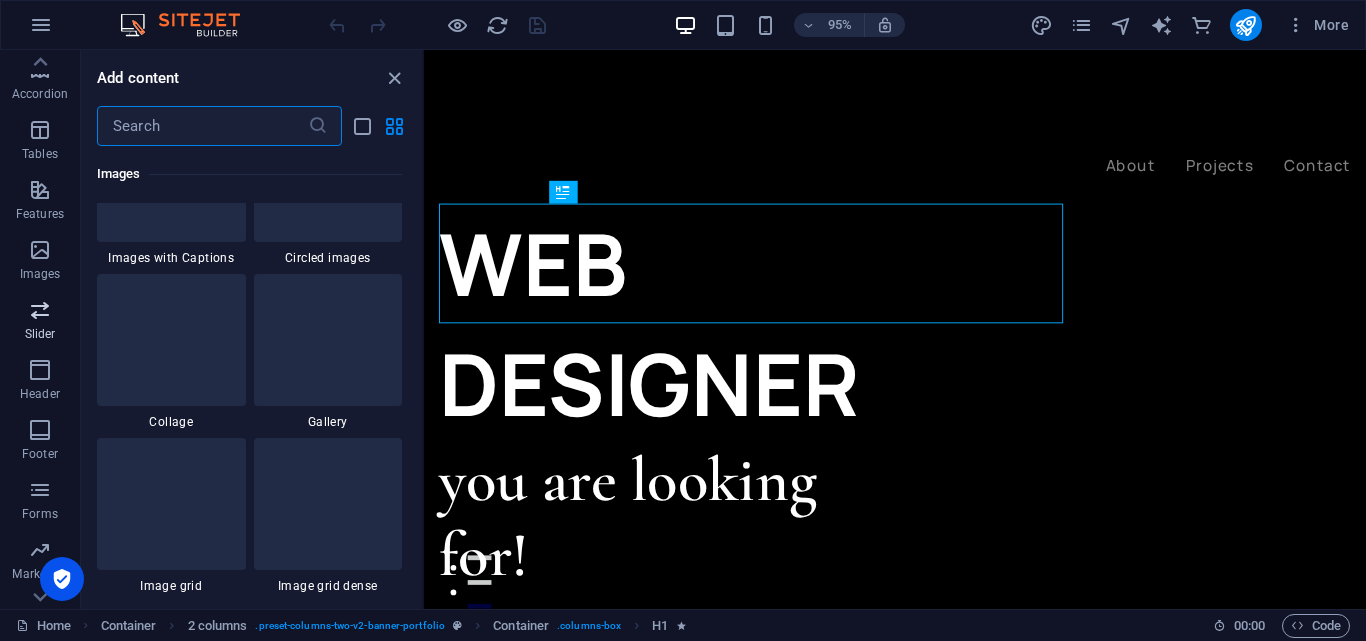 scroll, scrollTop: 11173, scrollLeft: 0, axis: vertical 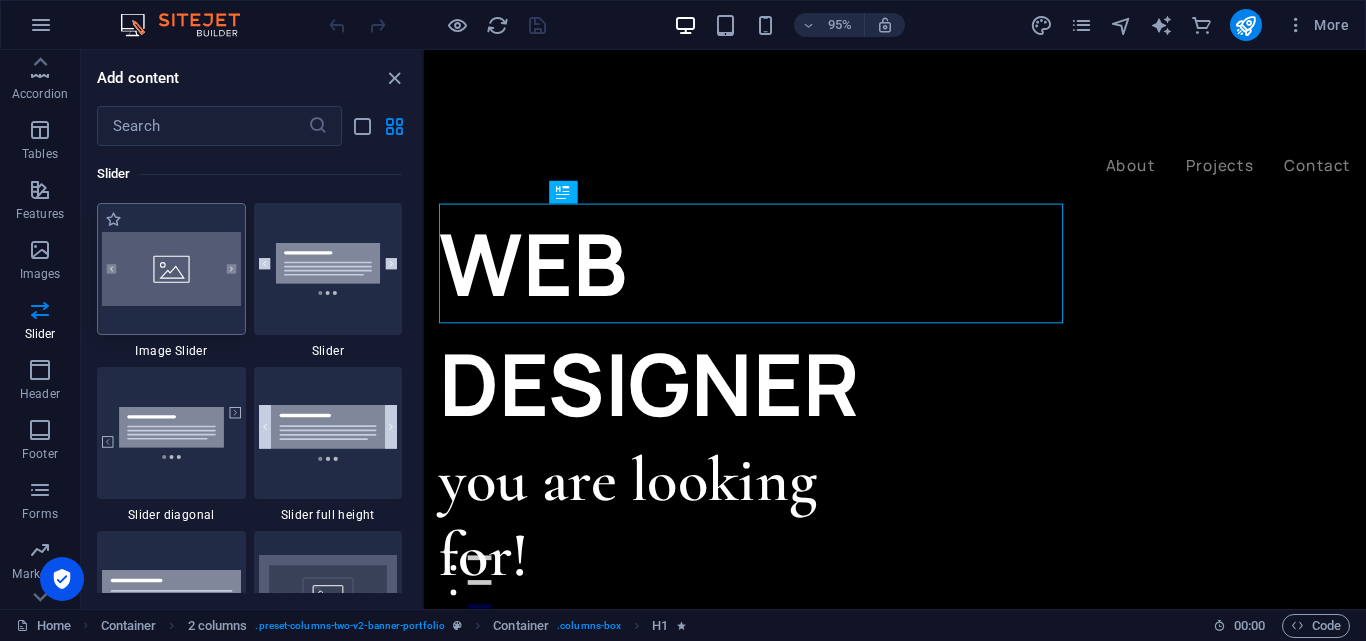 click at bounding box center [171, 269] 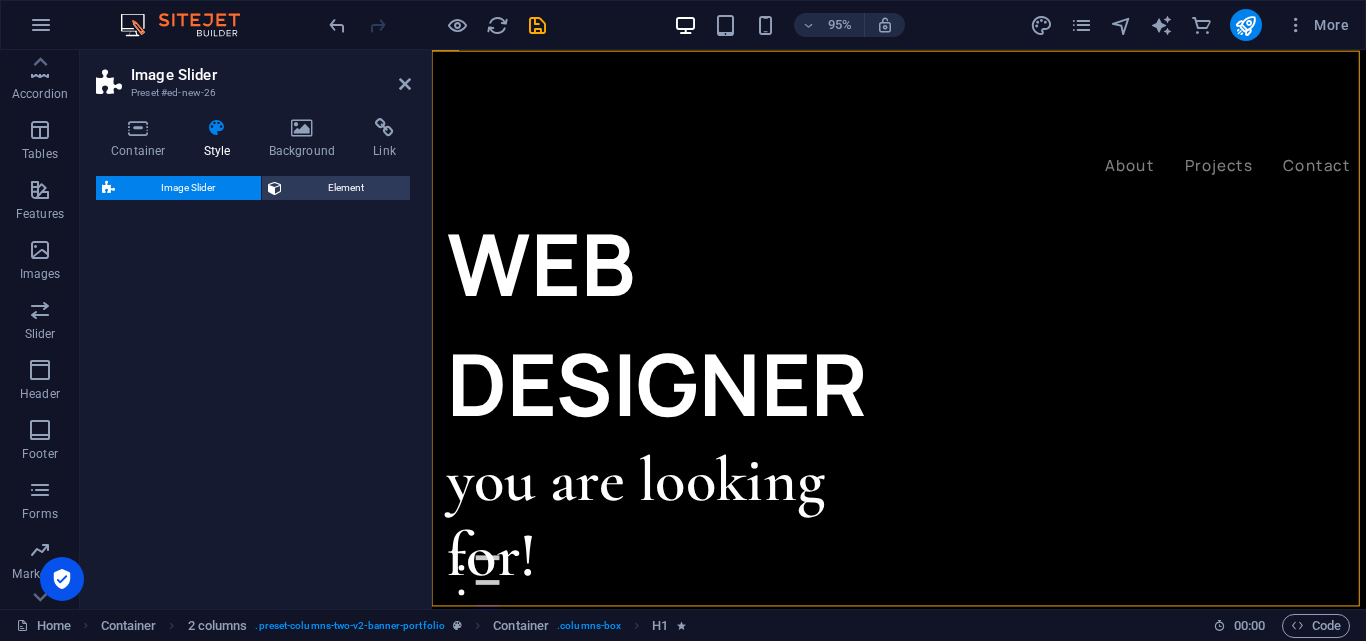 select on "rem" 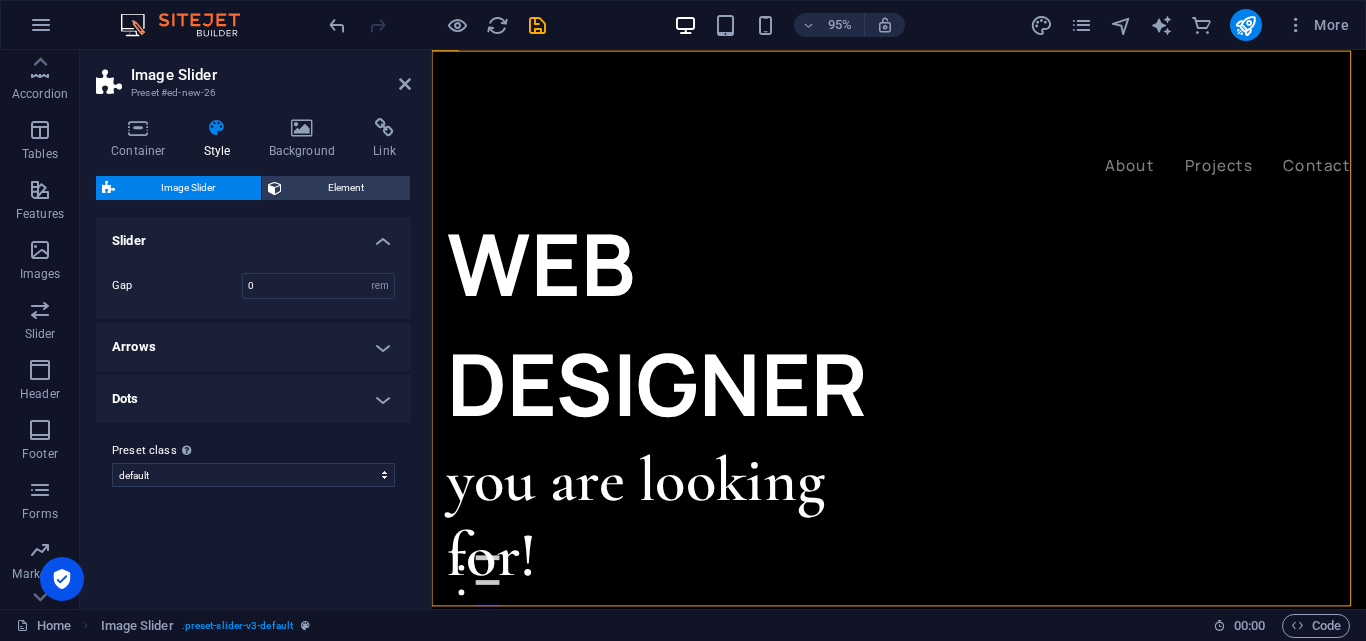 scroll, scrollTop: 745, scrollLeft: 0, axis: vertical 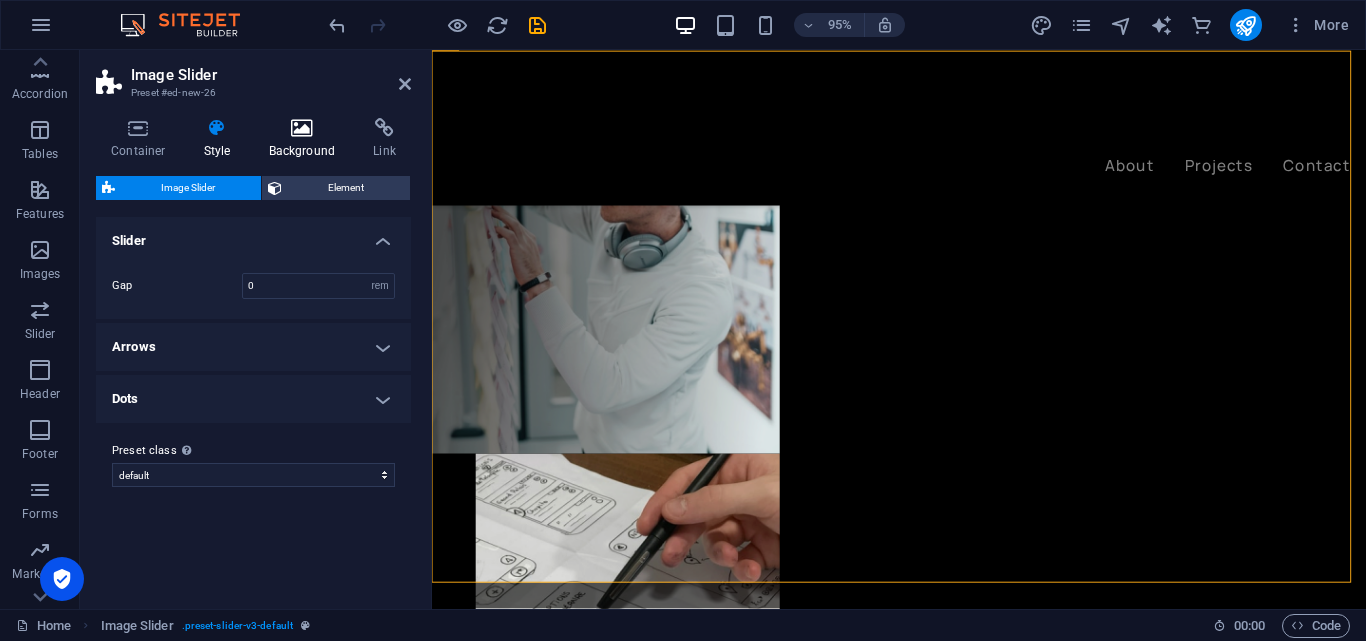 click on "Background" at bounding box center (306, 139) 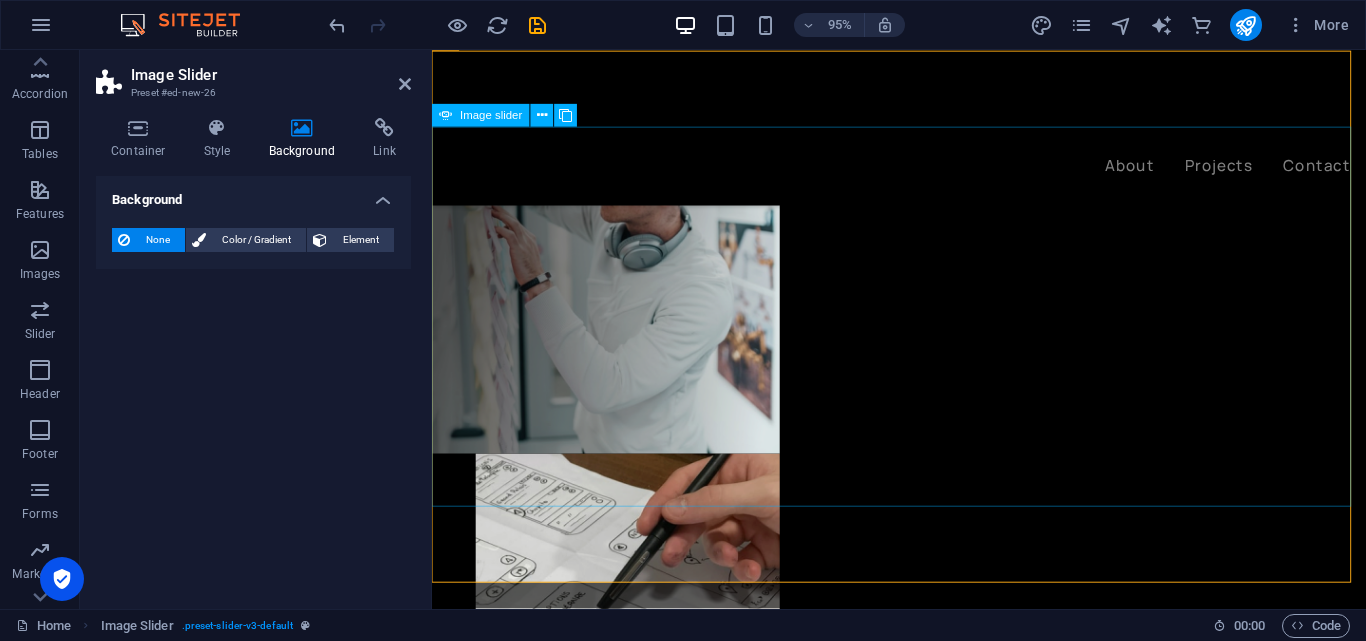click at bounding box center (-992, 2261) 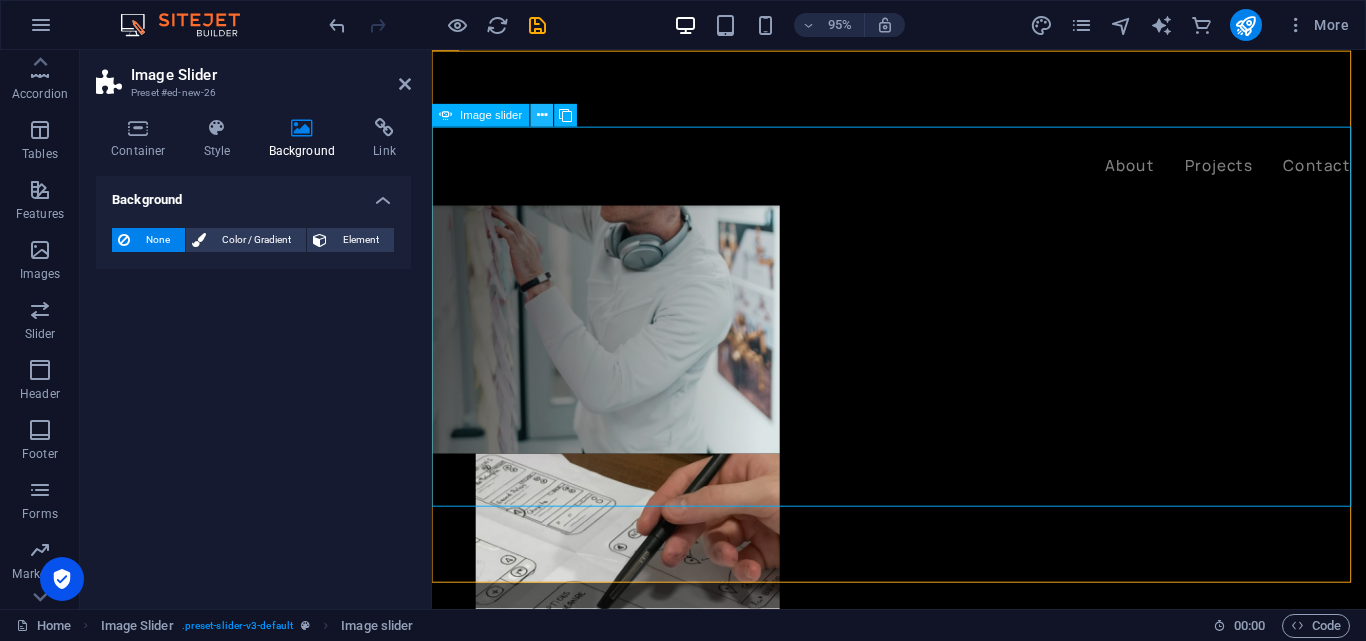 click at bounding box center [542, 116] 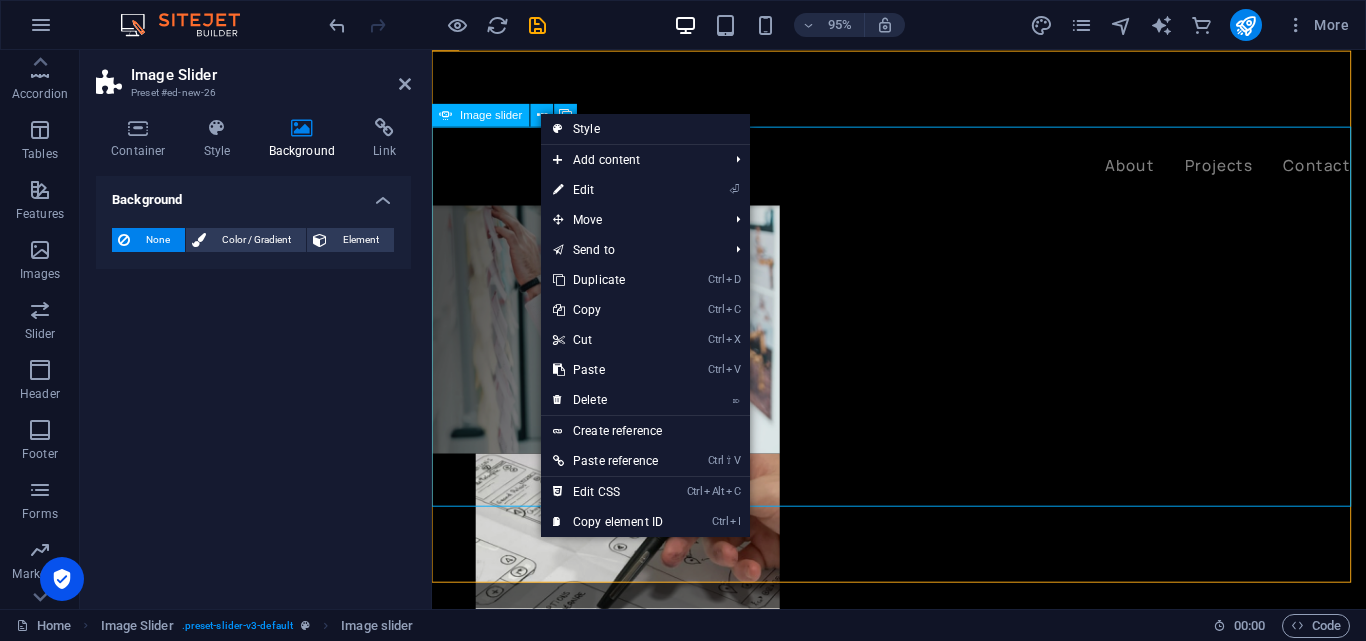 click at bounding box center [-24, 1828] 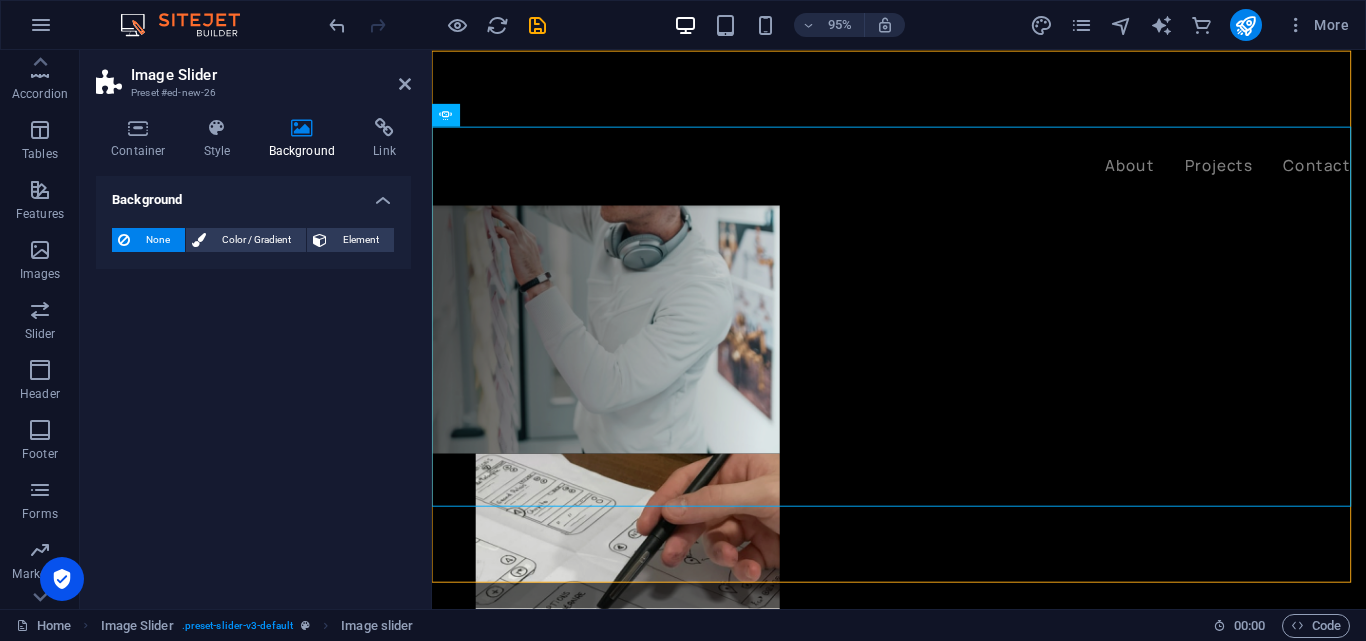 click on "Background" at bounding box center (306, 139) 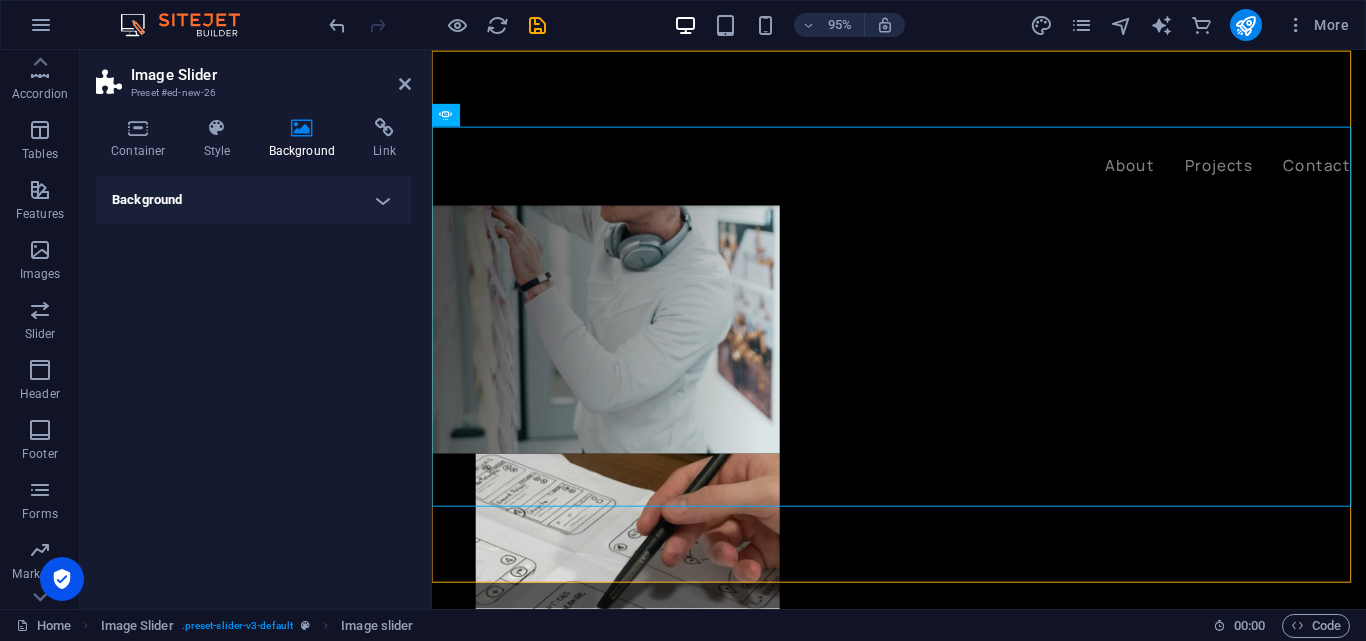 click on "Background" at bounding box center (253, 200) 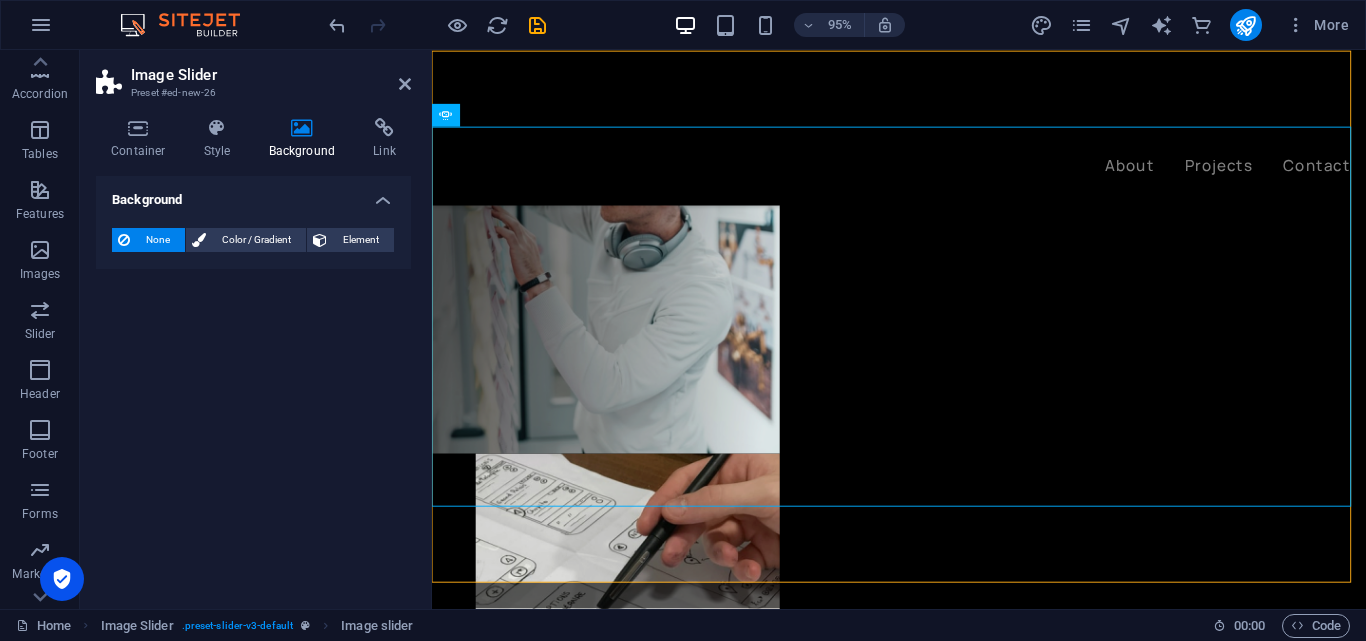 click at bounding box center [302, 128] 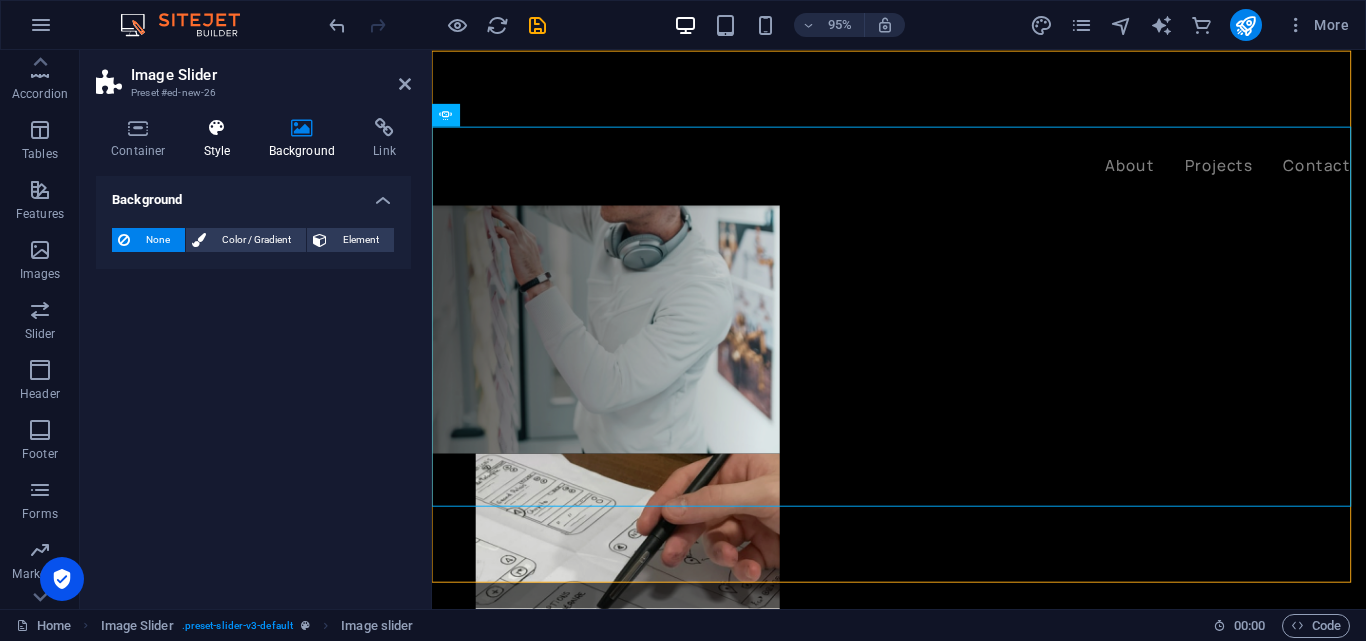 click on "Style" at bounding box center [221, 139] 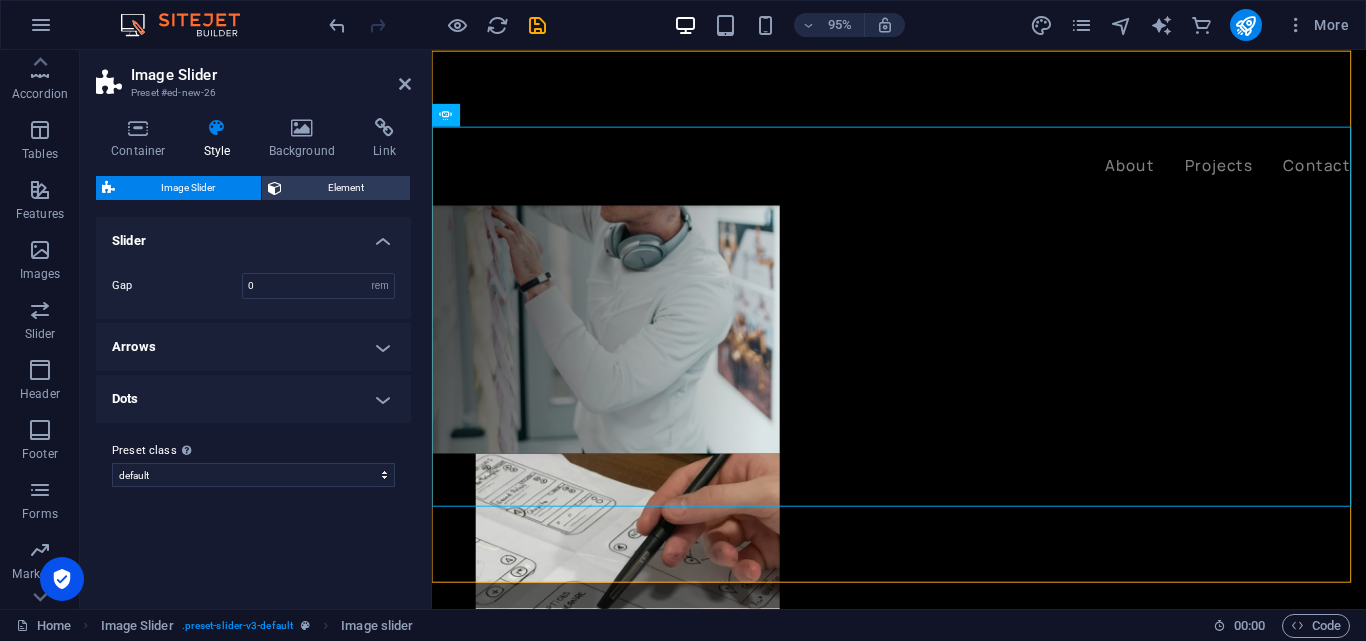 click on "Style" at bounding box center [221, 139] 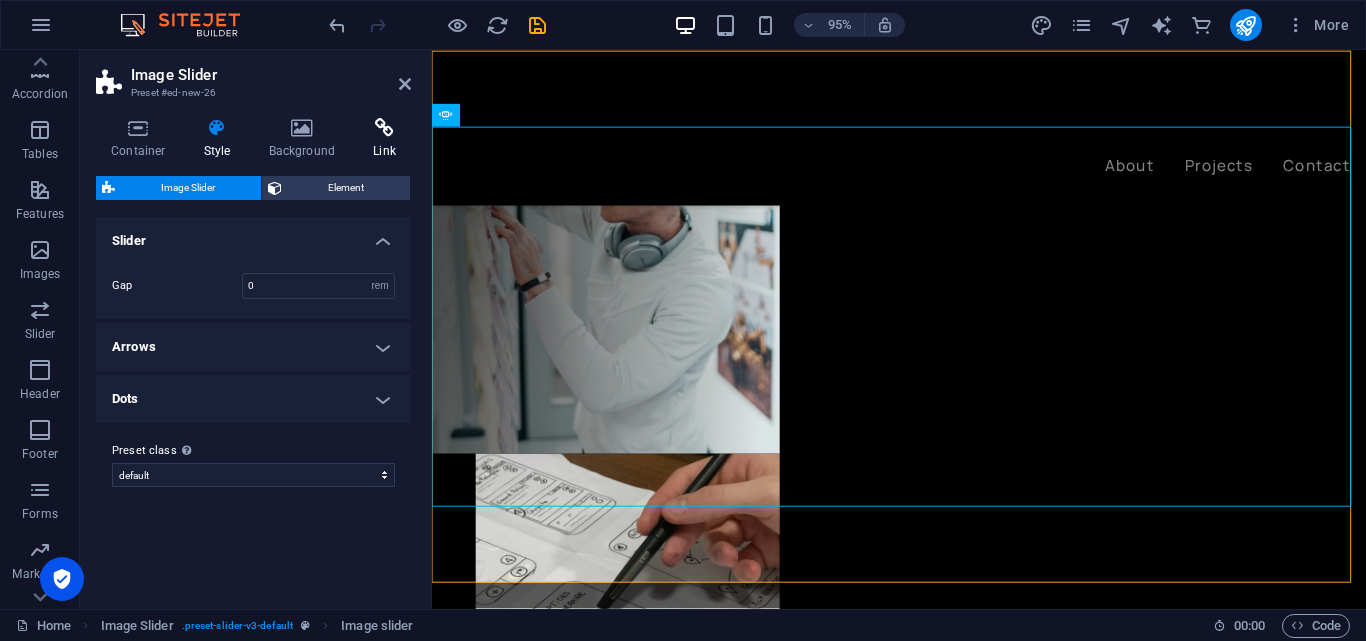 click at bounding box center (384, 128) 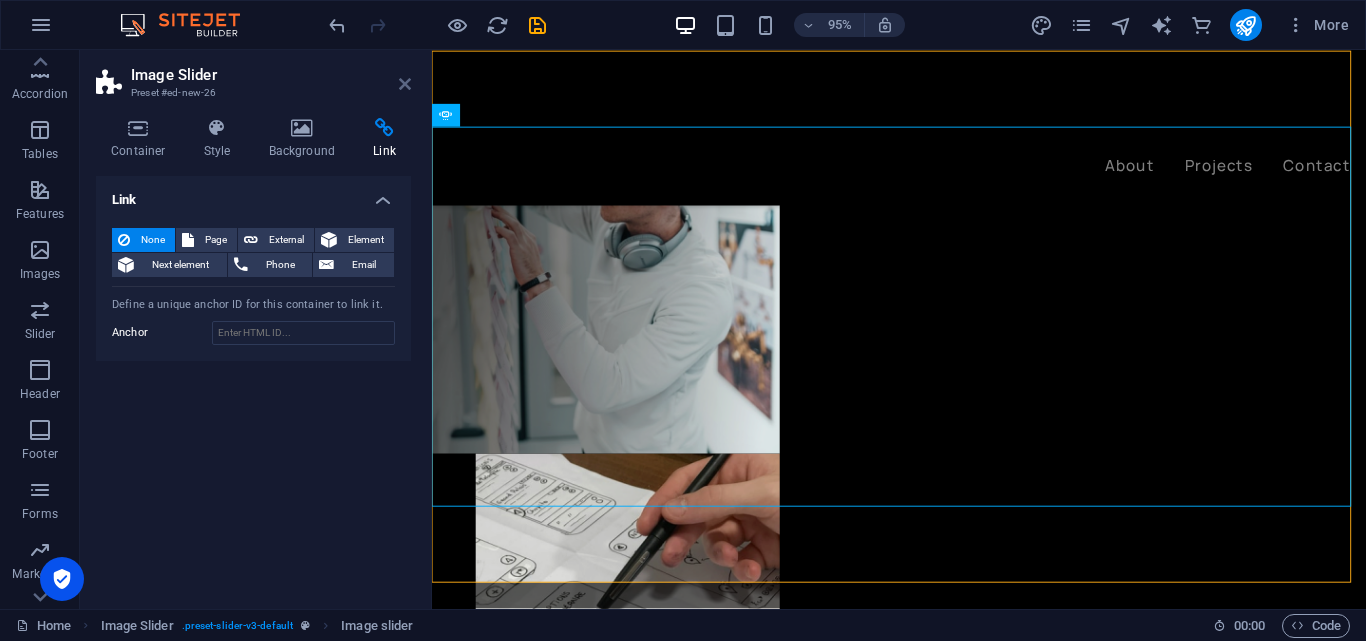 click at bounding box center (405, 84) 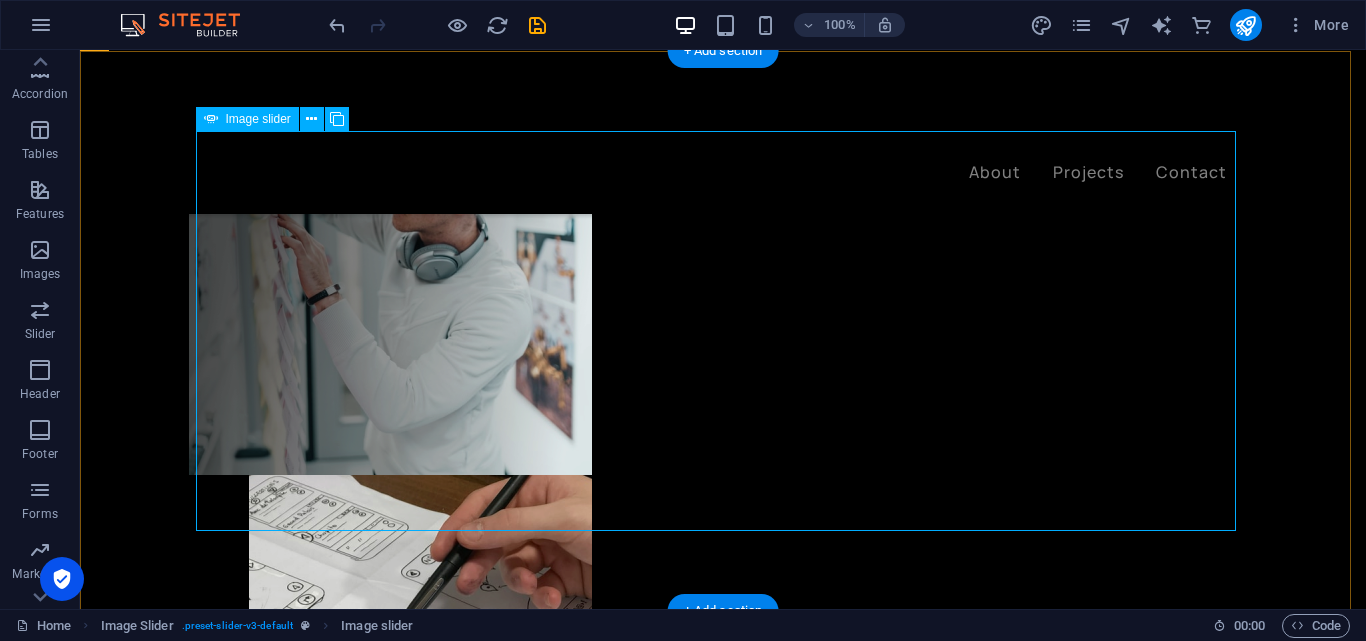click at bounding box center [-1365, 2261] 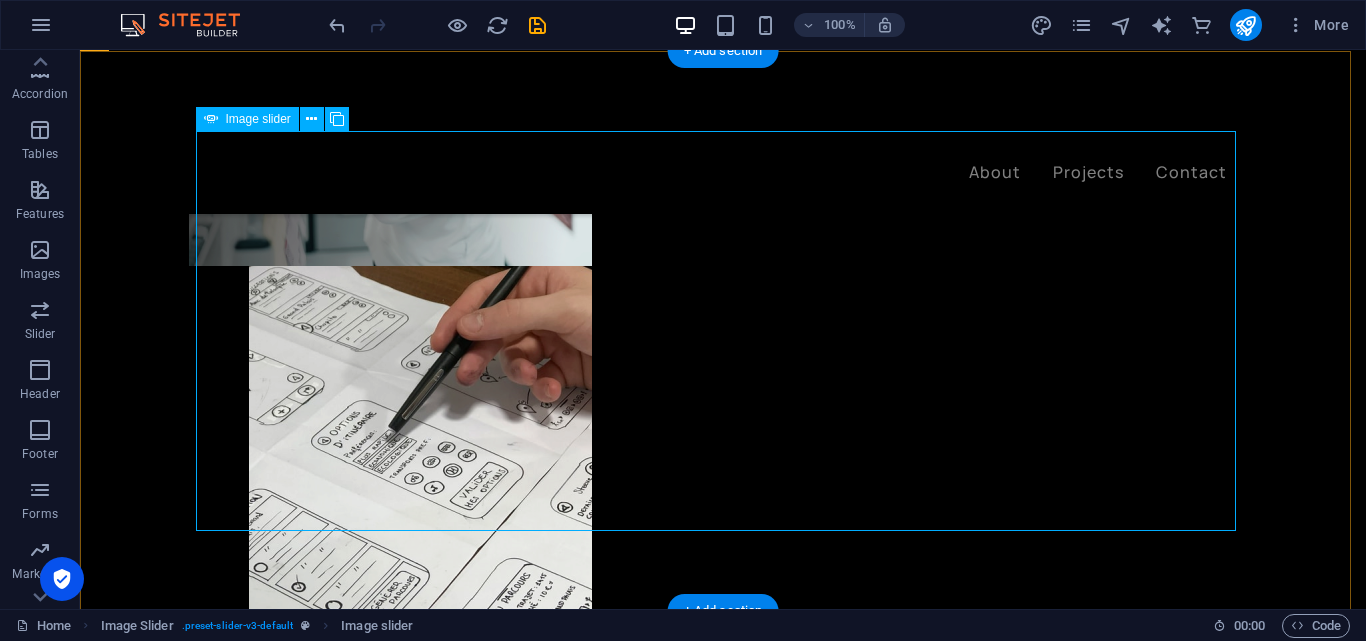 scroll, scrollTop: 1045, scrollLeft: 0, axis: vertical 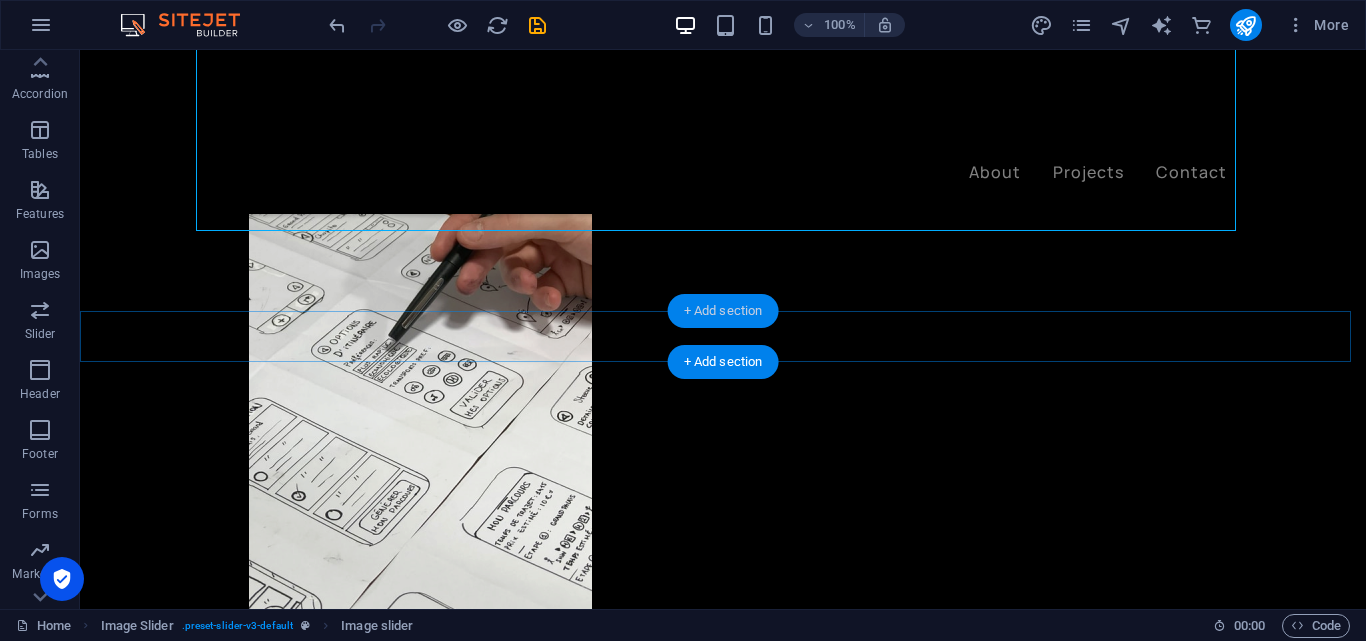 click on "+ Add section" at bounding box center [723, 311] 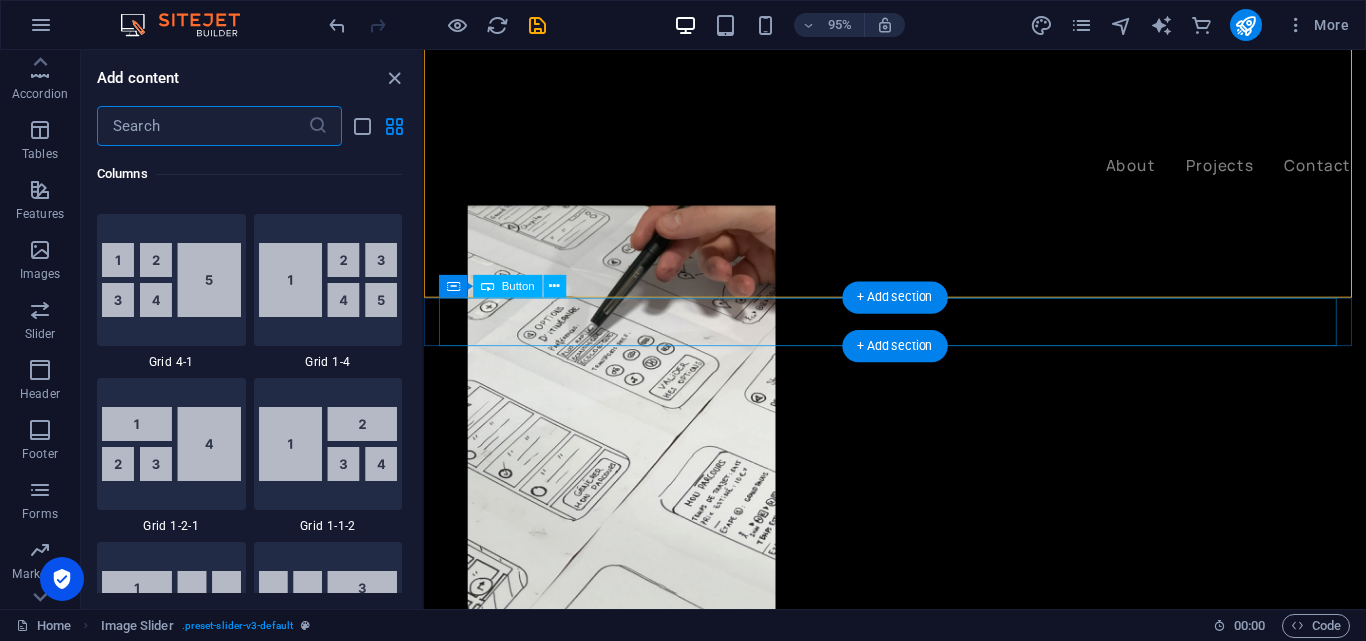 scroll, scrollTop: 3499, scrollLeft: 0, axis: vertical 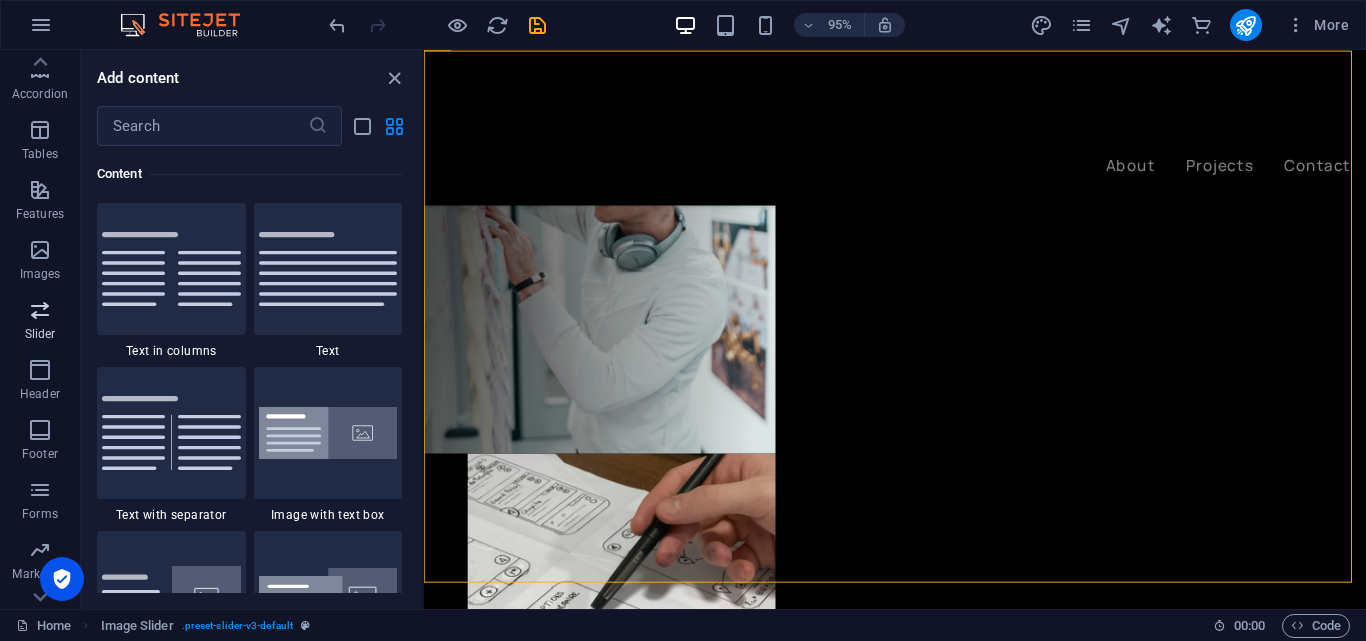 click at bounding box center [40, 310] 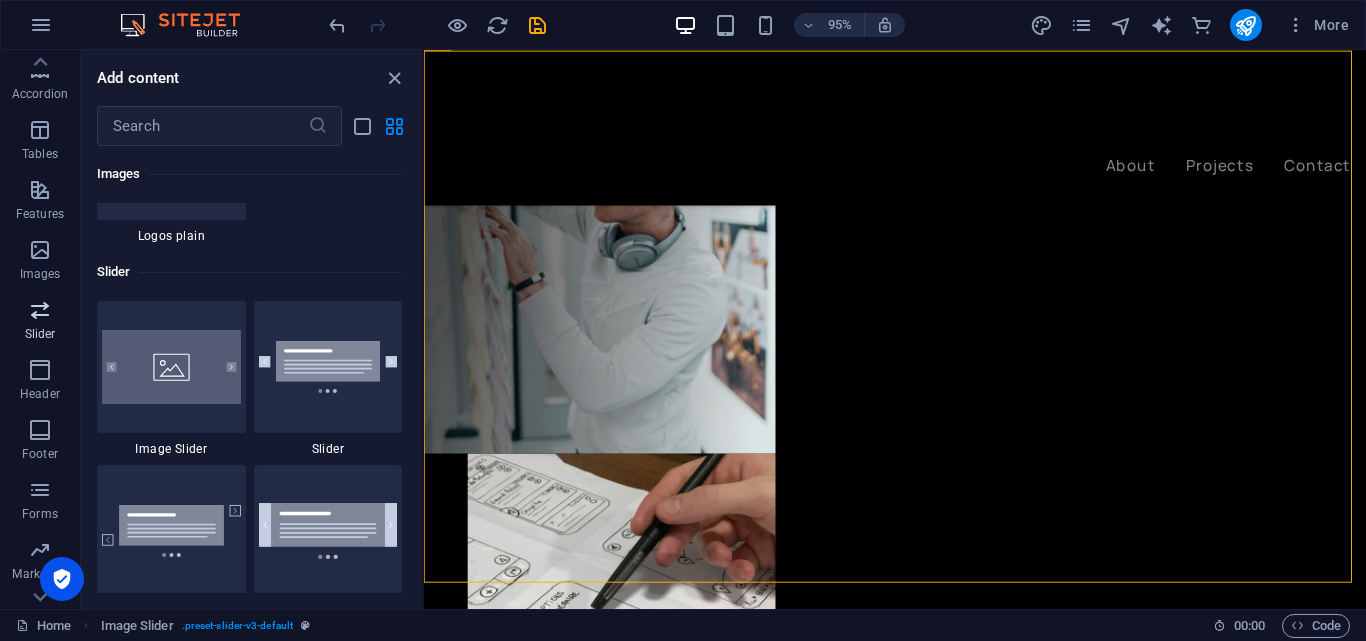 scroll, scrollTop: 11173, scrollLeft: 0, axis: vertical 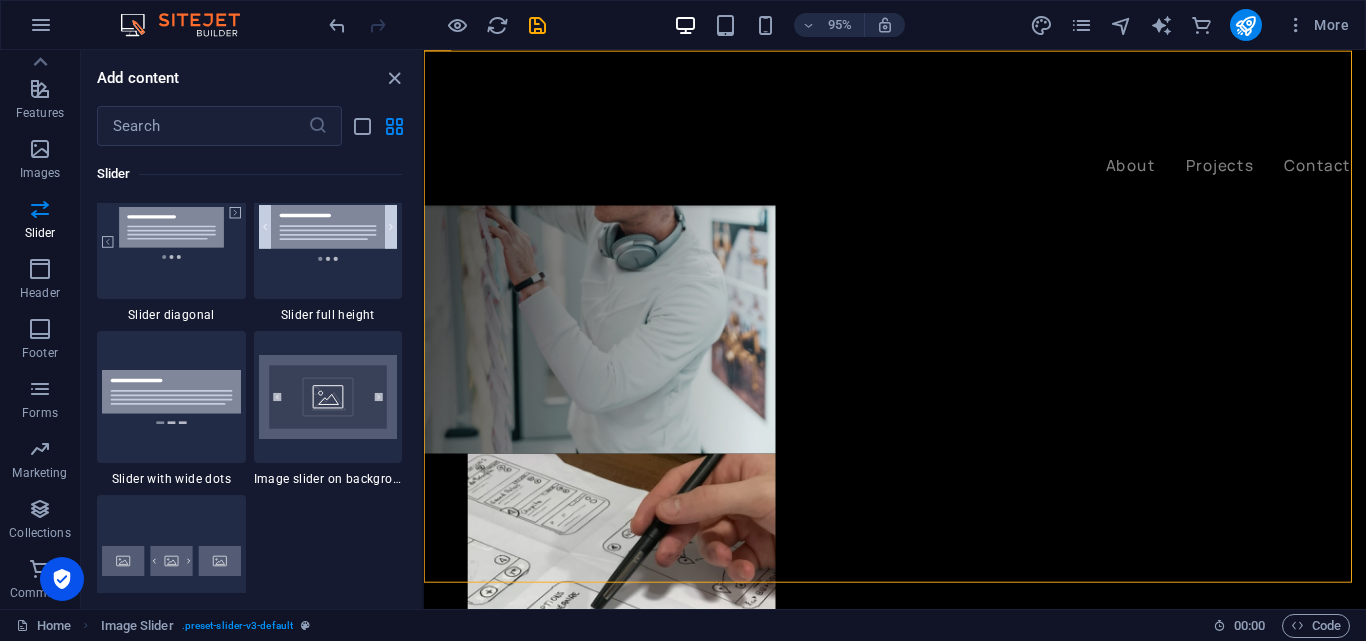 drag, startPoint x: 184, startPoint y: 377, endPoint x: 189, endPoint y: 338, distance: 39.319206 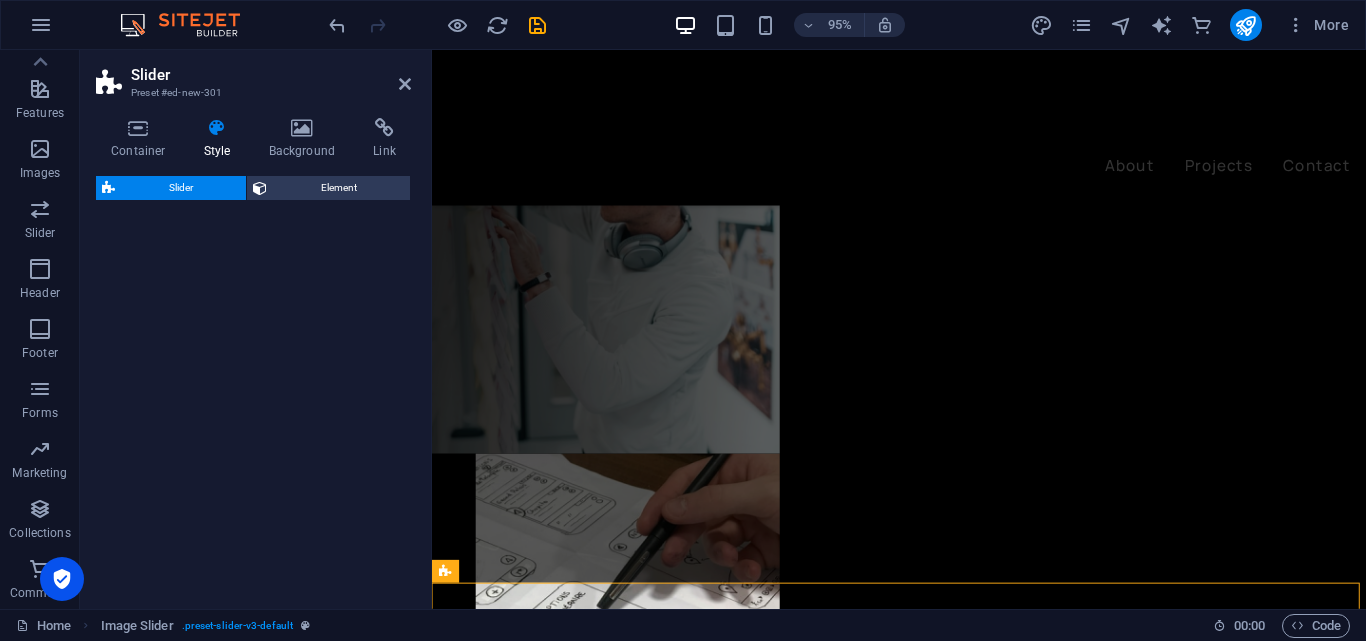 click on "Slider Element" at bounding box center (253, 384) 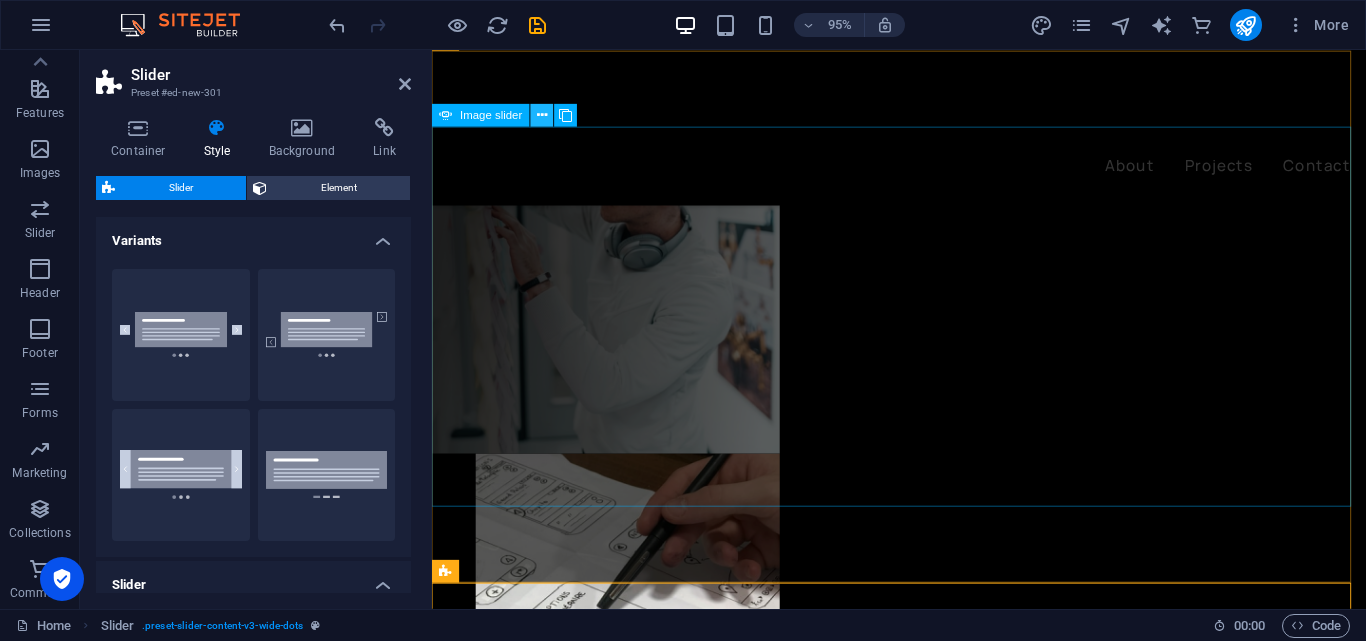 click at bounding box center (542, 116) 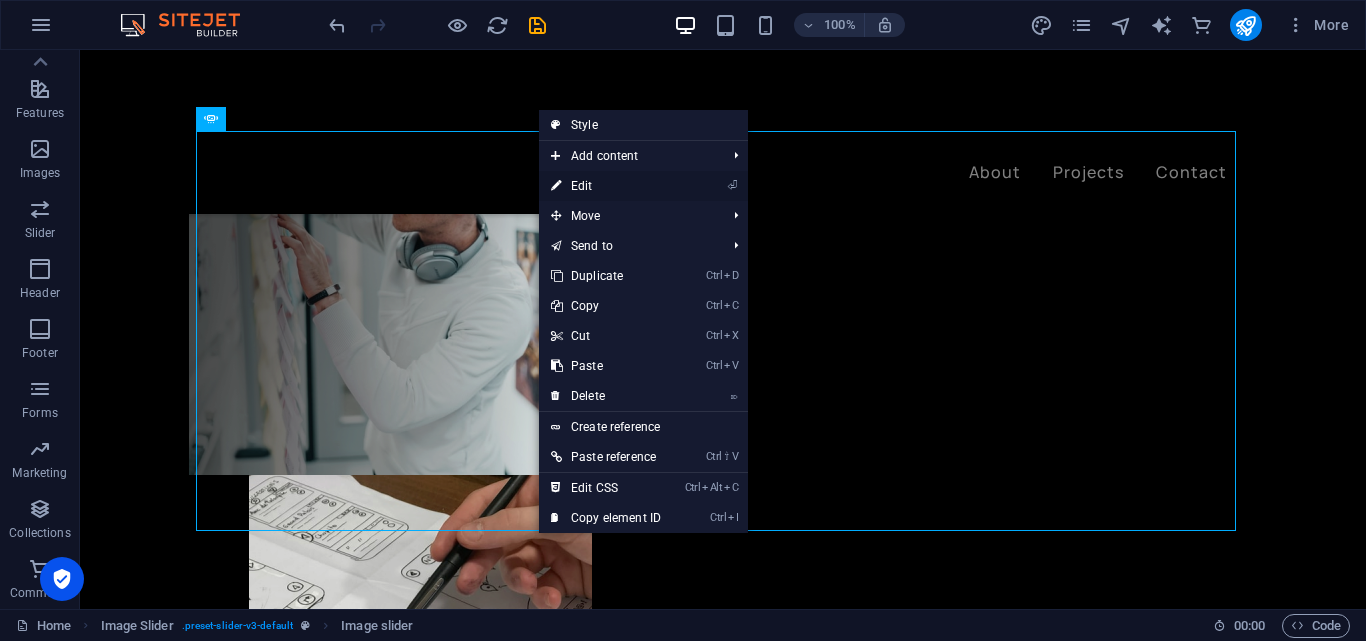 click on "⏎  Edit" at bounding box center (606, 186) 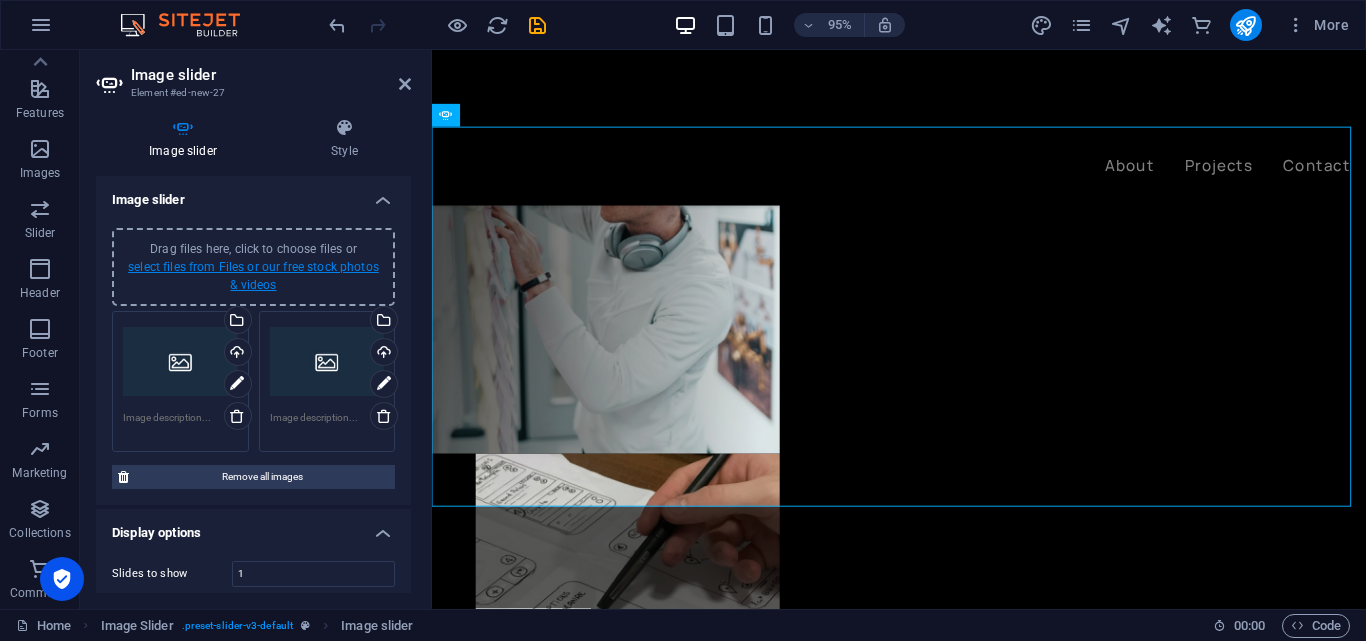 click on "select files from Files or our free stock photos & videos" at bounding box center (253, 276) 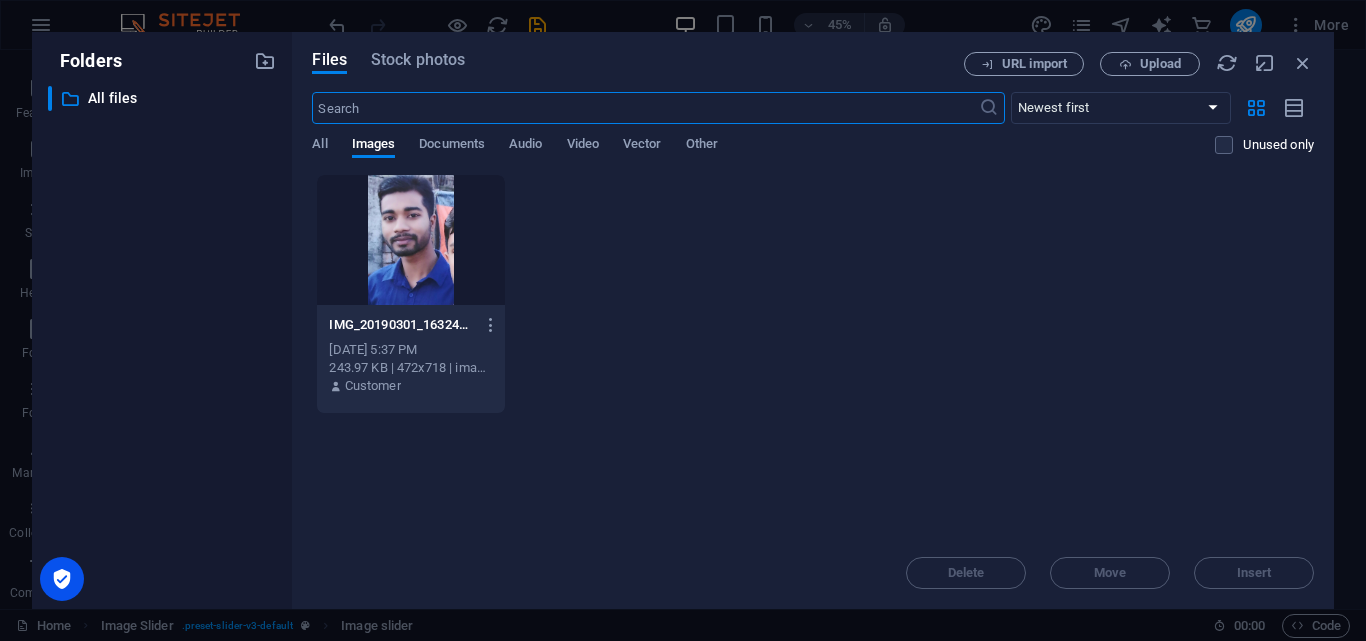click at bounding box center [410, 240] 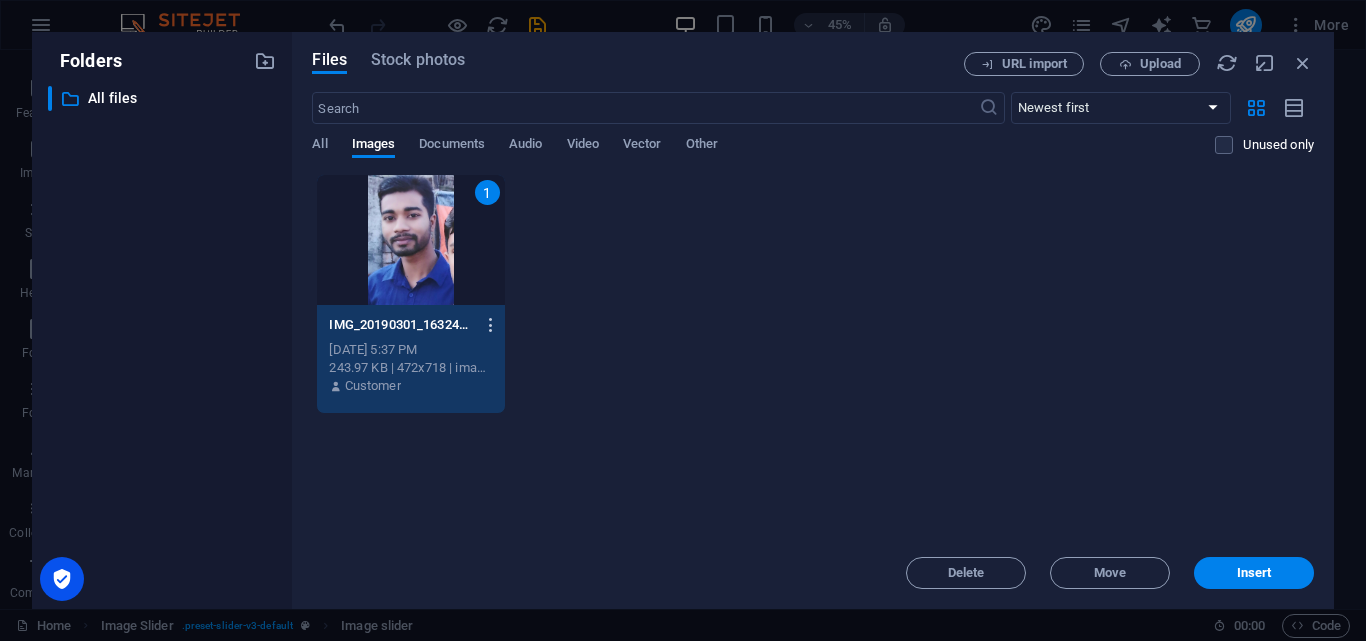 click at bounding box center (491, 325) 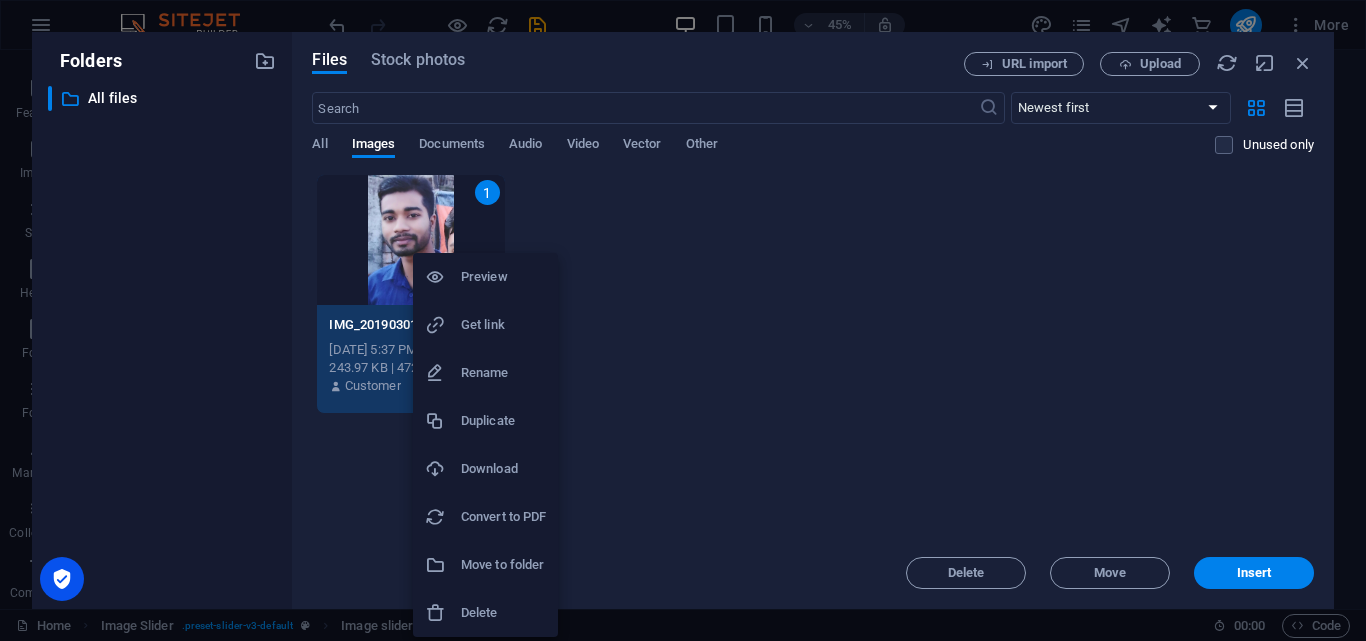 click on "Delete" at bounding box center (485, 613) 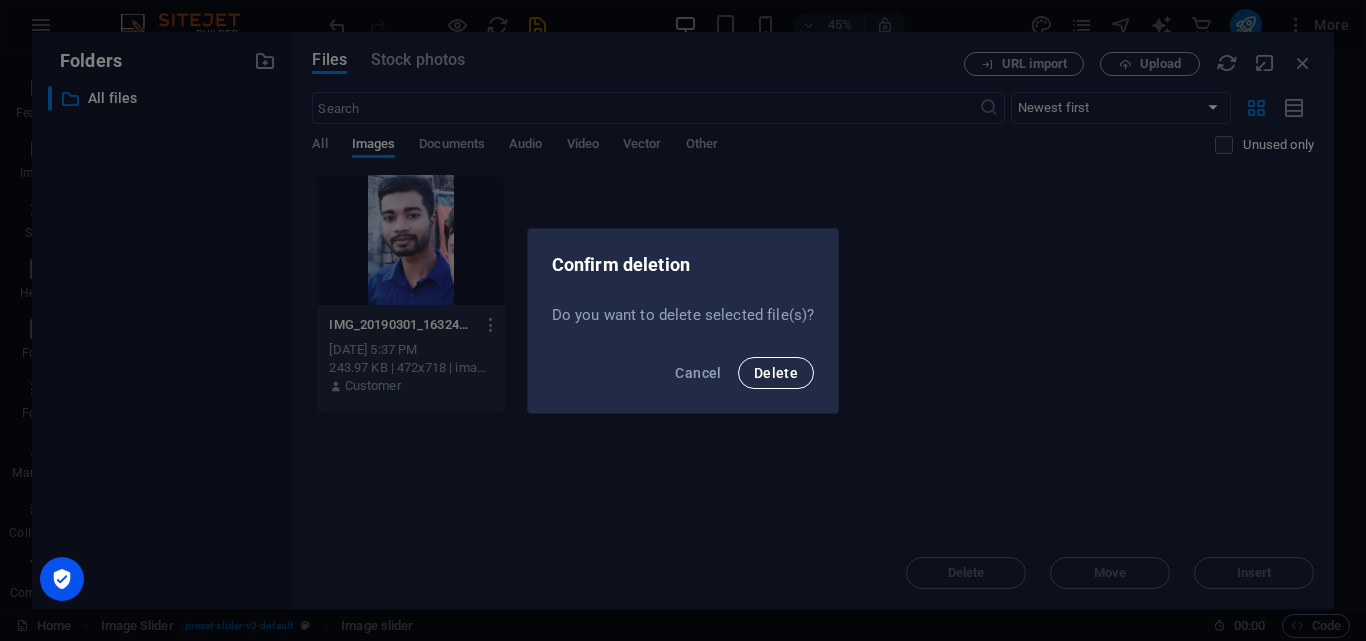 click on "Delete" at bounding box center (776, 373) 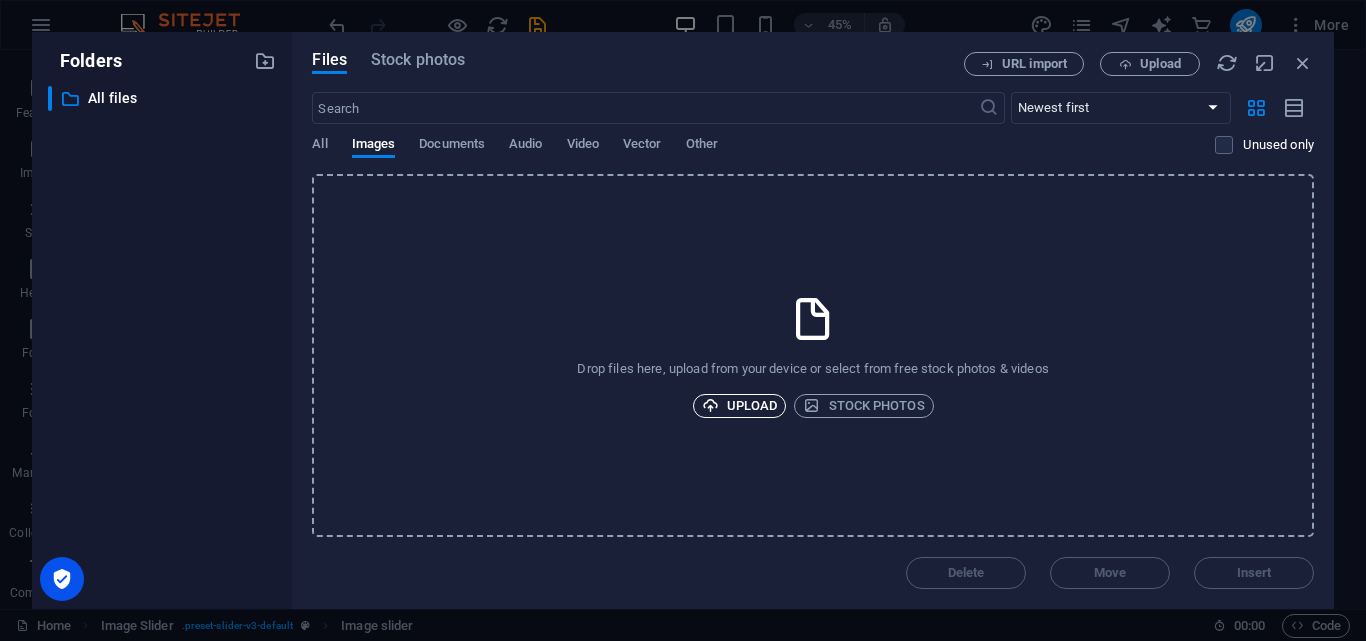 click on "Upload" at bounding box center [740, 406] 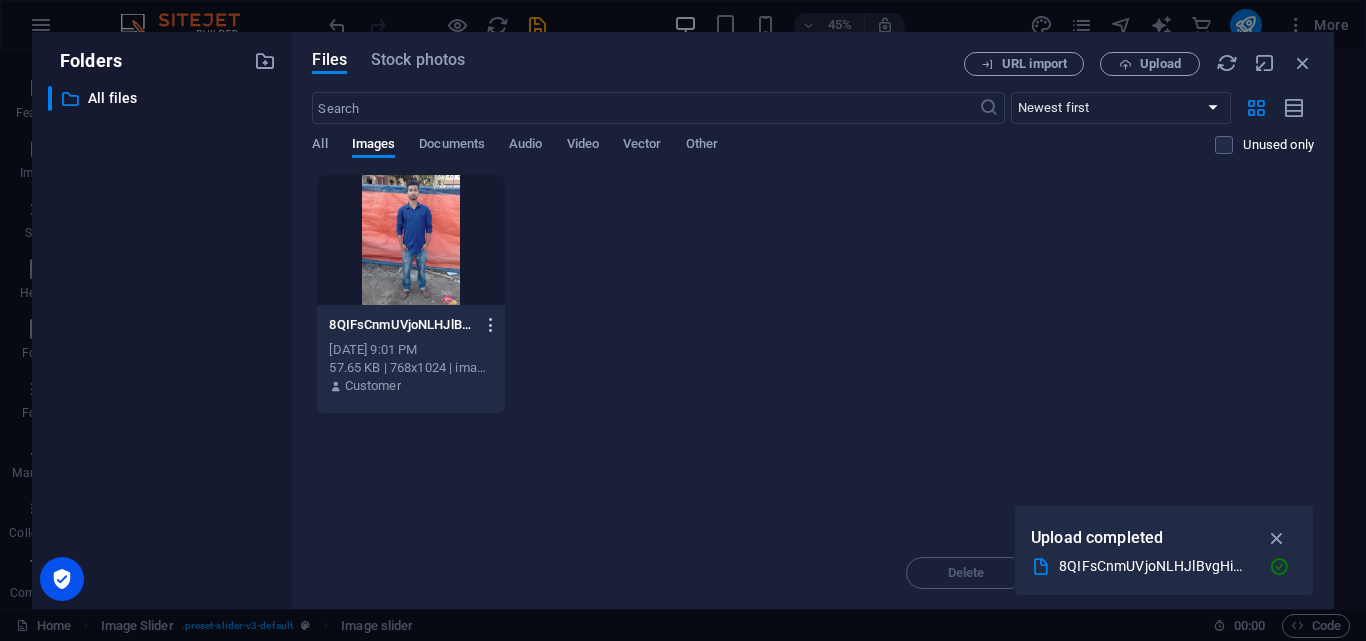 click at bounding box center [491, 325] 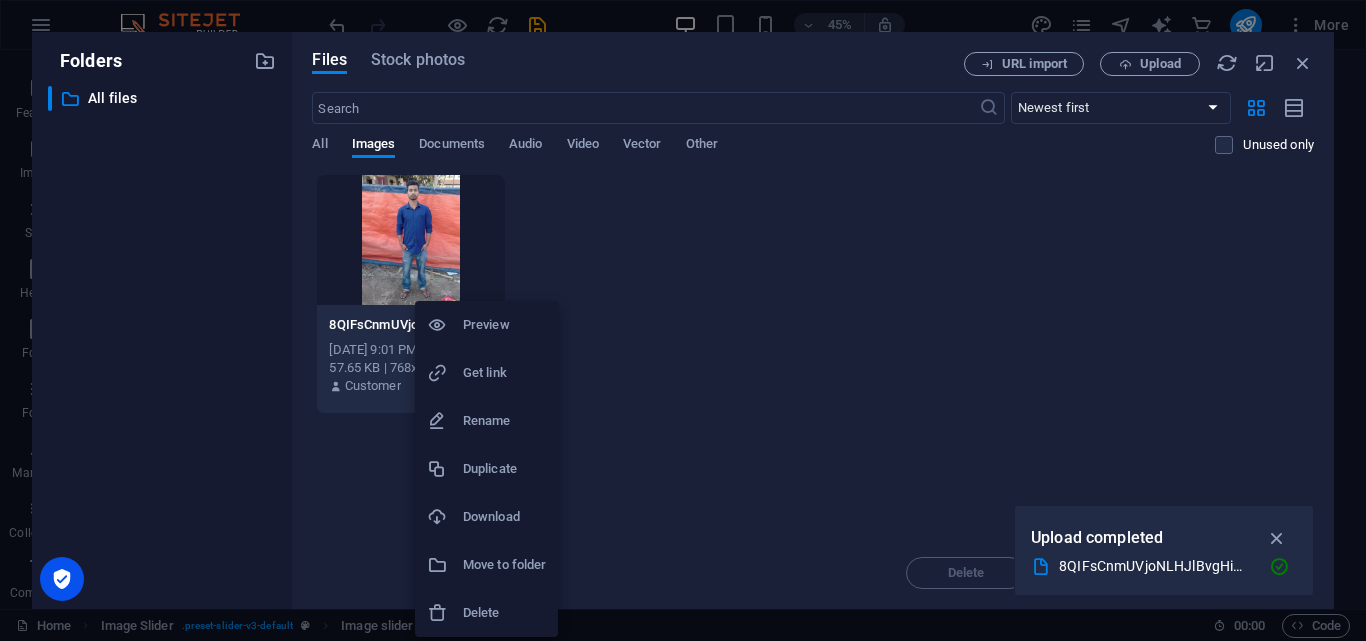 click on "Delete" at bounding box center [486, 613] 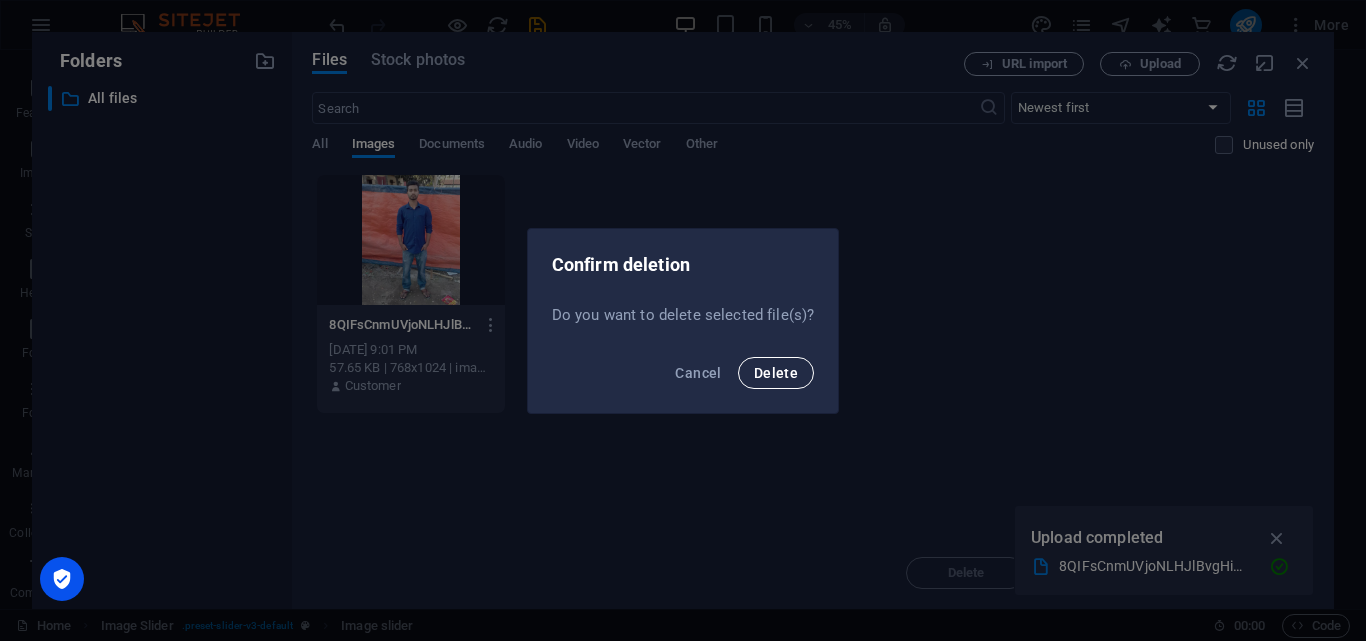 click on "Delete" at bounding box center (776, 373) 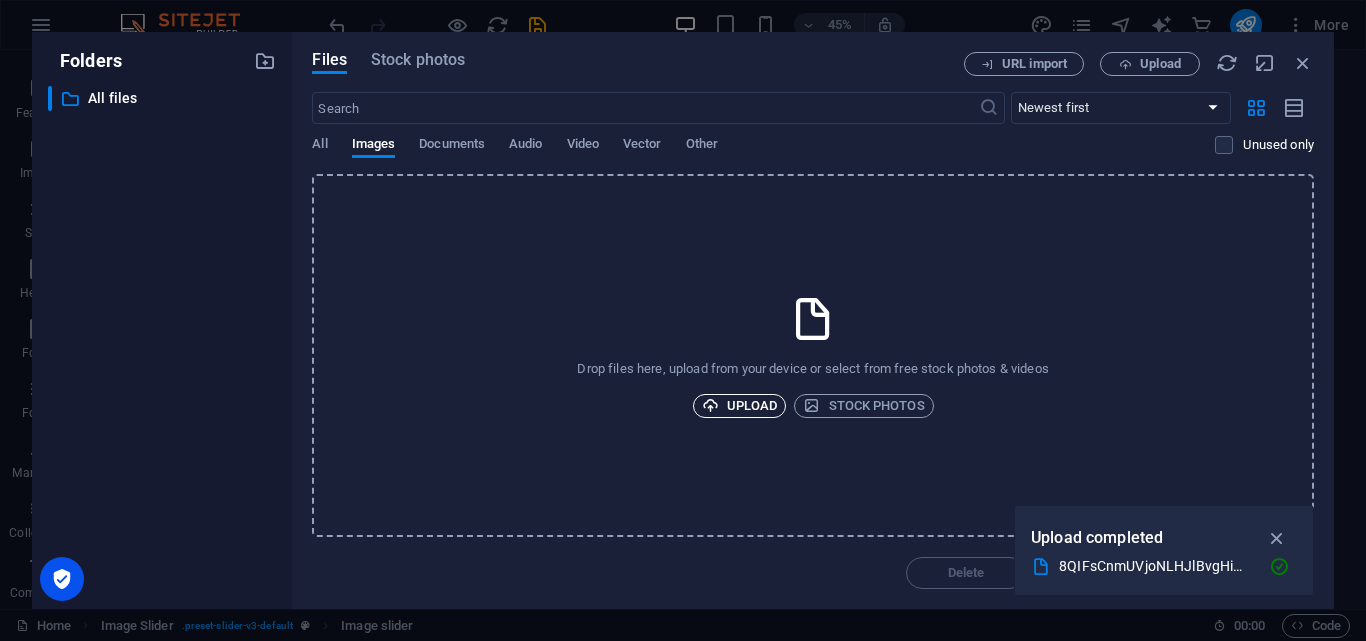 click on "Upload" at bounding box center (740, 406) 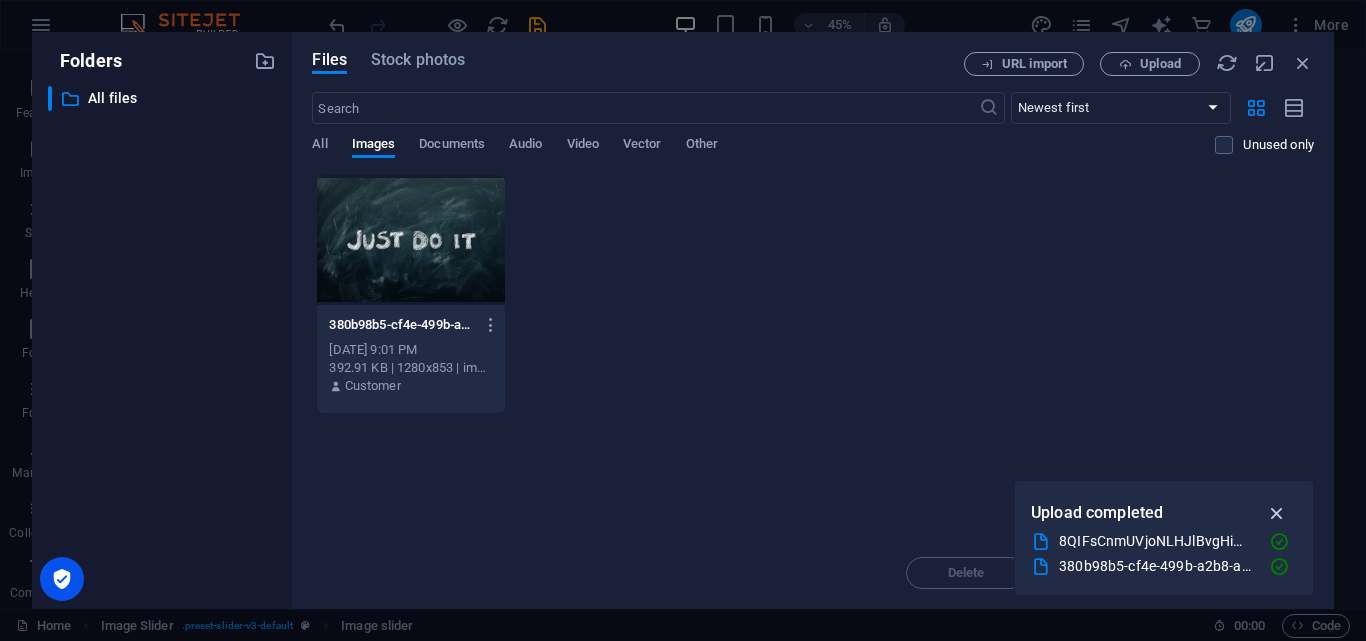 click at bounding box center (1277, 513) 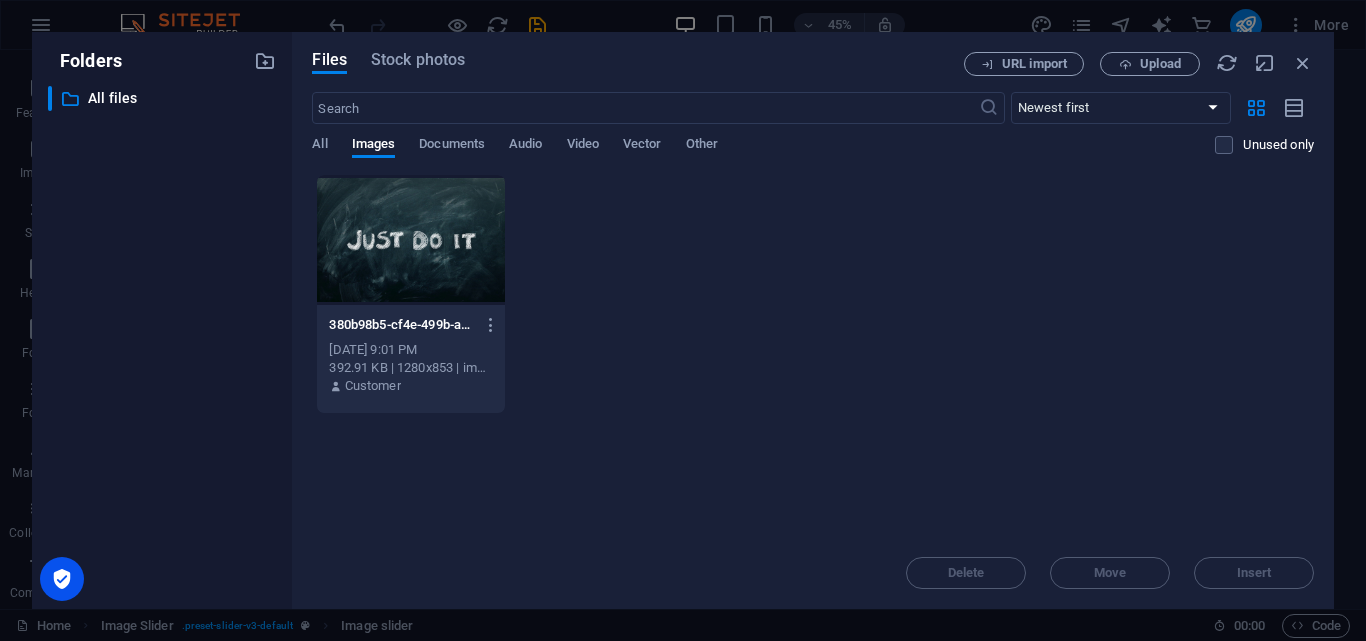 click on "380b98b5-cf4e-499b-a2b8-a1389d4b1242-XptDPYRbSmh8ImILBqTIyg.jpg" at bounding box center (401, 325) 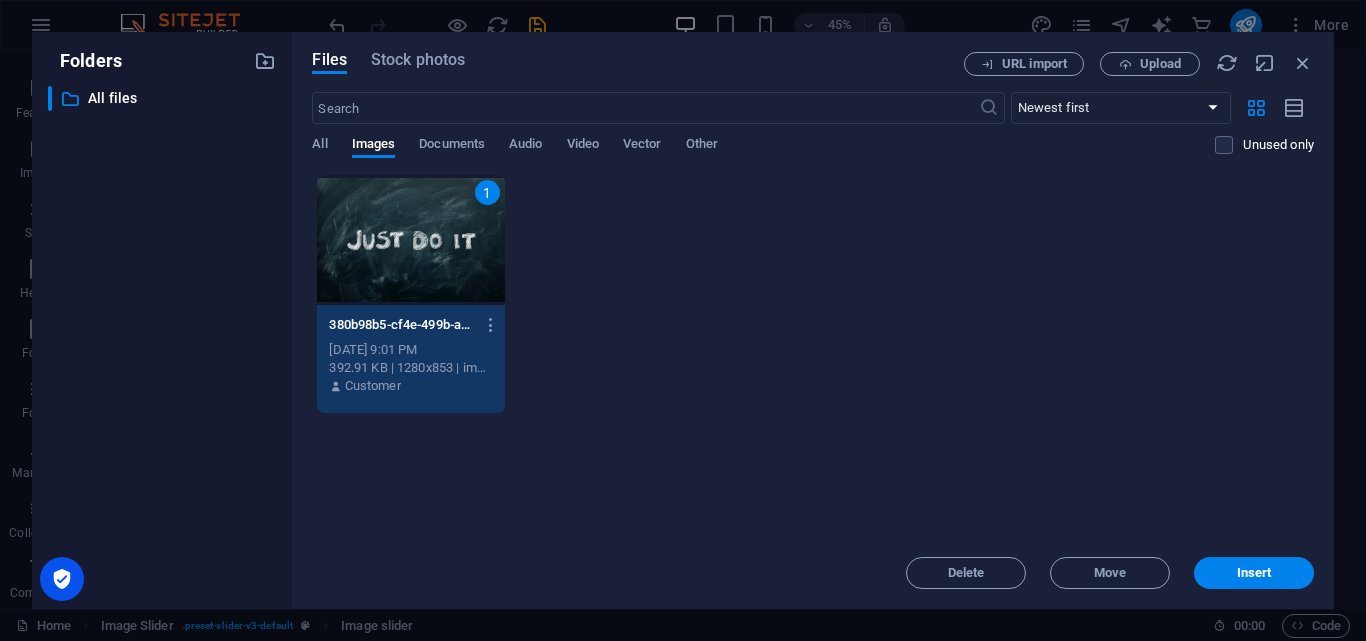 click on "1 380b98b5-cf4e-499b-a2b8-a1389d4b1242-XptDPYRbSmh8ImILBqTIyg.jpg 380b98b5-cf4e-499b-a2b8-a1389d4b1242-XptDPYRbSmh8ImILBqTIyg.jpg Jul 13, 2025 9:01 PM 392.91 KB | 1280x853 | image/jpeg Customer" at bounding box center [813, 294] 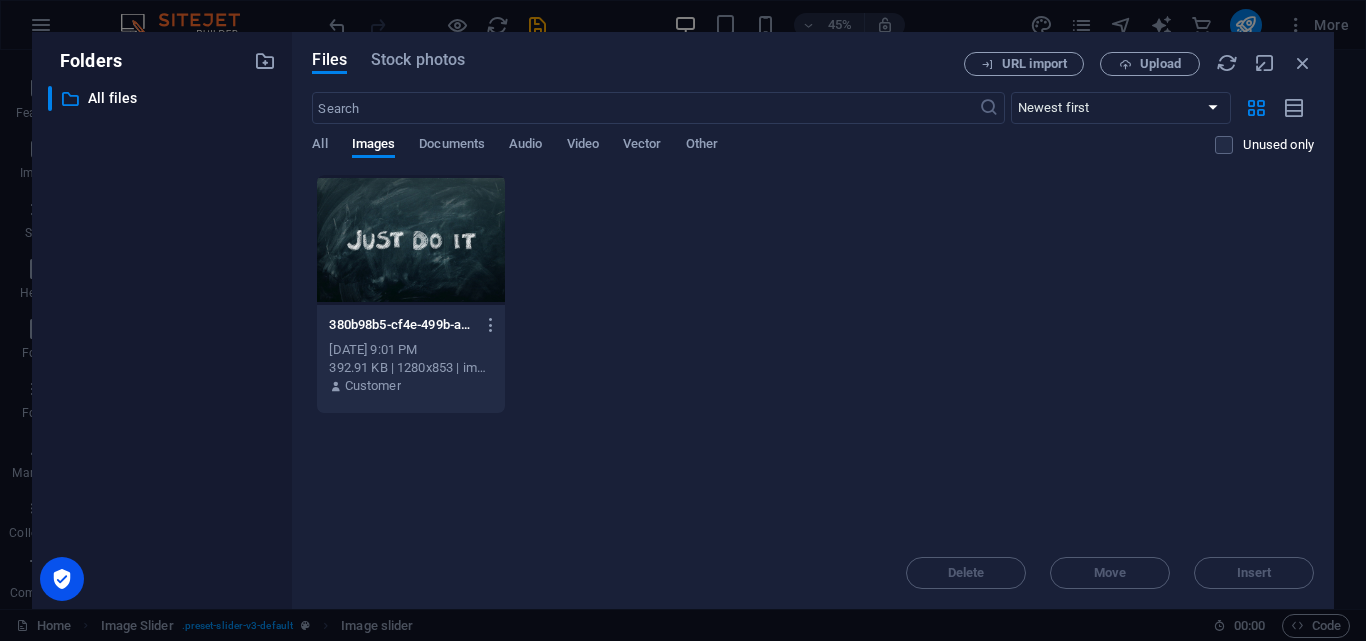 click on "380b98b5-cf4e-499b-a2b8-a1389d4b1242-XptDPYRbSmh8ImILBqTIyg.jpg 380b98b5-cf4e-499b-a2b8-a1389d4b1242-XptDPYRbSmh8ImILBqTIyg.jpg Jul 13, 2025 9:01 PM 392.91 KB | 1280x853 | image/jpeg Customer" at bounding box center (813, 294) 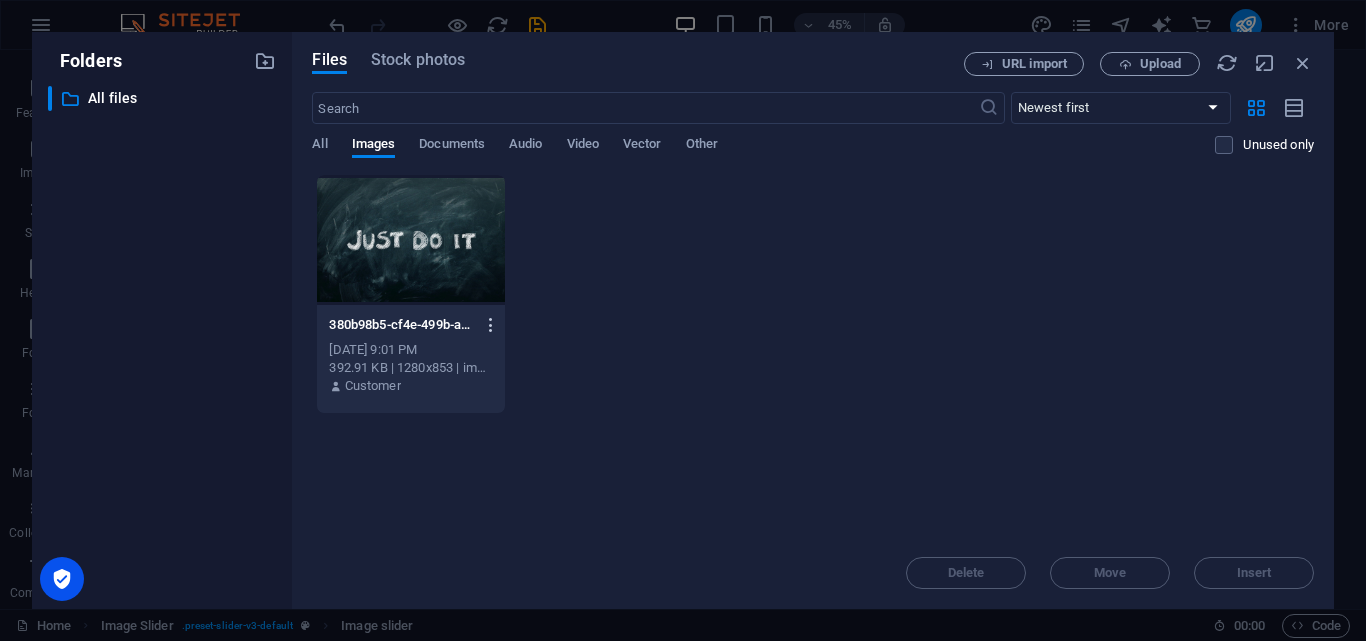 click at bounding box center (491, 325) 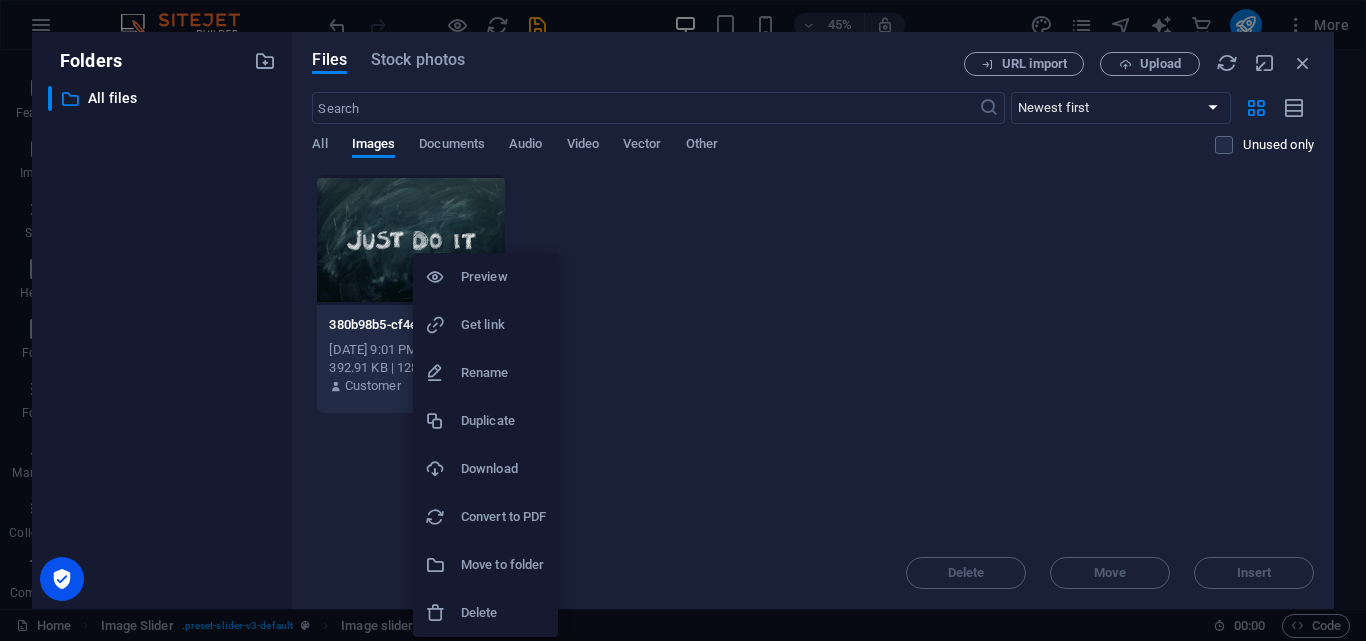click on "Preview" at bounding box center [503, 277] 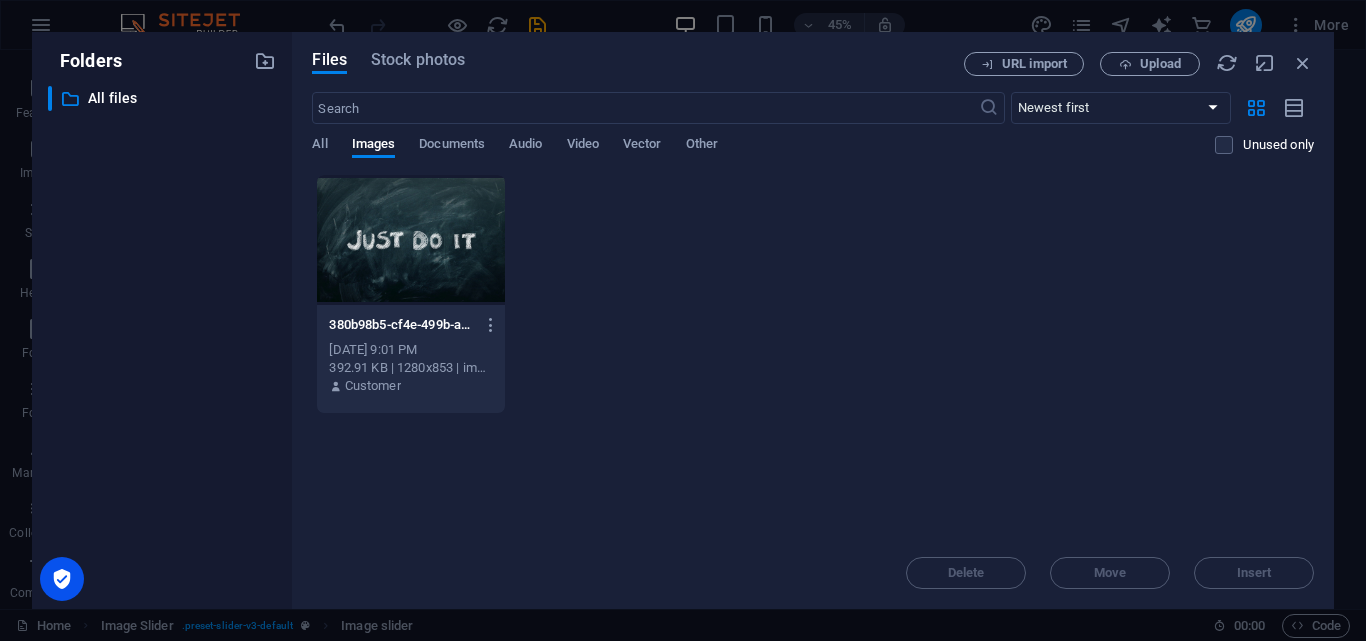 click at bounding box center (410, 240) 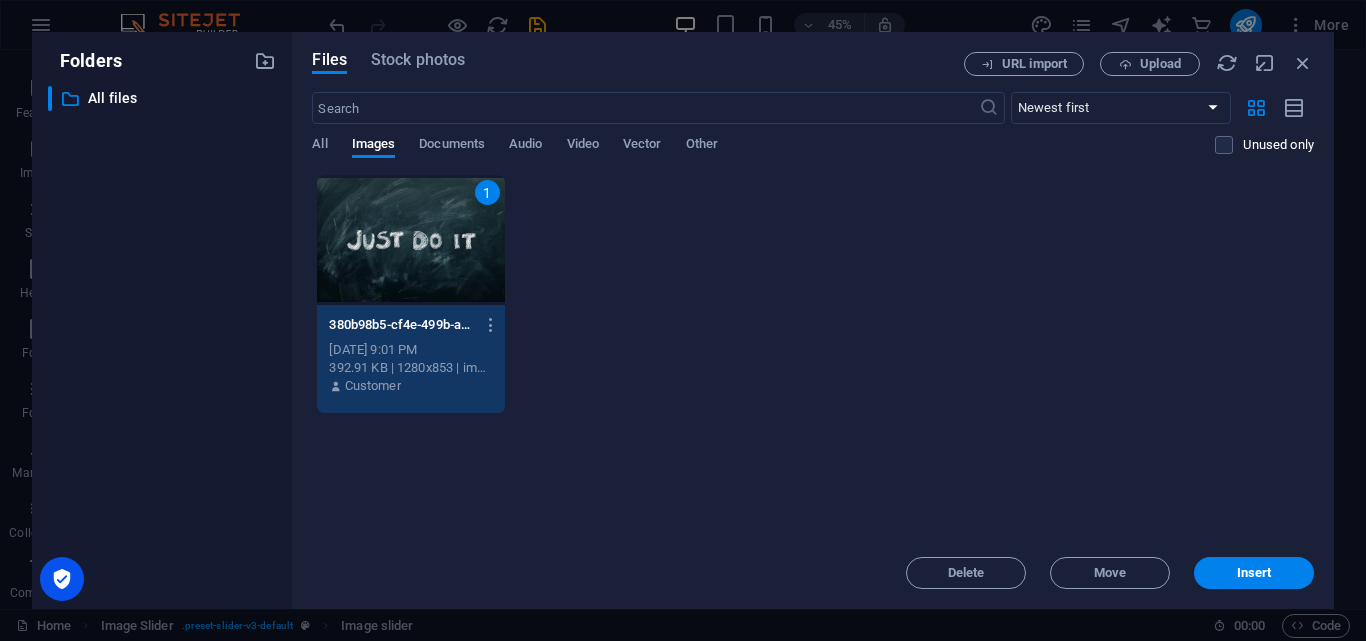 click on "1 380b98b5-cf4e-499b-a2b8-a1389d4b1242-XptDPYRbSmh8ImILBqTIyg.jpg 380b98b5-cf4e-499b-a2b8-a1389d4b1242-XptDPYRbSmh8ImILBqTIyg.jpg Jul 13, 2025 9:01 PM 392.91 KB | 1280x853 | image/jpeg Customer" at bounding box center [813, 294] 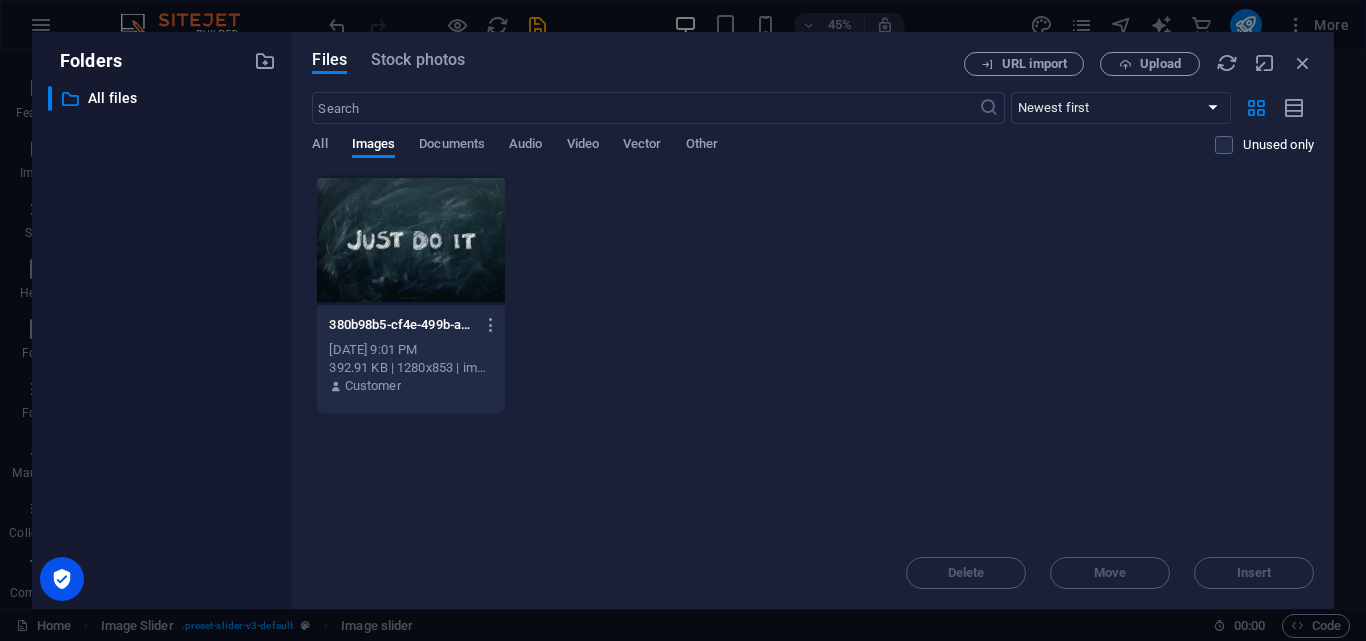 click on "Delete Move Insert" at bounding box center [813, 563] 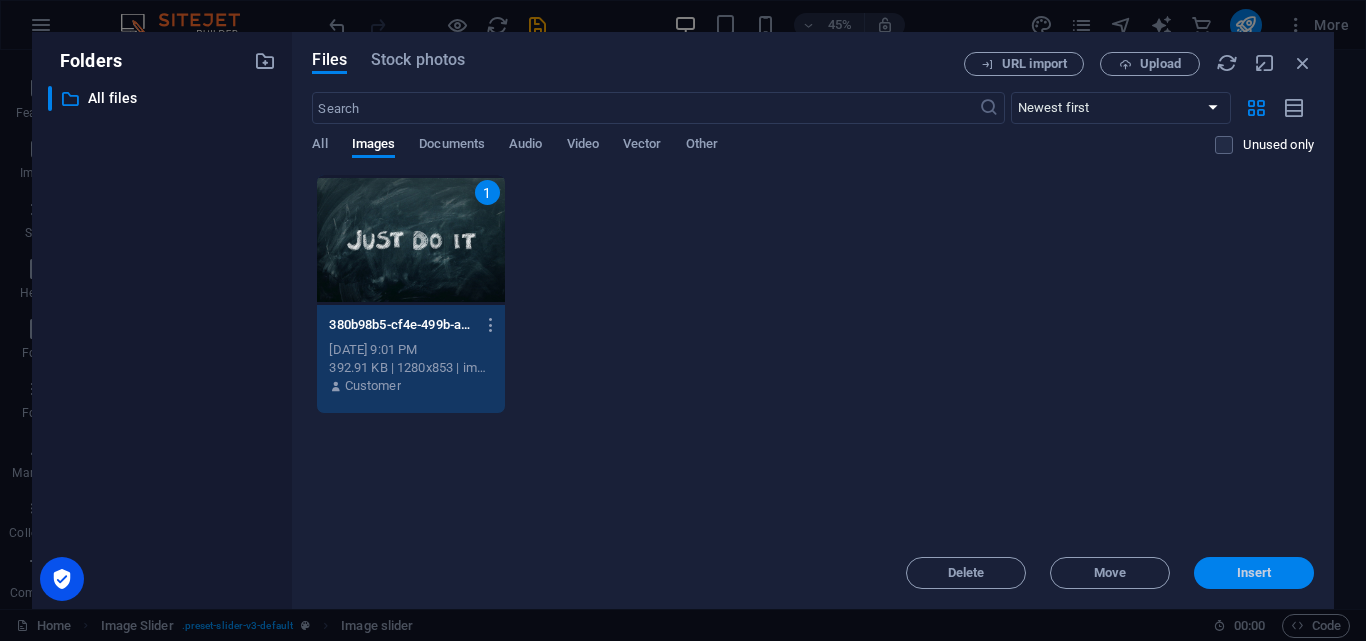 click on "Insert" at bounding box center [1254, 573] 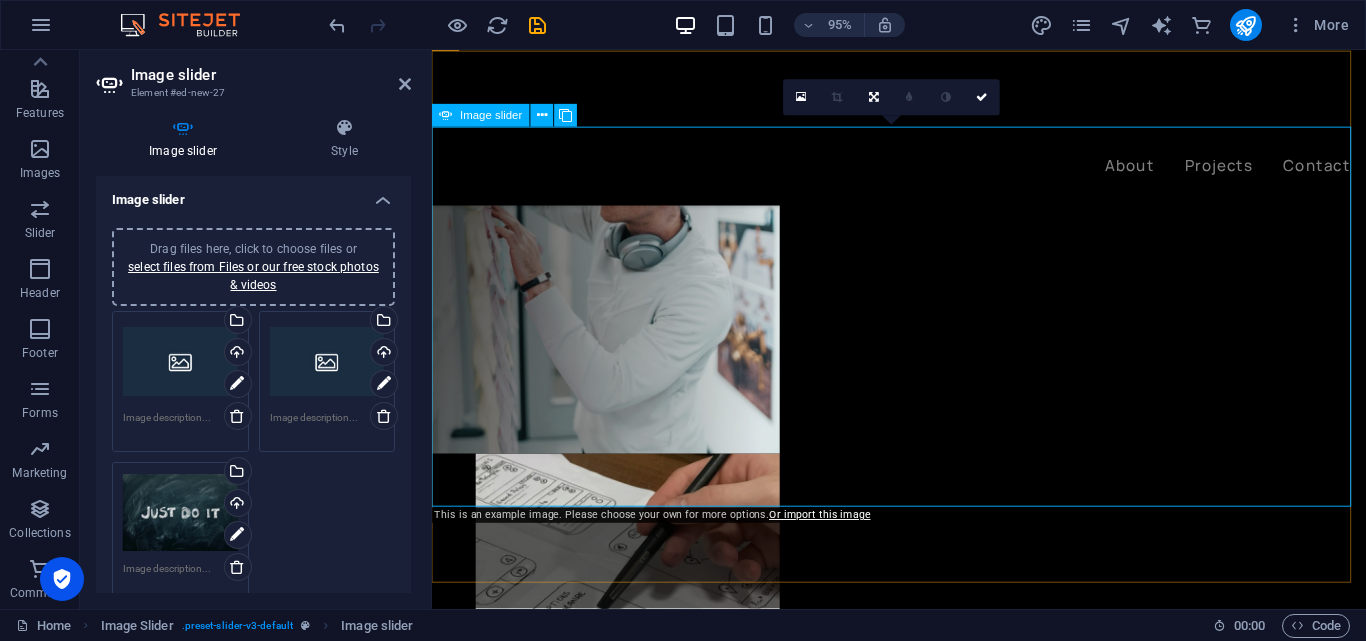 click at bounding box center [-536, 1218] 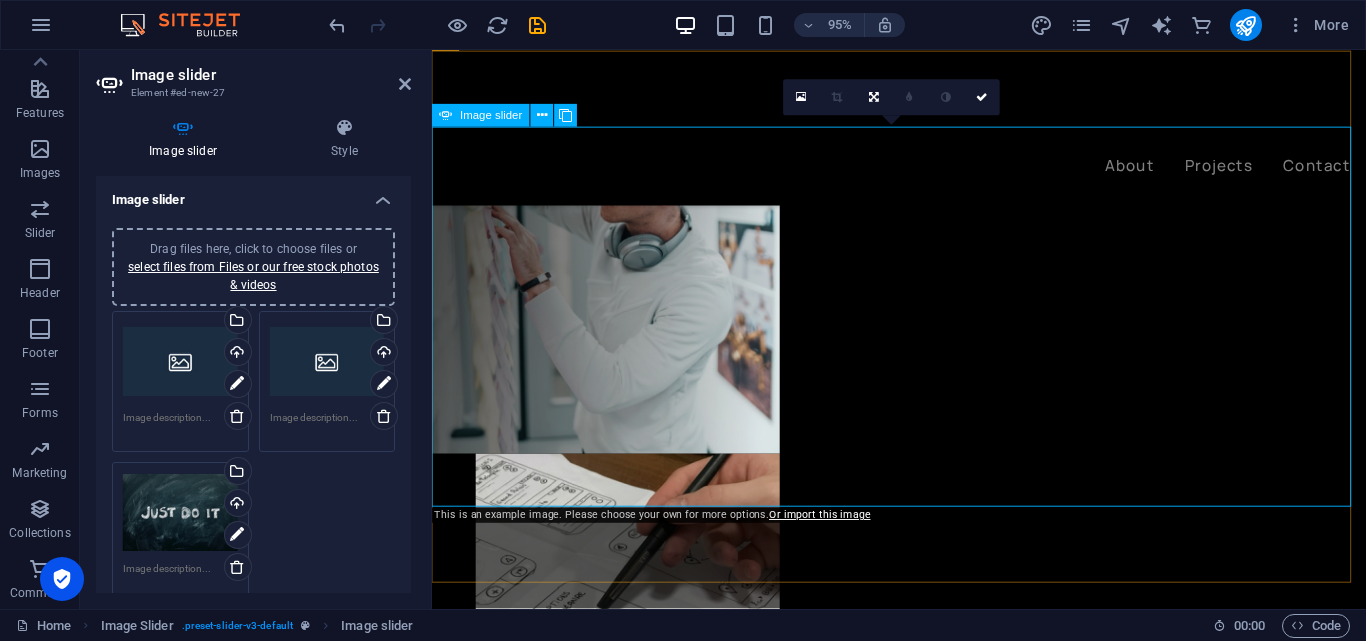 click at bounding box center (-24, 1817) 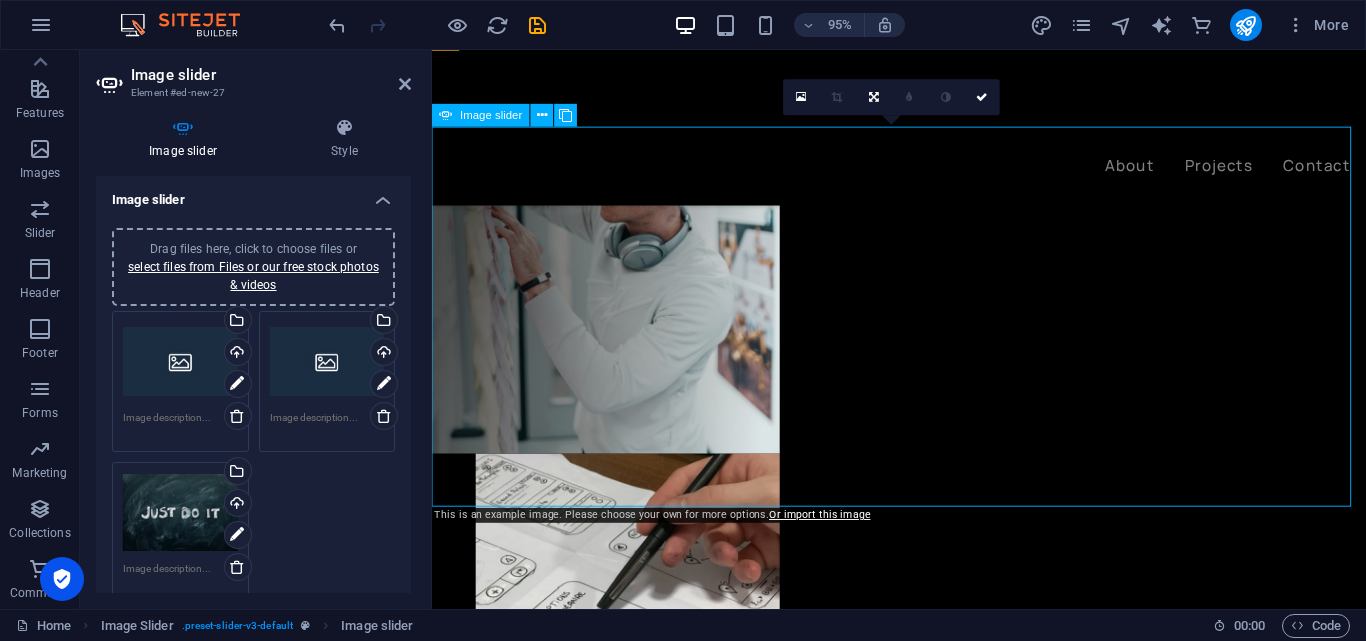 drag, startPoint x: 471, startPoint y: 326, endPoint x: 838, endPoint y: 319, distance: 367.06674 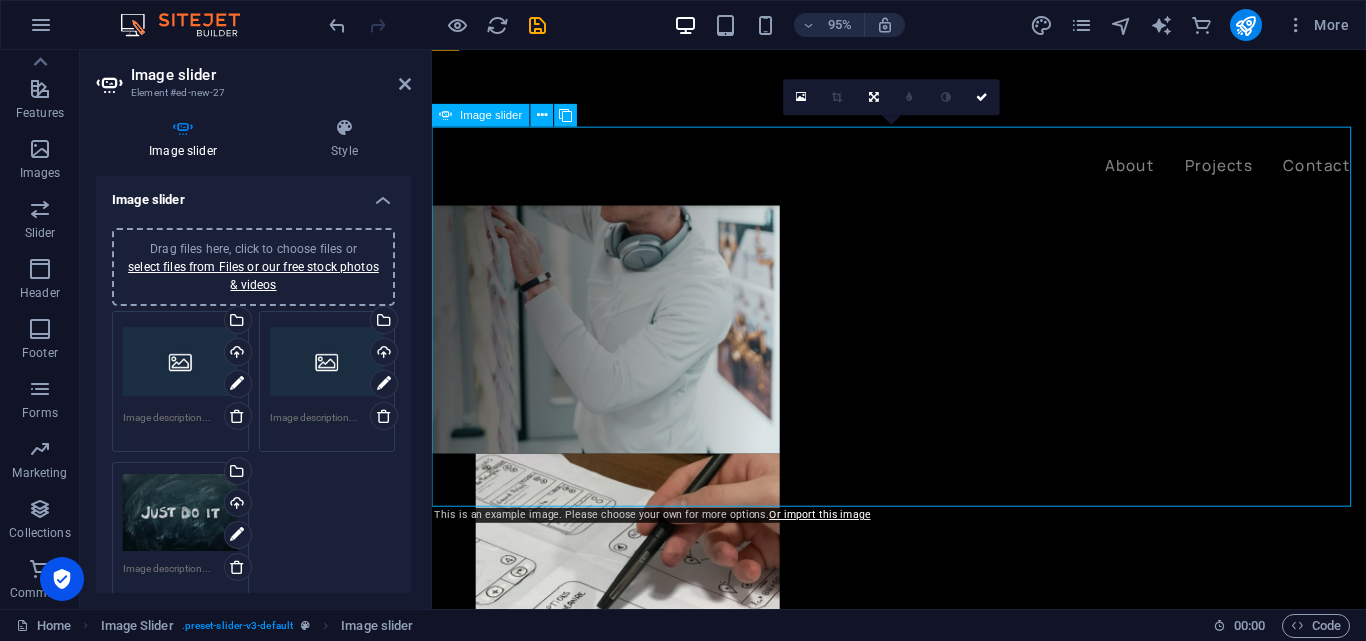 click on "1 2 3" at bounding box center [923, 1339] 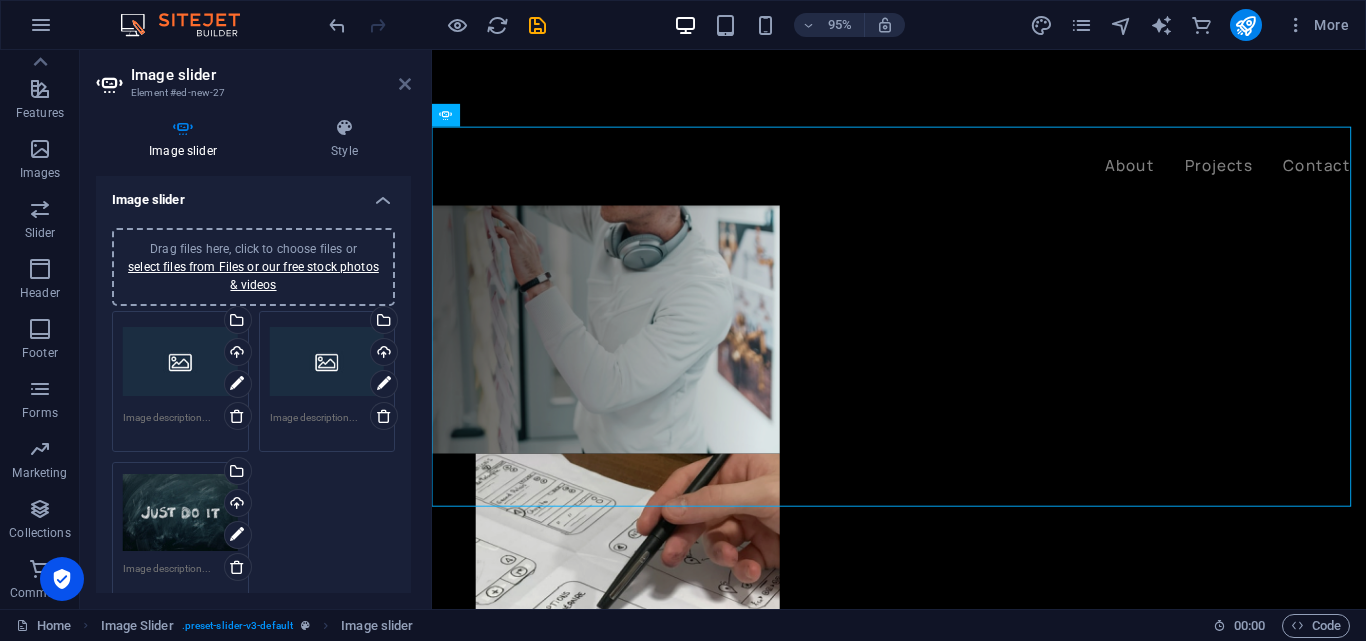 click at bounding box center (405, 84) 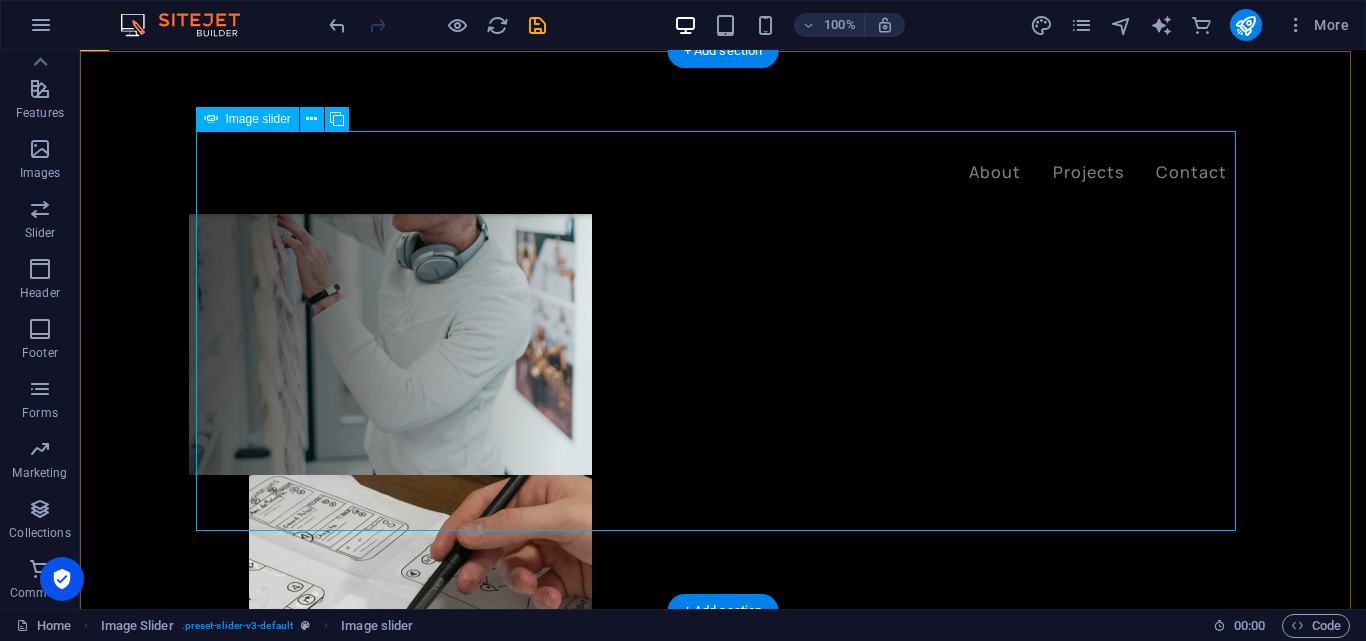 click at bounding box center (-325, 1817) 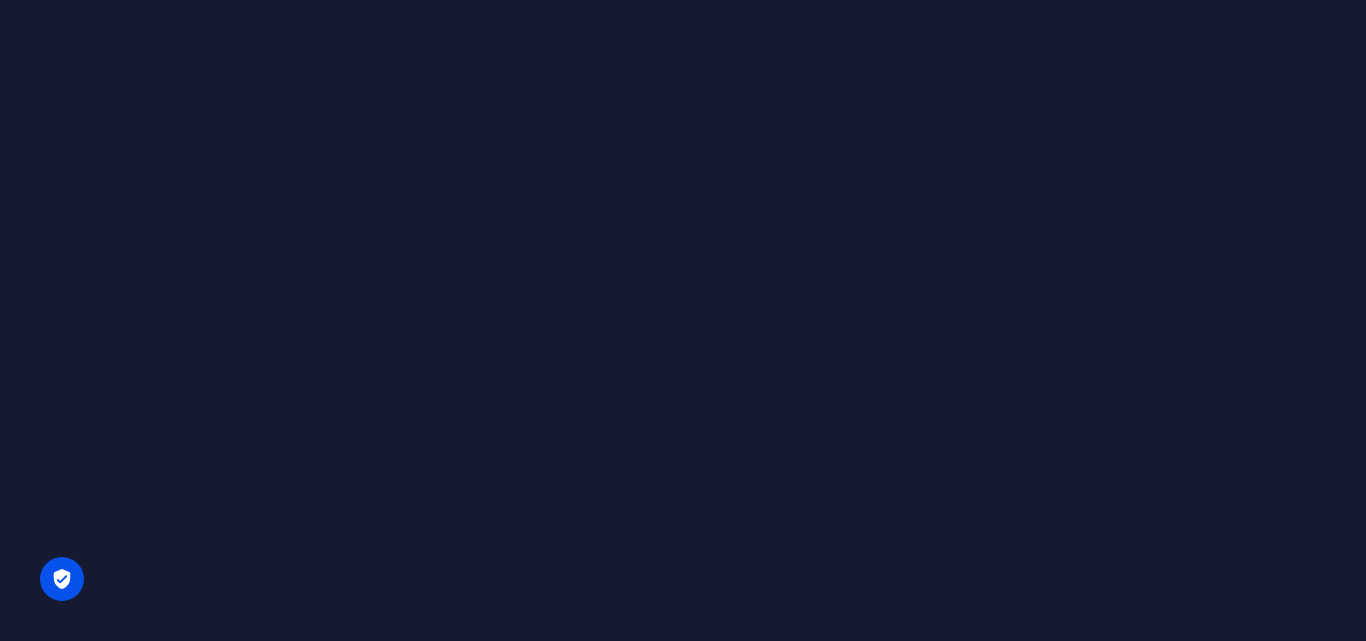 scroll, scrollTop: 0, scrollLeft: 0, axis: both 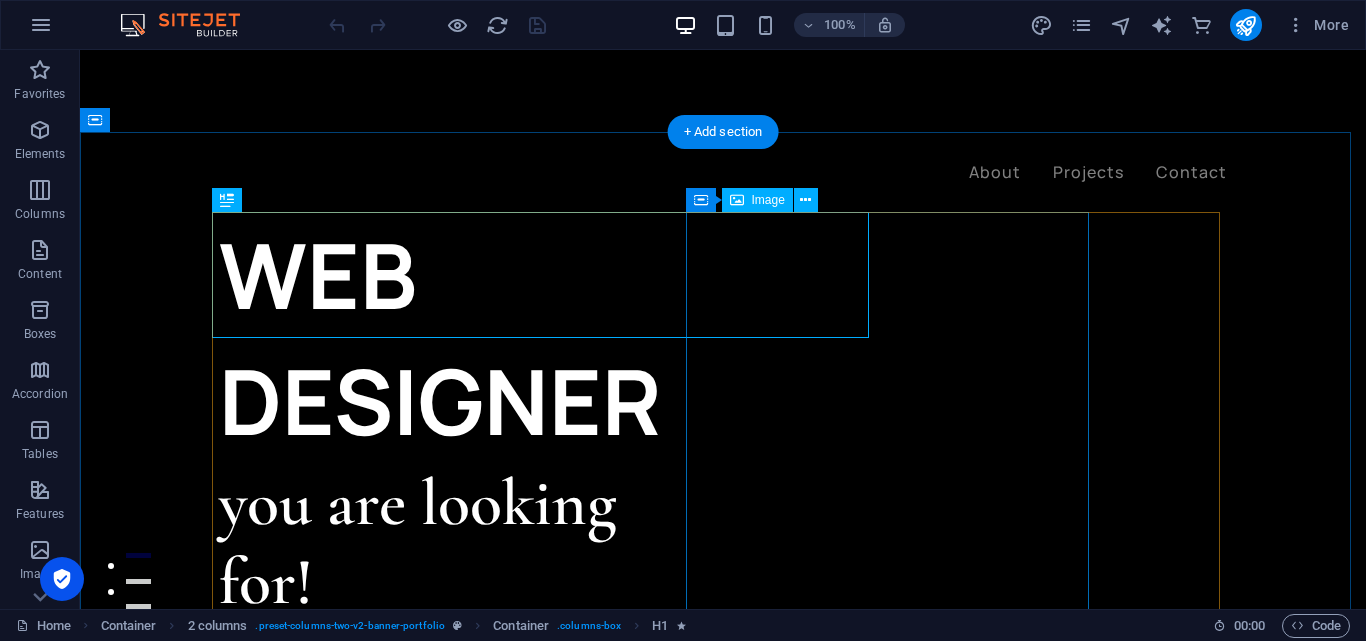 click at bounding box center [390, 968] 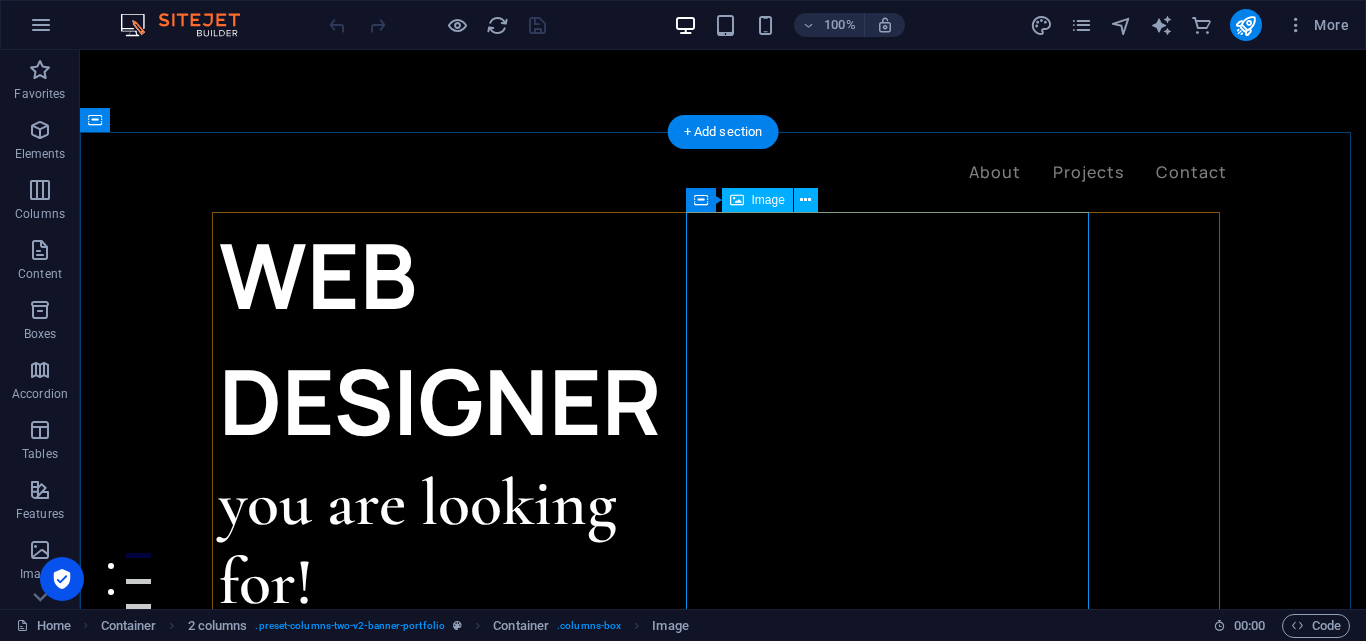 click at bounding box center (390, 968) 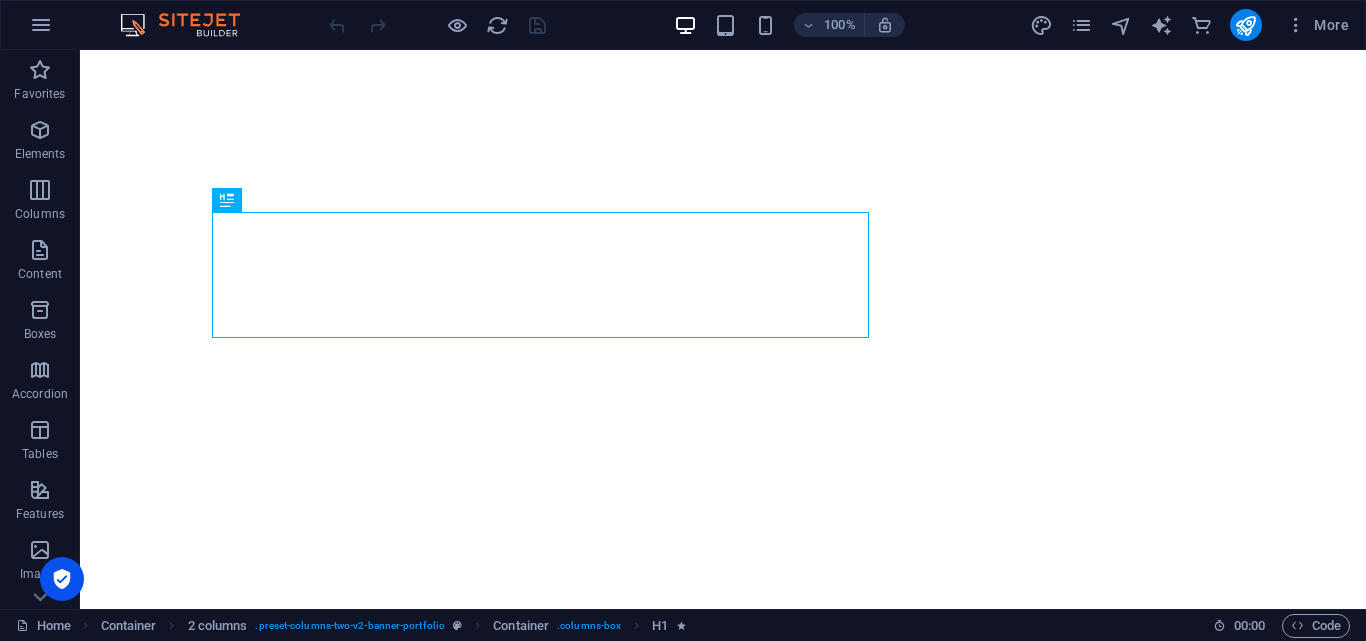 scroll, scrollTop: 0, scrollLeft: 0, axis: both 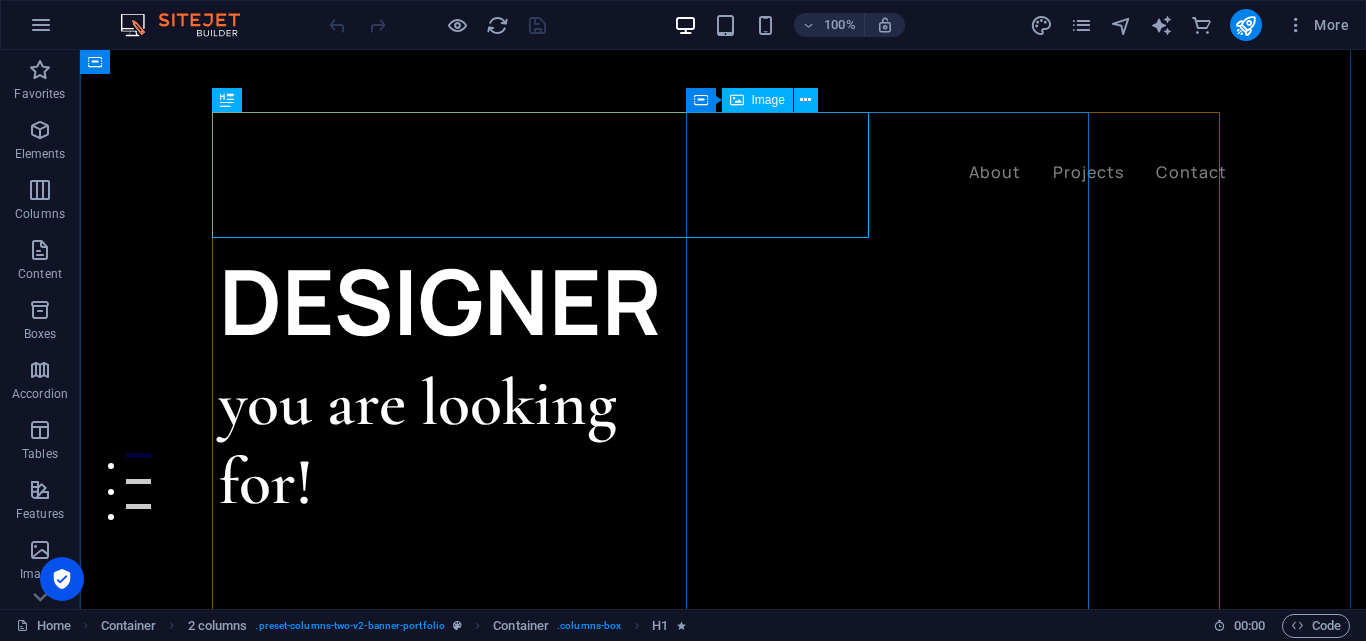 click at bounding box center [390, 868] 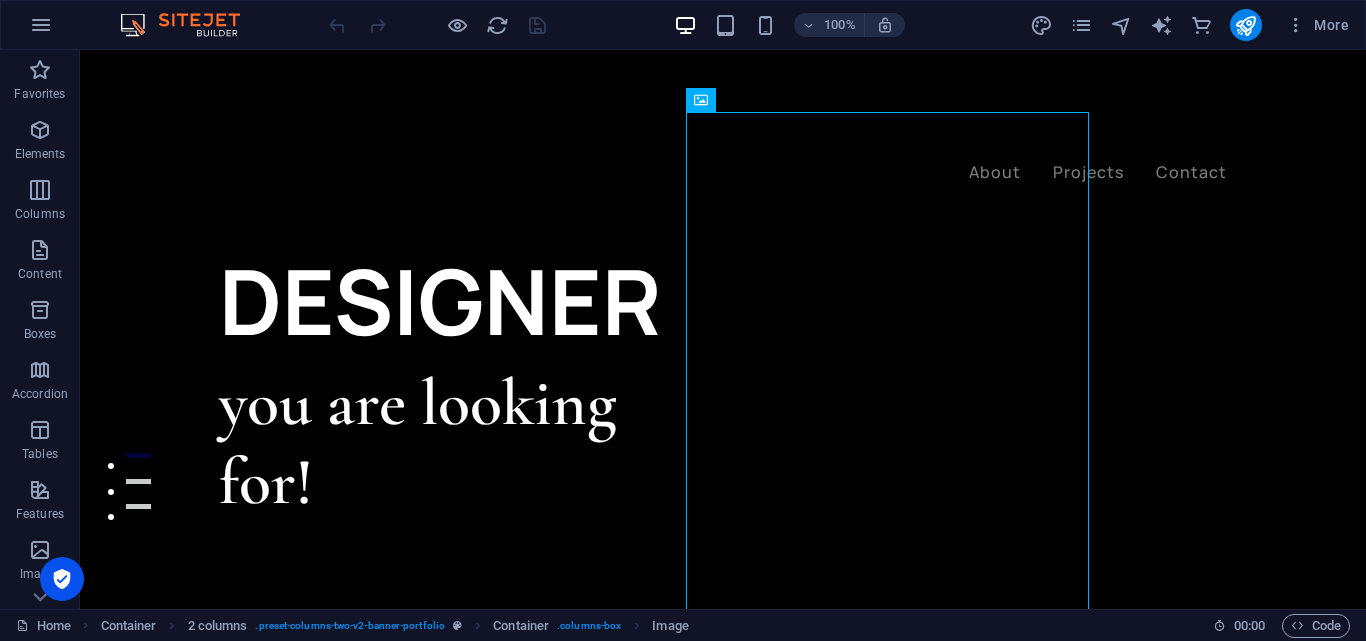 click at bounding box center (190, 25) 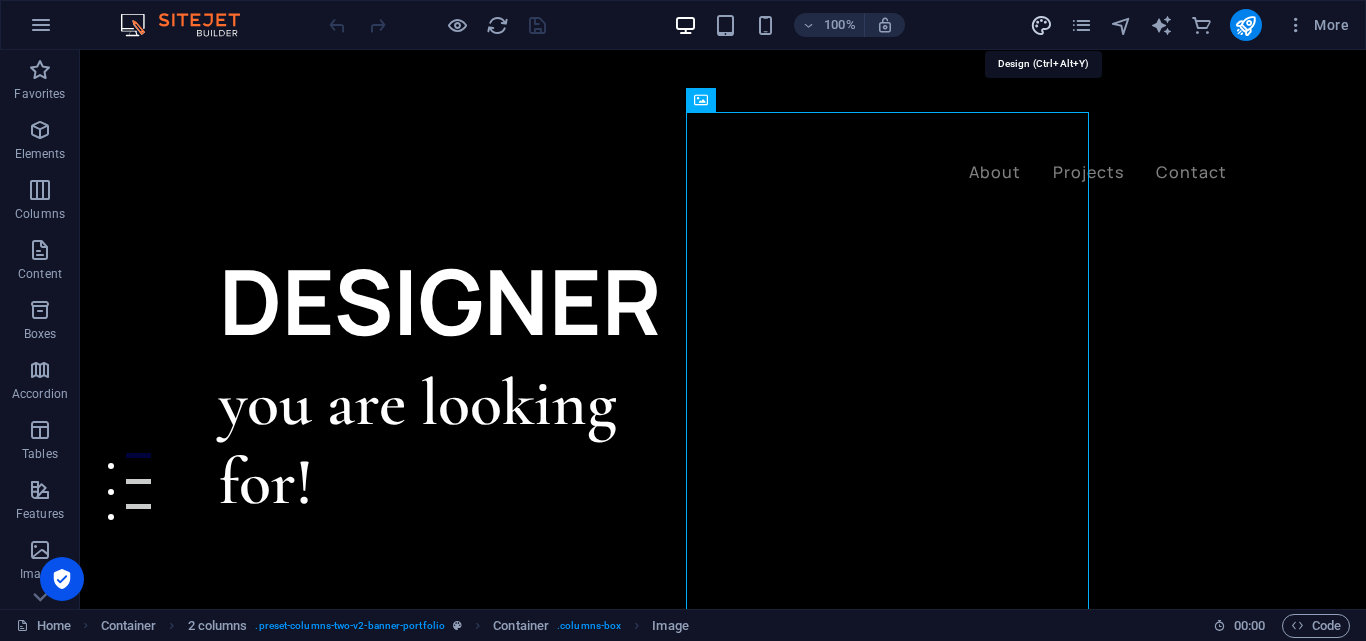click at bounding box center [1041, 25] 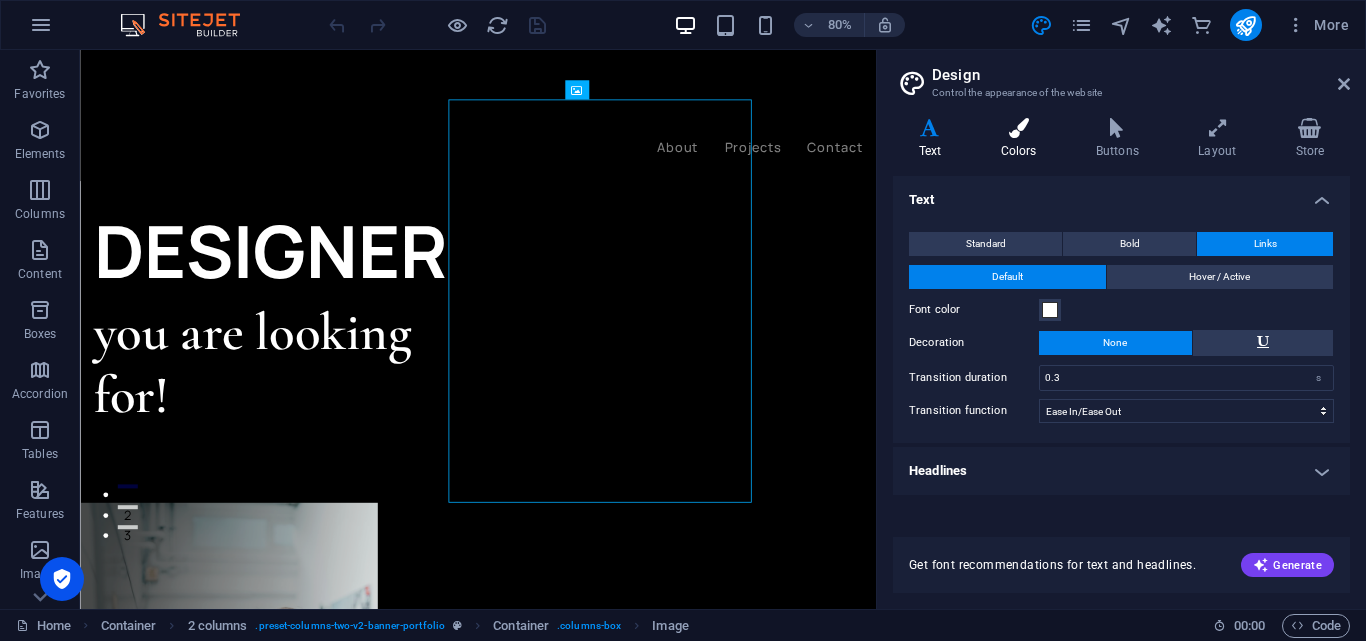 click at bounding box center (1018, 128) 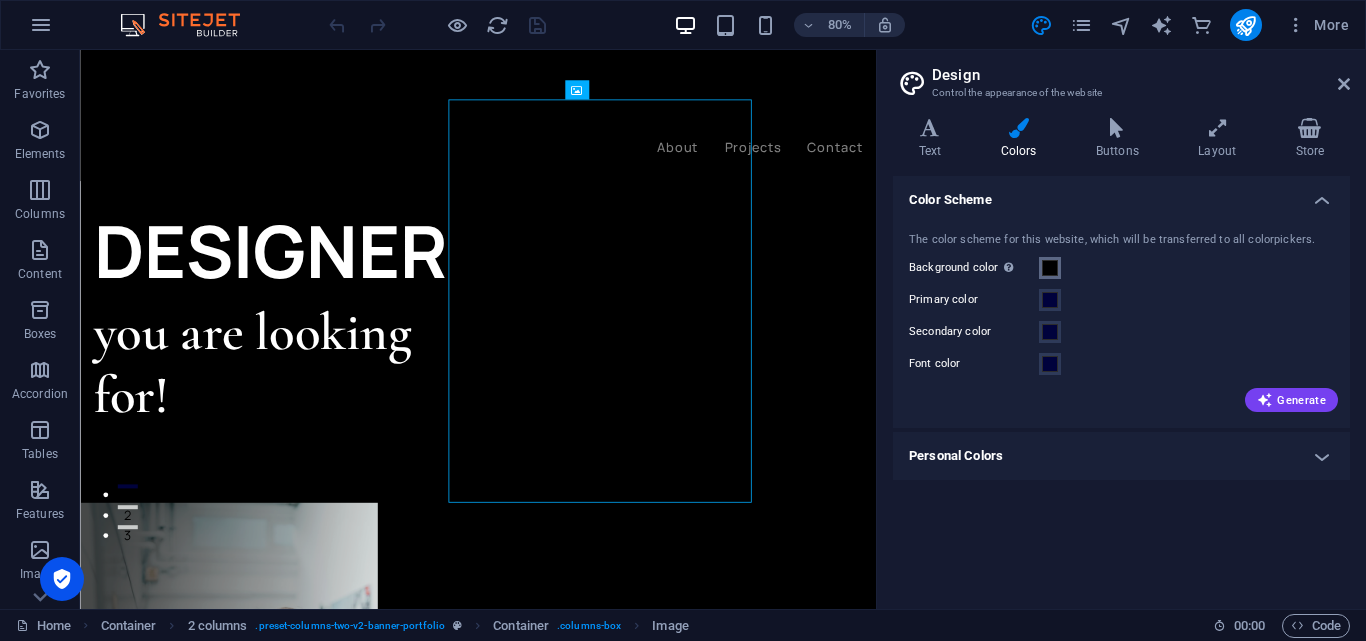 click at bounding box center (1050, 268) 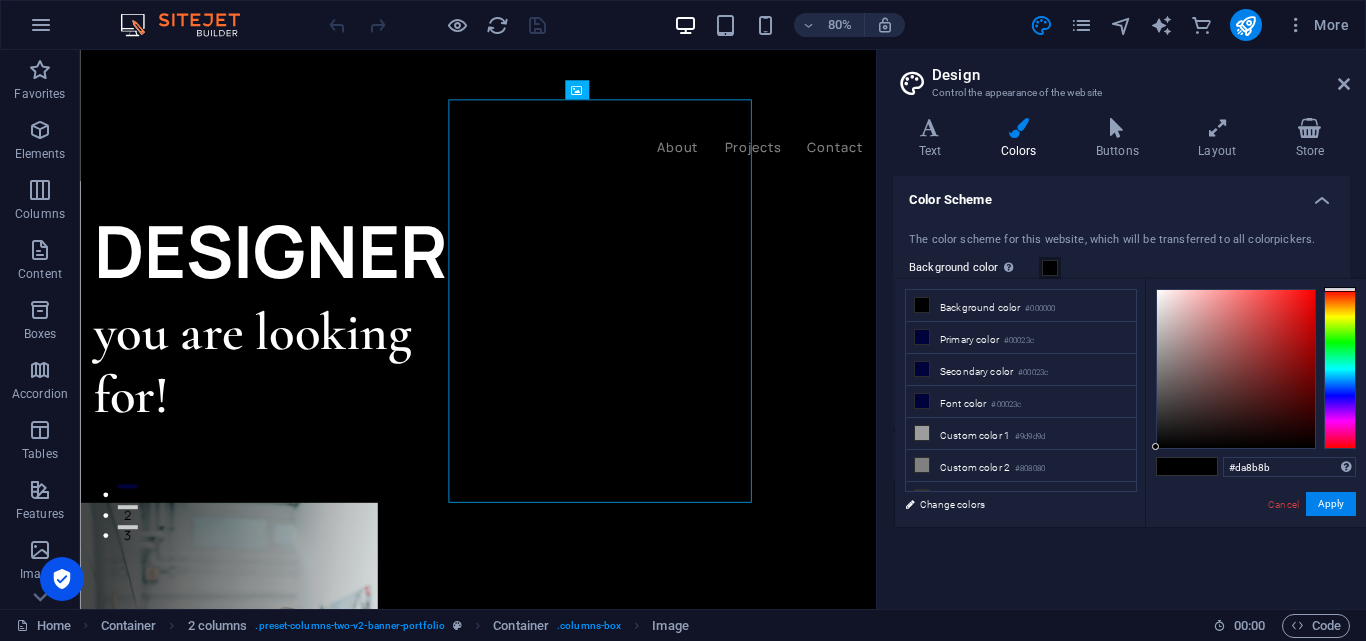 click at bounding box center [1236, 369] 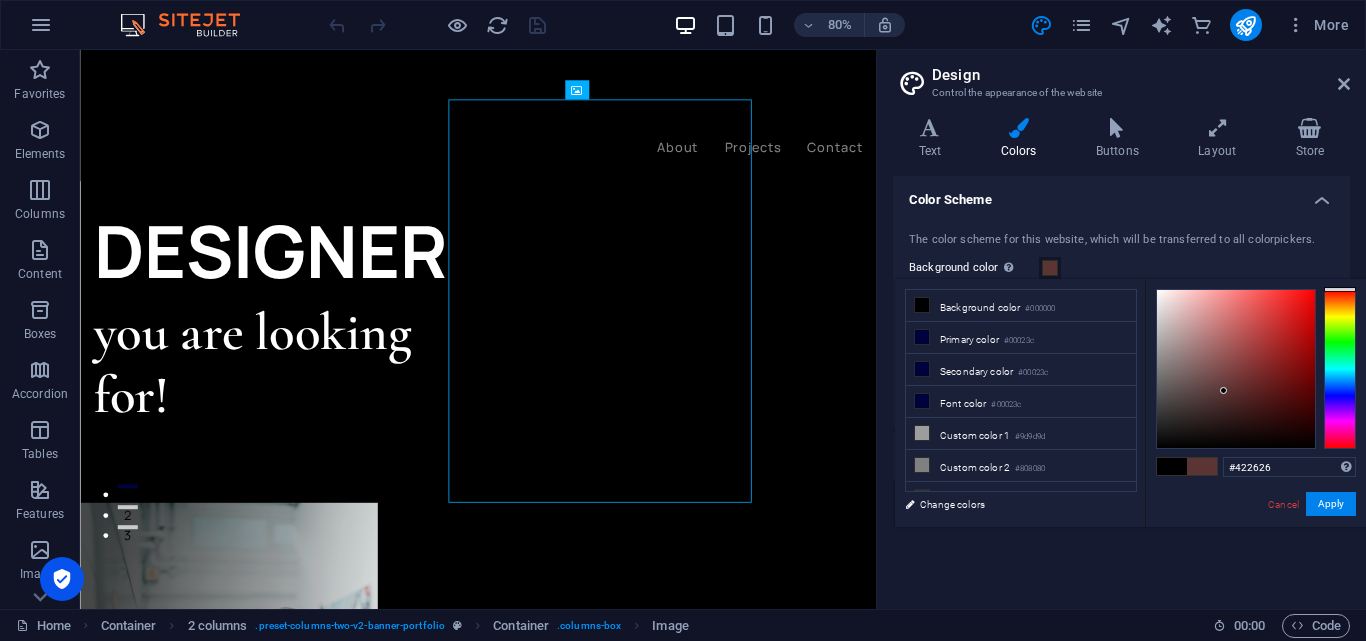 drag, startPoint x: 1224, startPoint y: 358, endPoint x: 1223, endPoint y: 406, distance: 48.010414 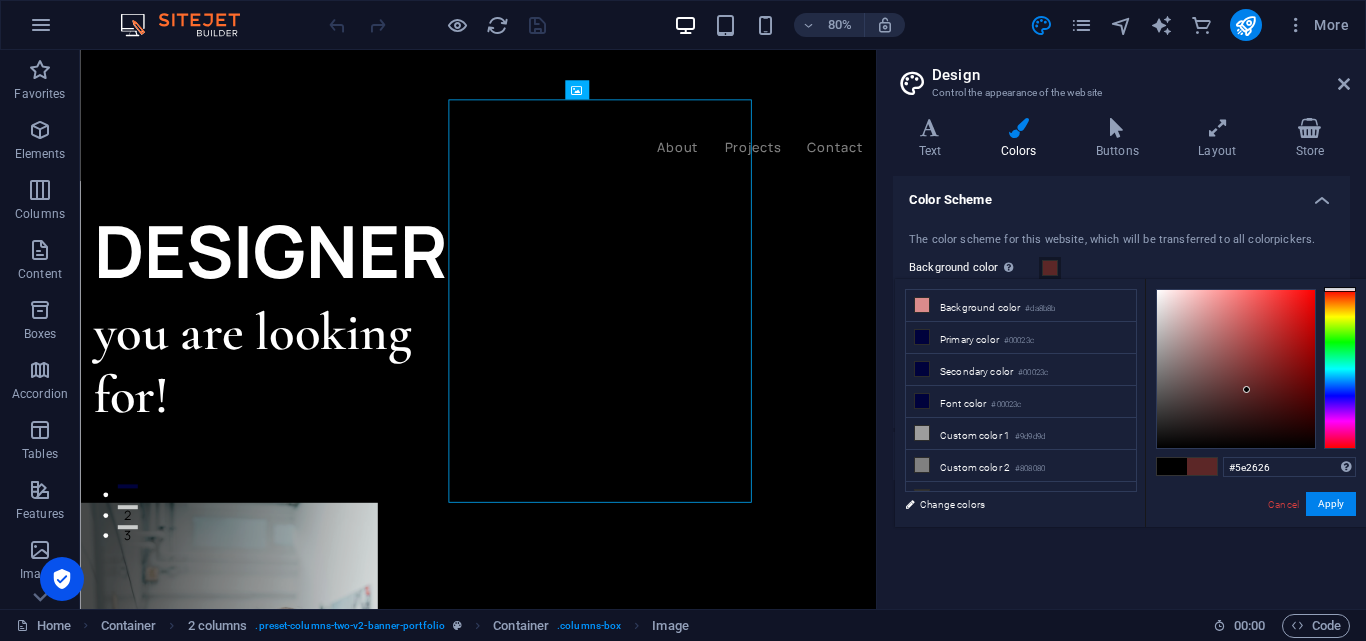 drag, startPoint x: 1247, startPoint y: 390, endPoint x: 1260, endPoint y: 370, distance: 23.853722 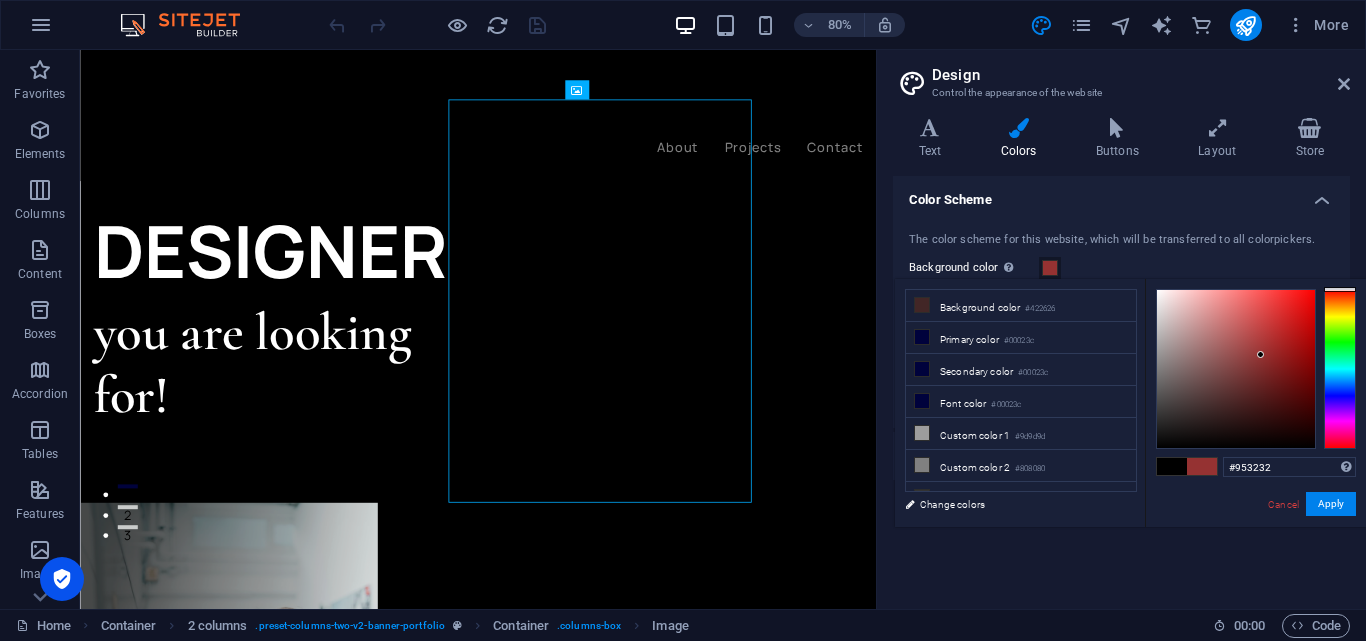 click at bounding box center [1236, 369] 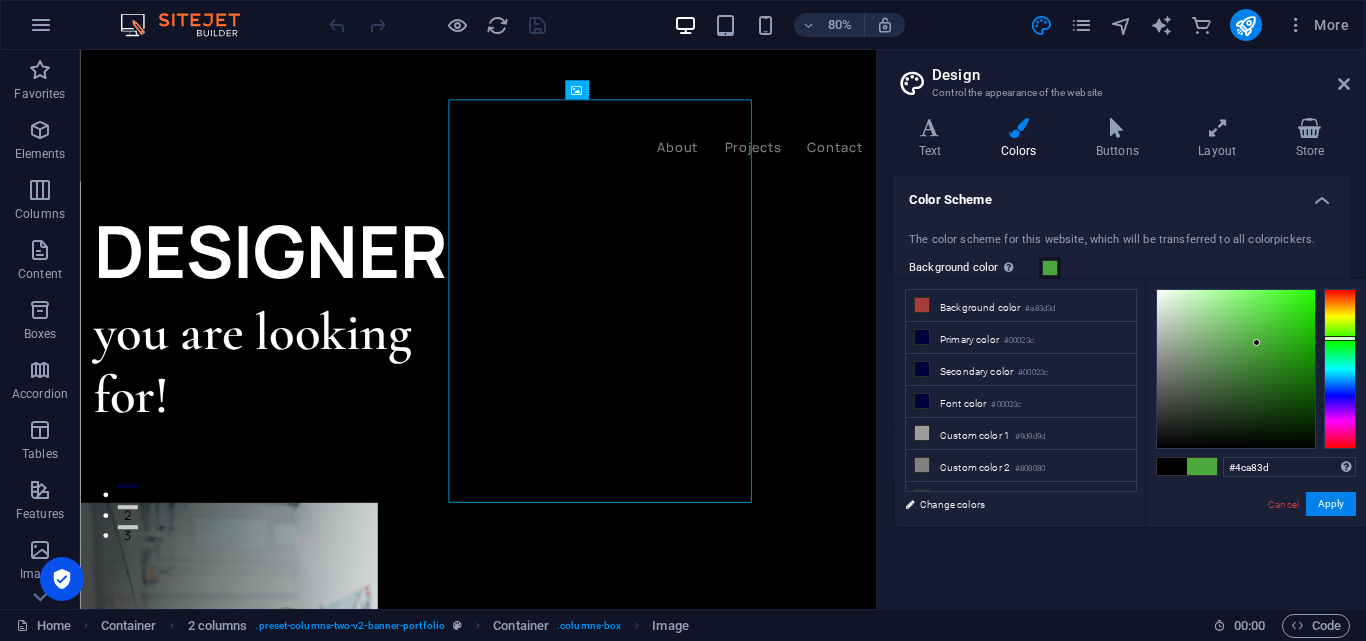drag, startPoint x: 1343, startPoint y: 330, endPoint x: 1202, endPoint y: 338, distance: 141.22676 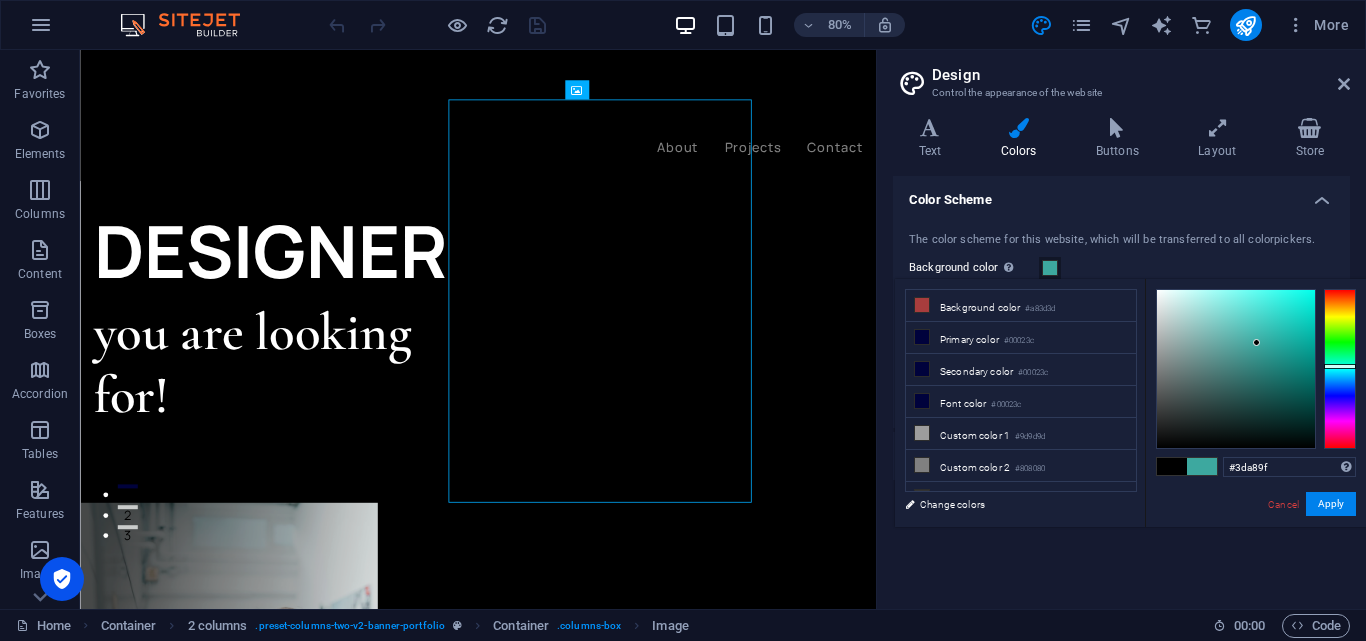 click at bounding box center (1340, 369) 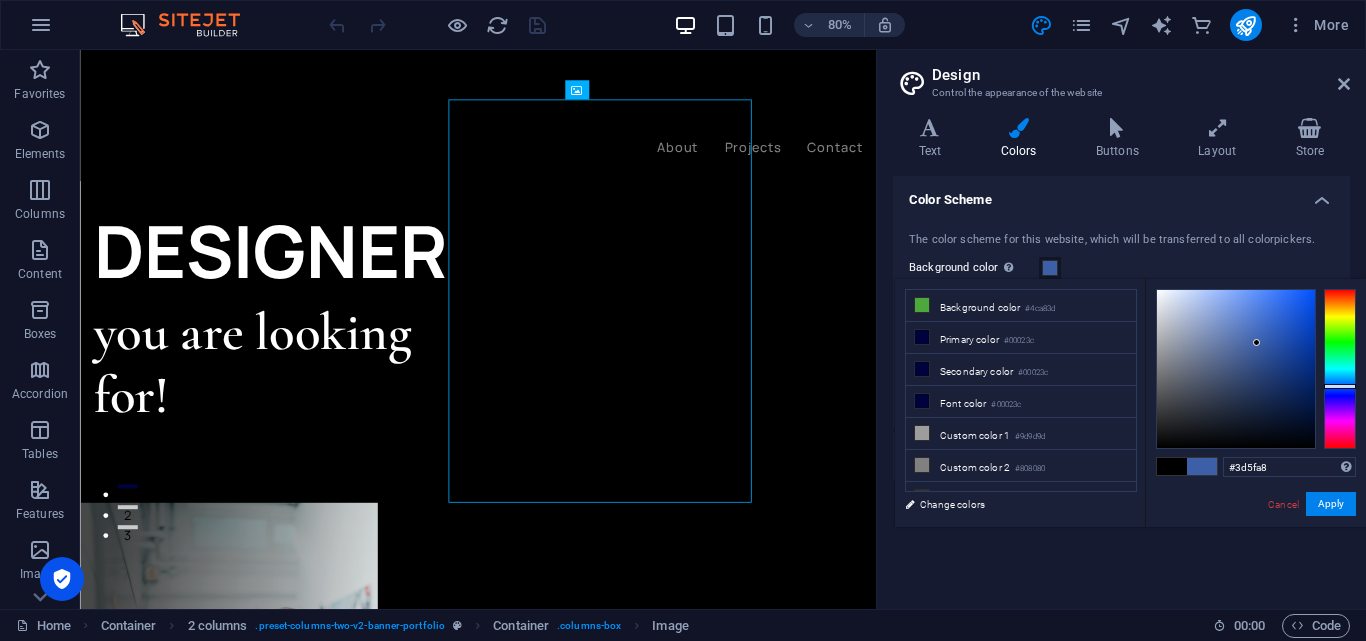 click at bounding box center [1340, 369] 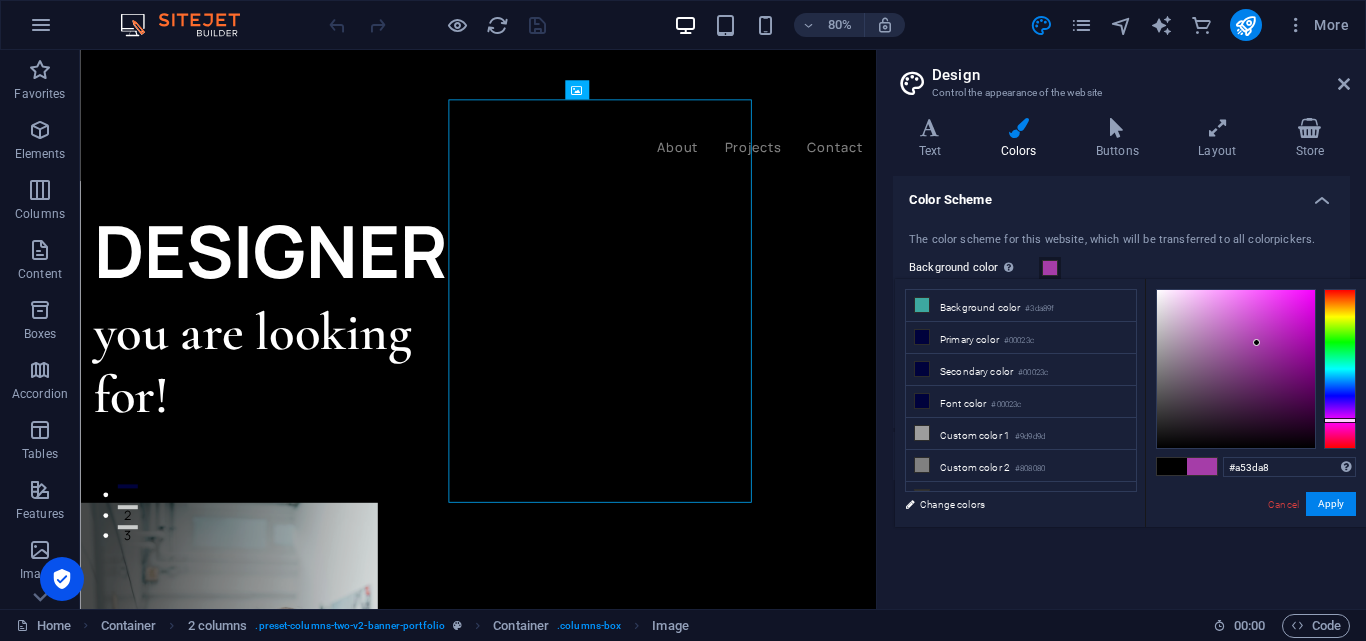 click at bounding box center (1340, 369) 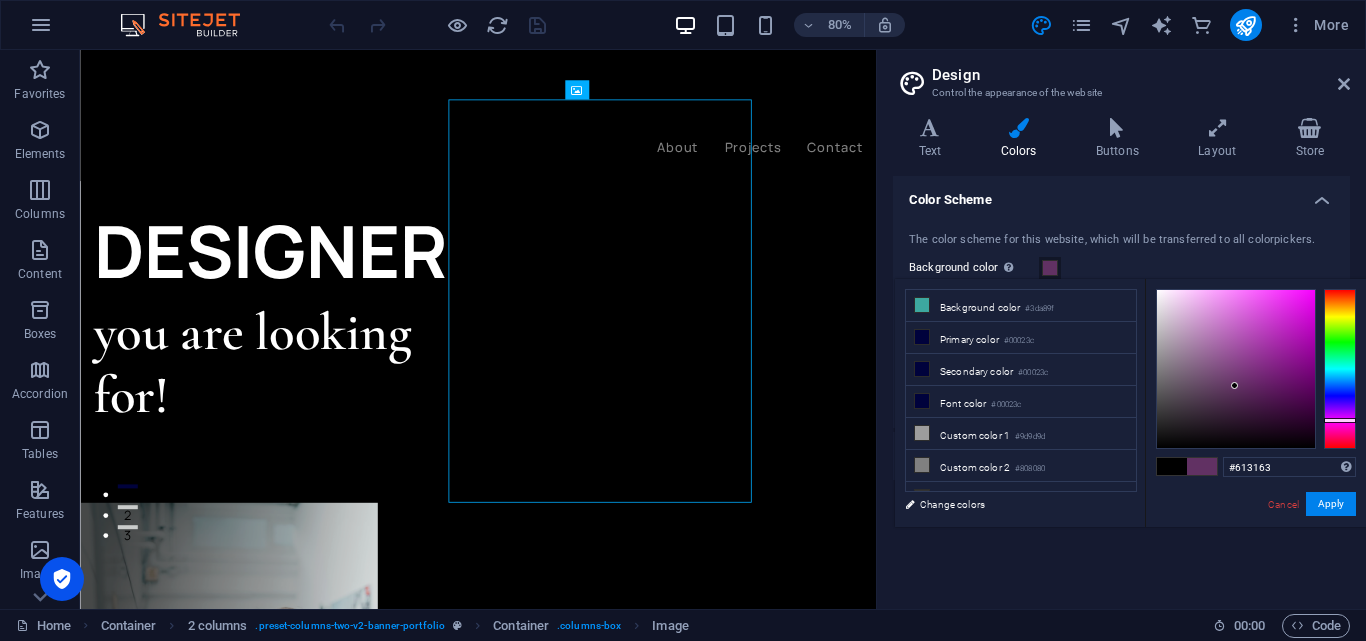 click at bounding box center [1236, 369] 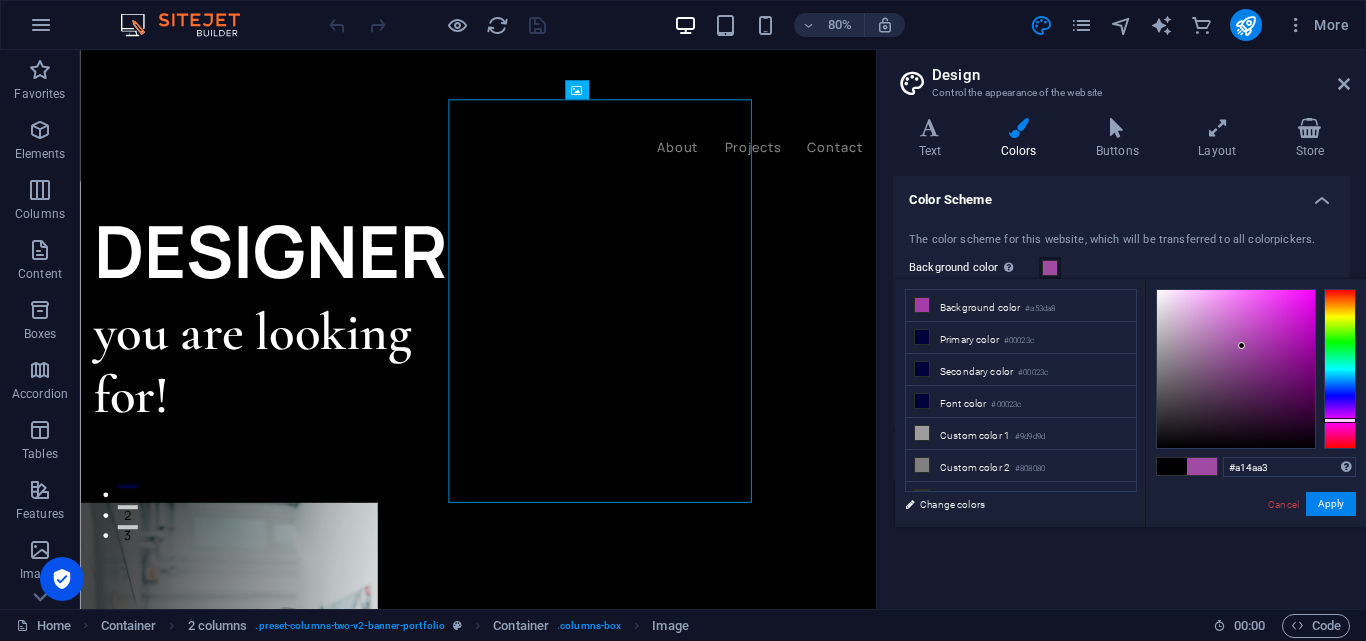 click at bounding box center (1236, 369) 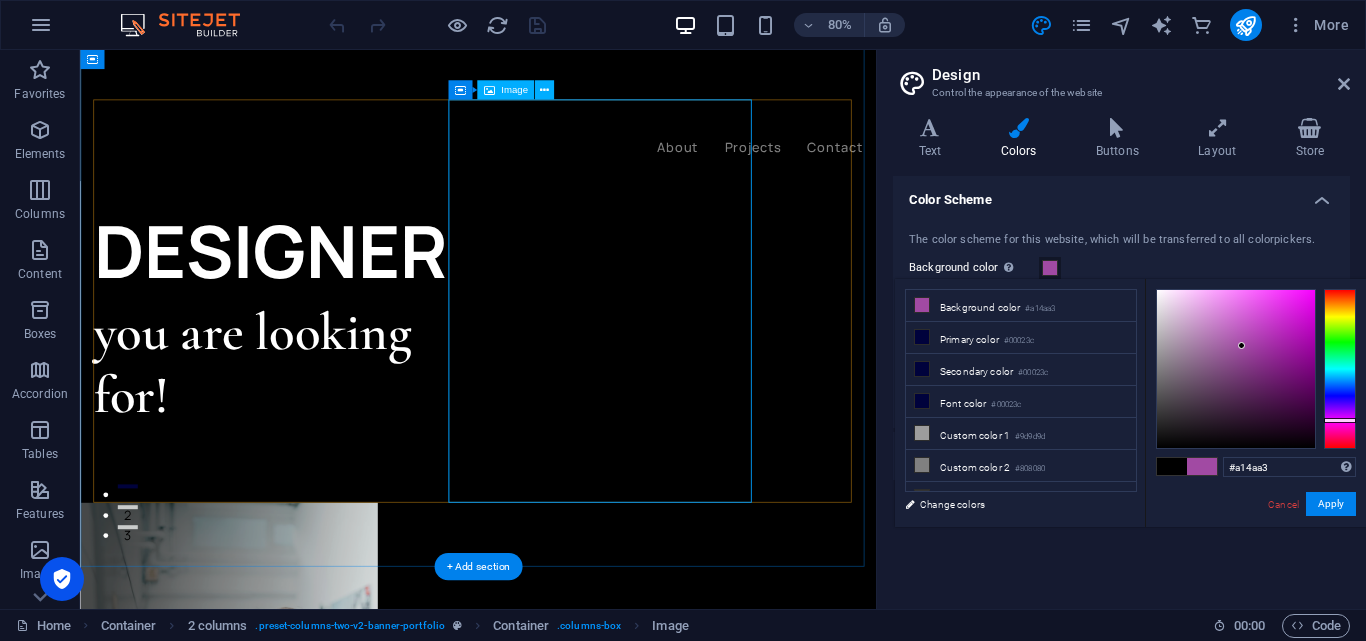 click at bounding box center (258, 868) 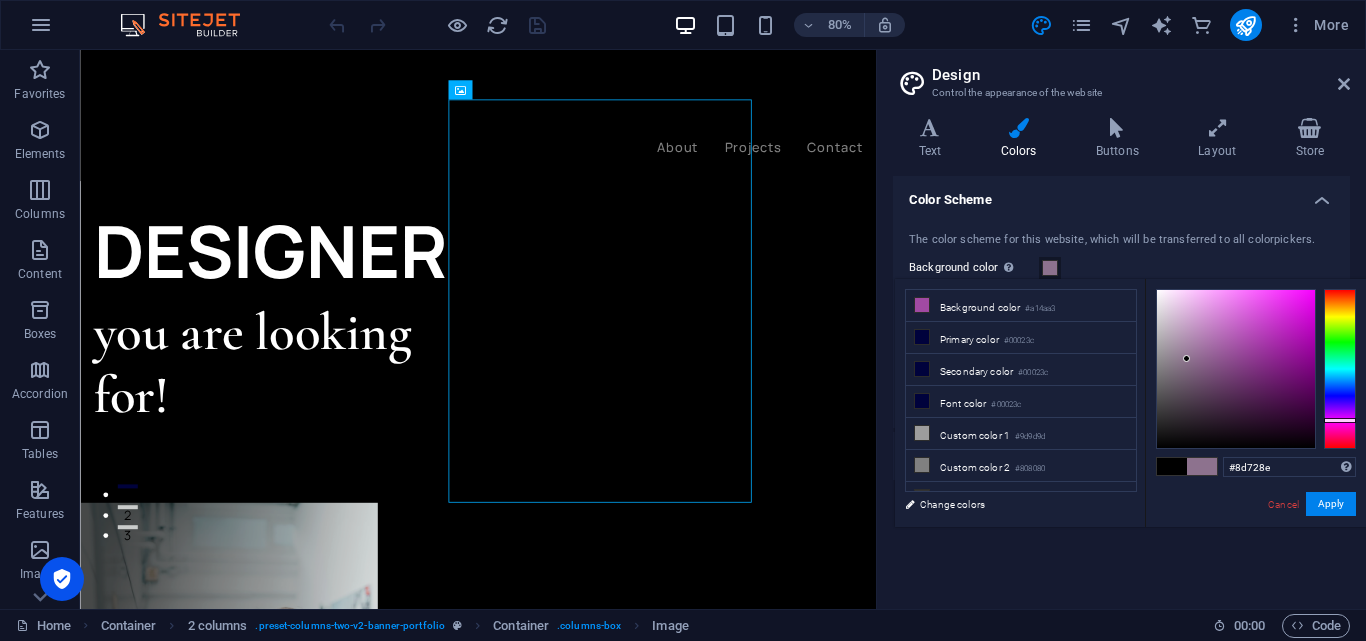 click at bounding box center [1236, 369] 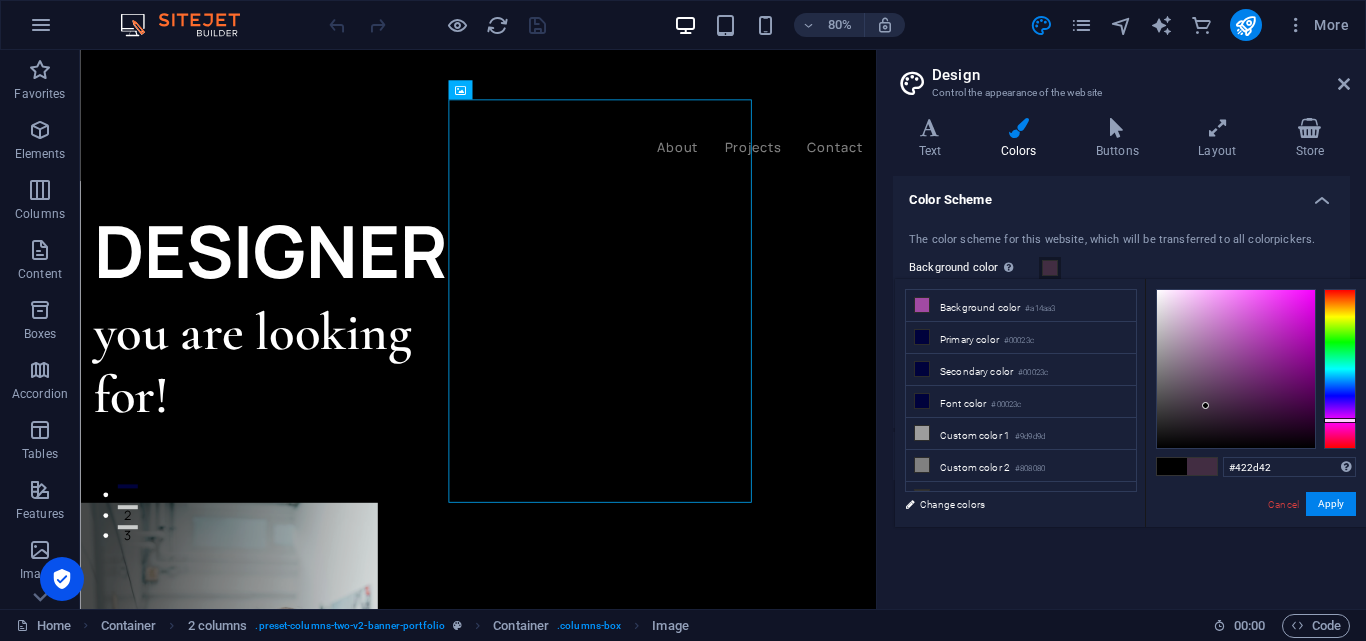 drag, startPoint x: 1206, startPoint y: 406, endPoint x: 1238, endPoint y: 346, distance: 68 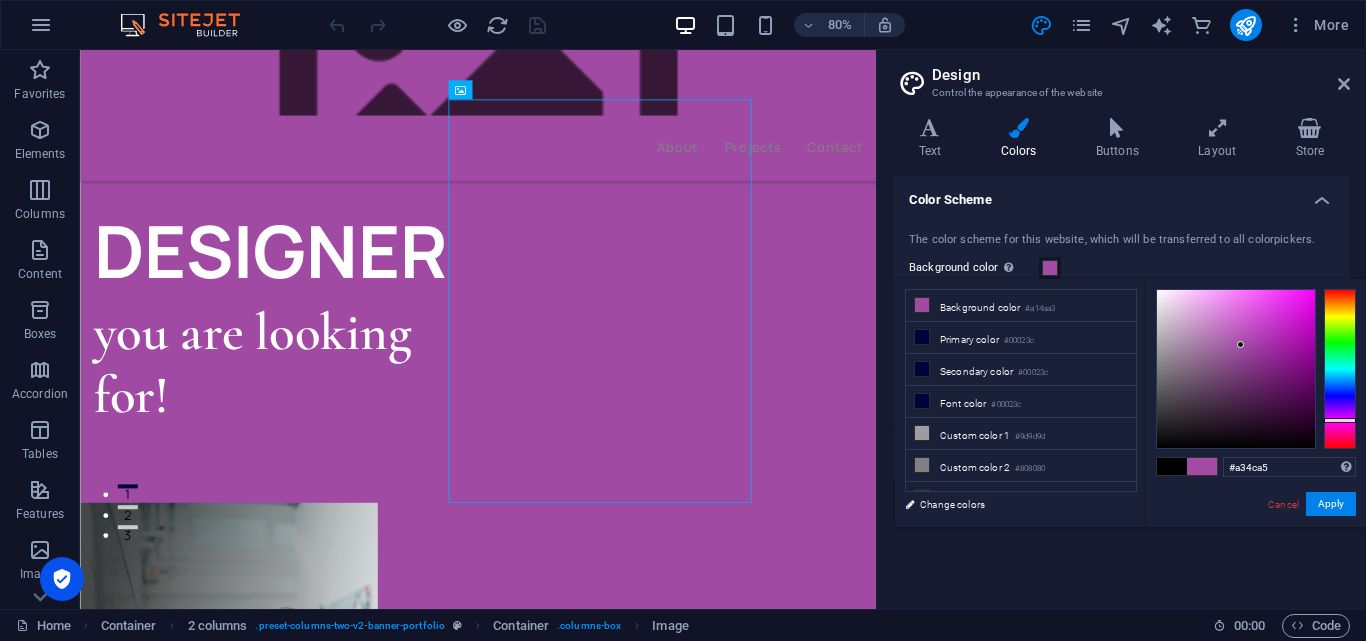drag, startPoint x: 1238, startPoint y: 346, endPoint x: 1306, endPoint y: 318, distance: 73.53911 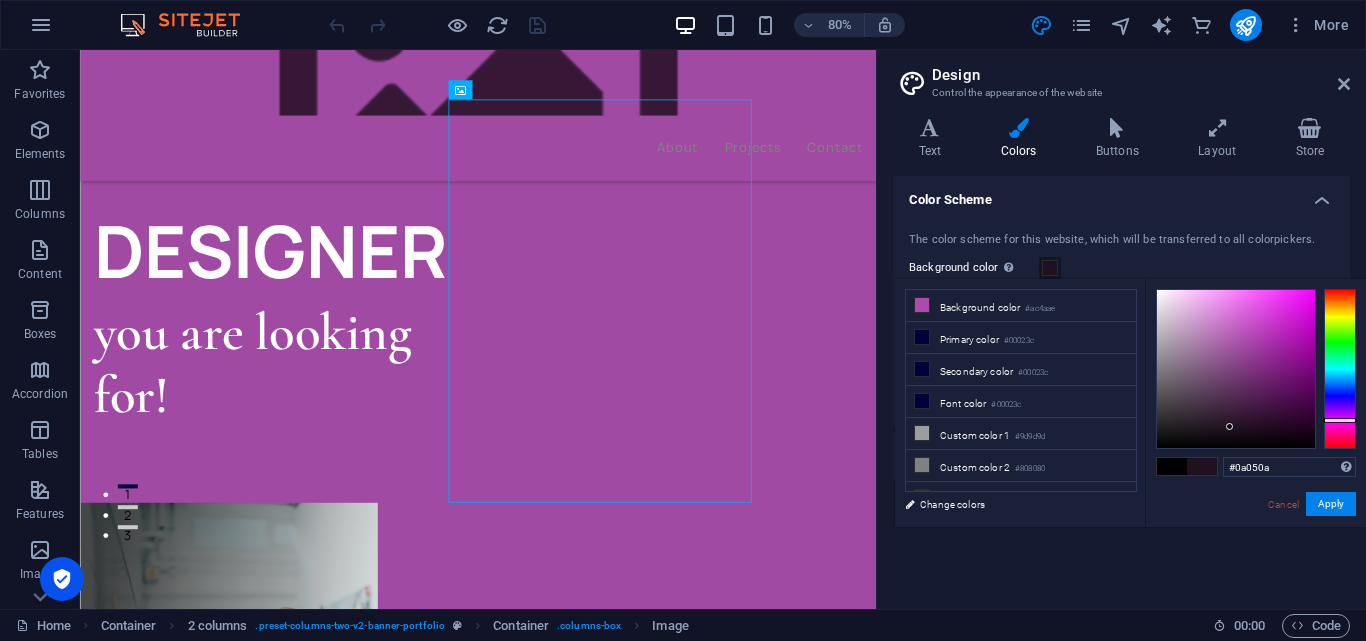 drag, startPoint x: 1243, startPoint y: 361, endPoint x: 1228, endPoint y: 441, distance: 81.394104 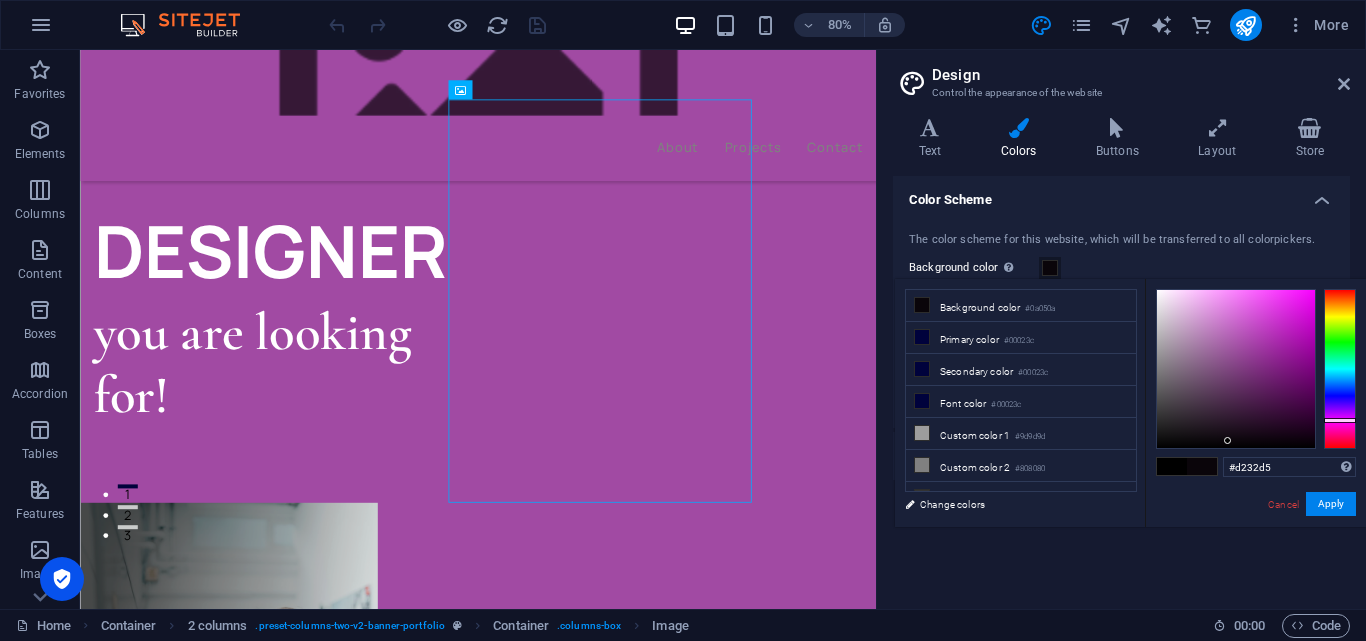 click at bounding box center [1236, 369] 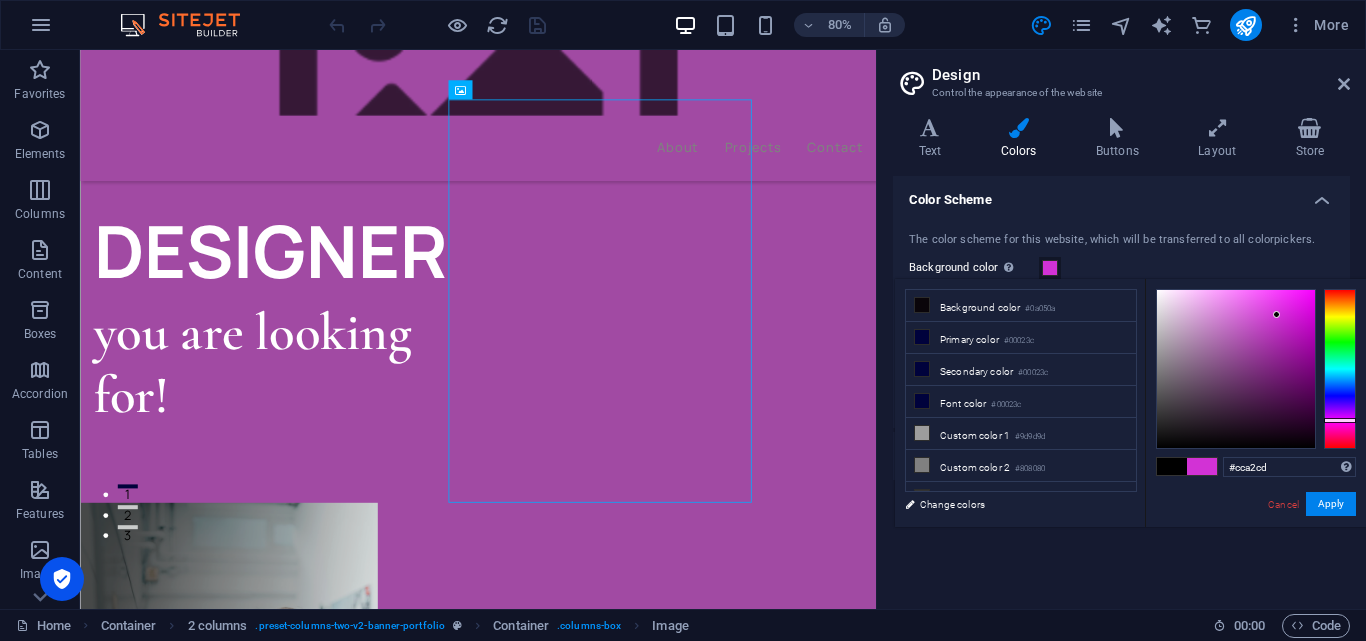 click at bounding box center [1236, 369] 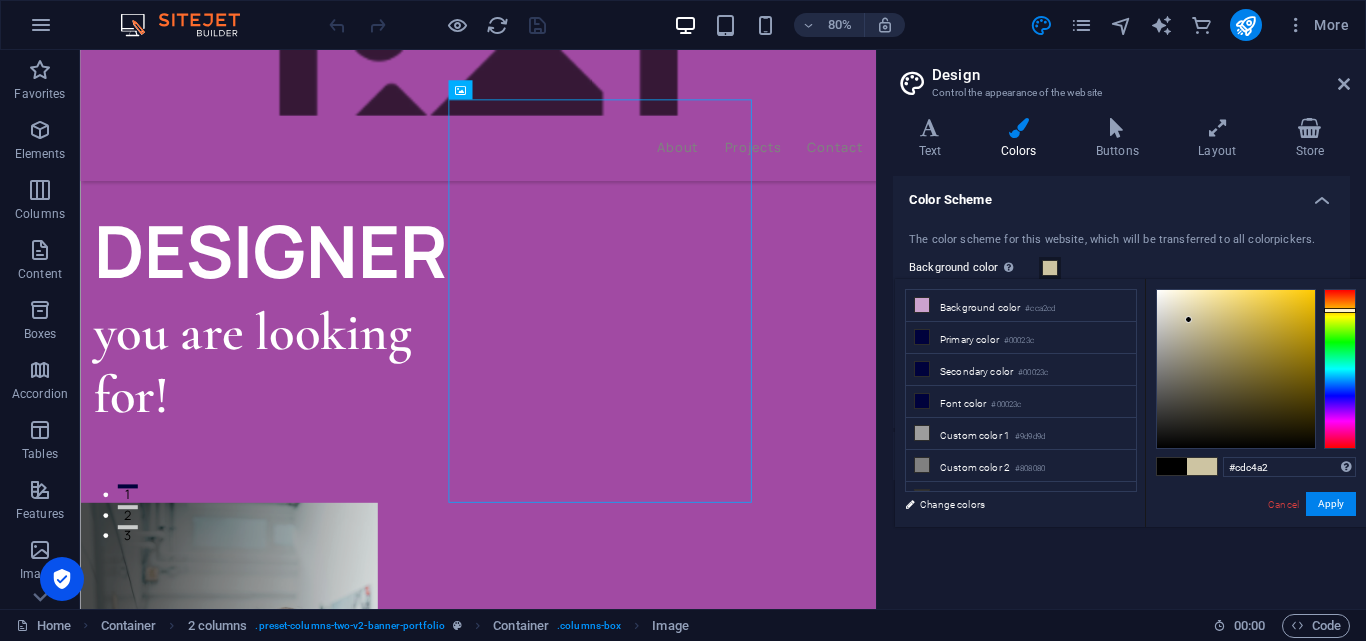 click at bounding box center [1340, 369] 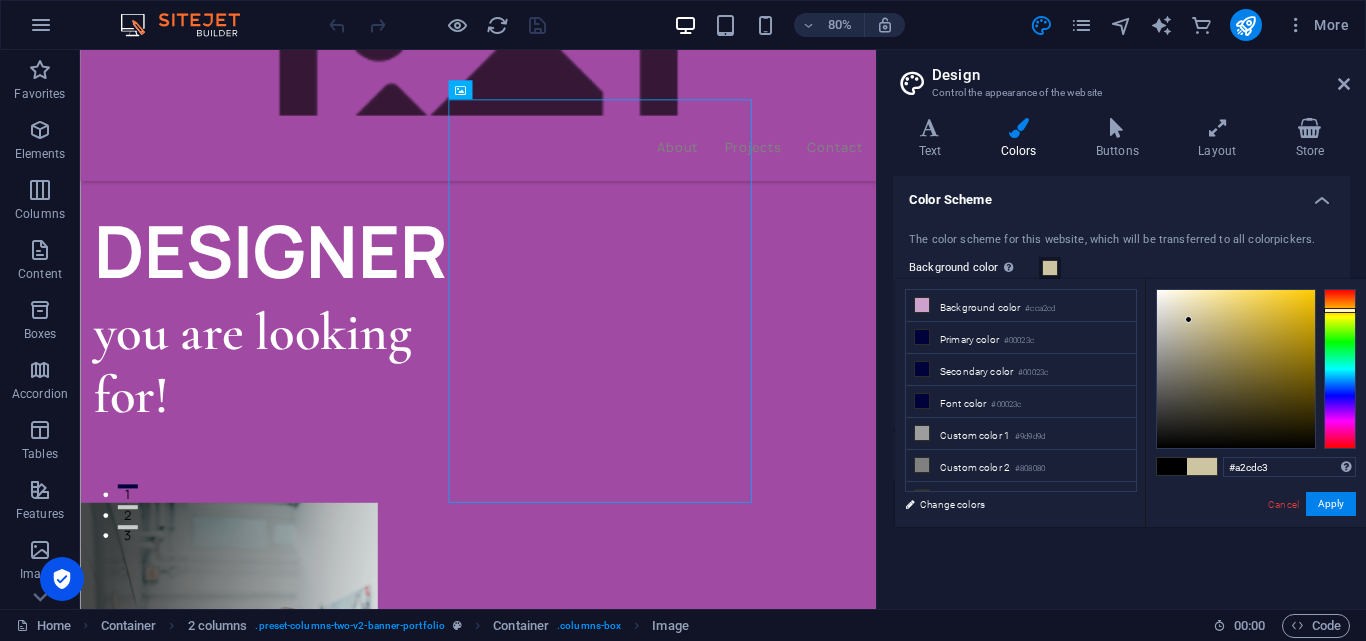 click at bounding box center (1340, 369) 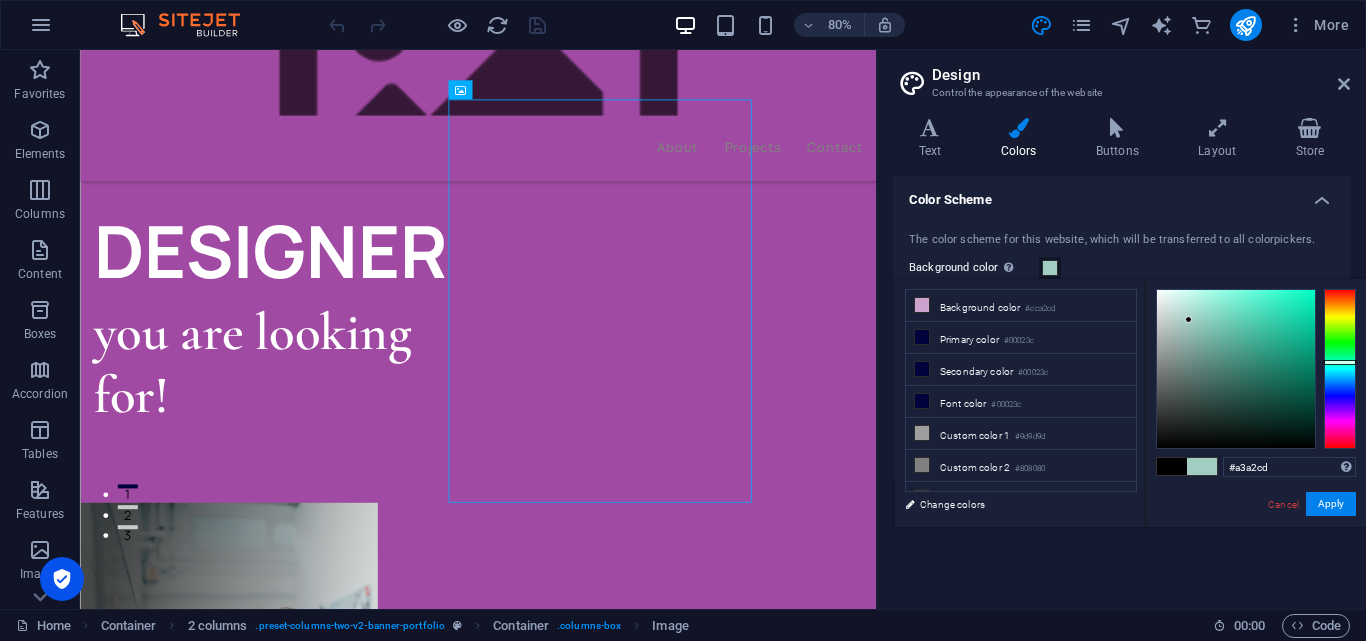 click at bounding box center [1340, 369] 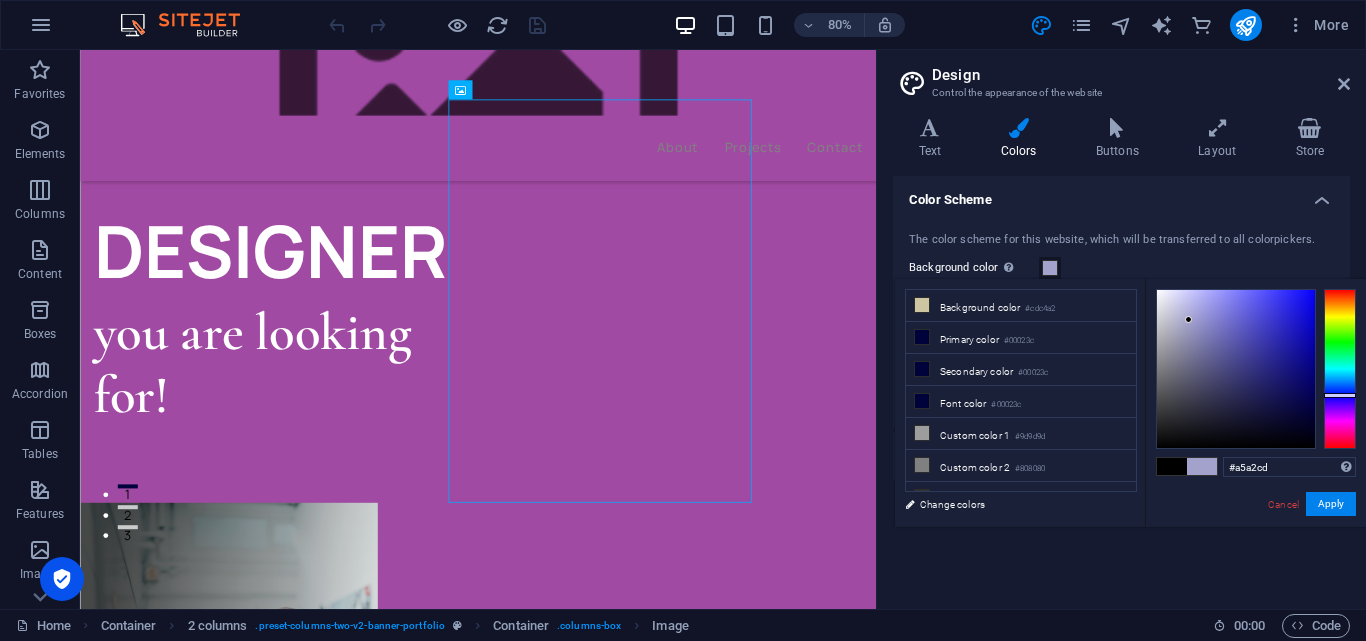 click at bounding box center [1340, 395] 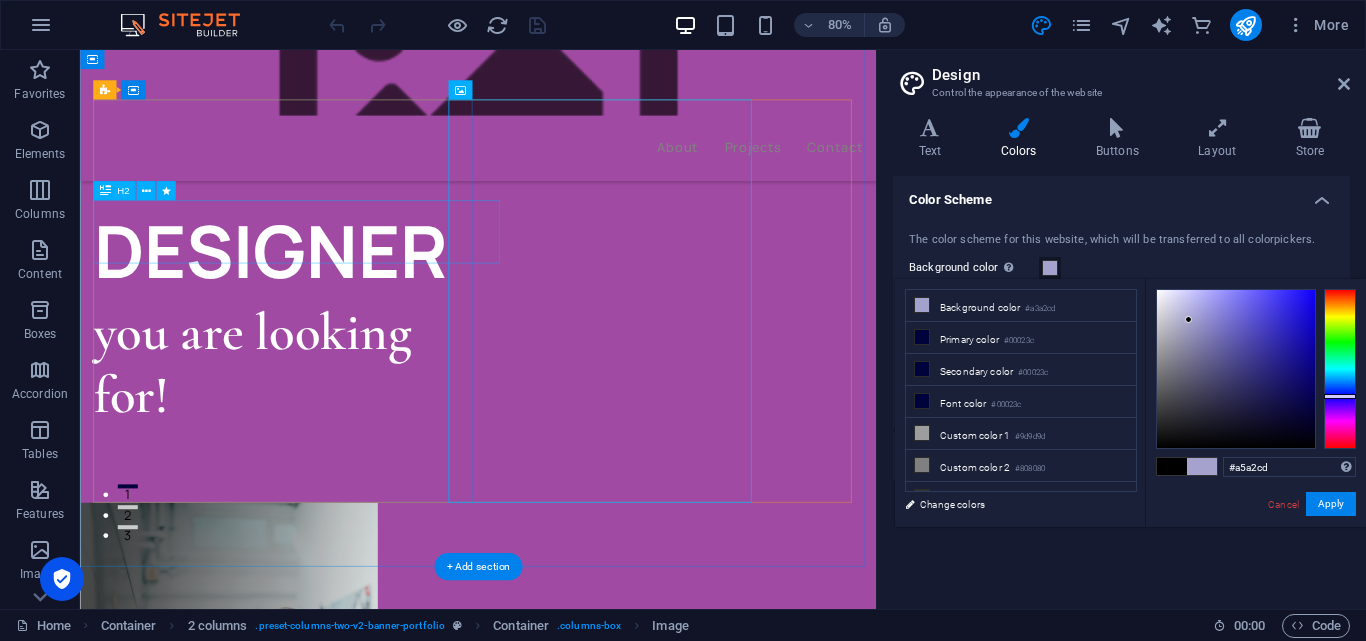 click on "you are looking for!" at bounding box center [337, 443] 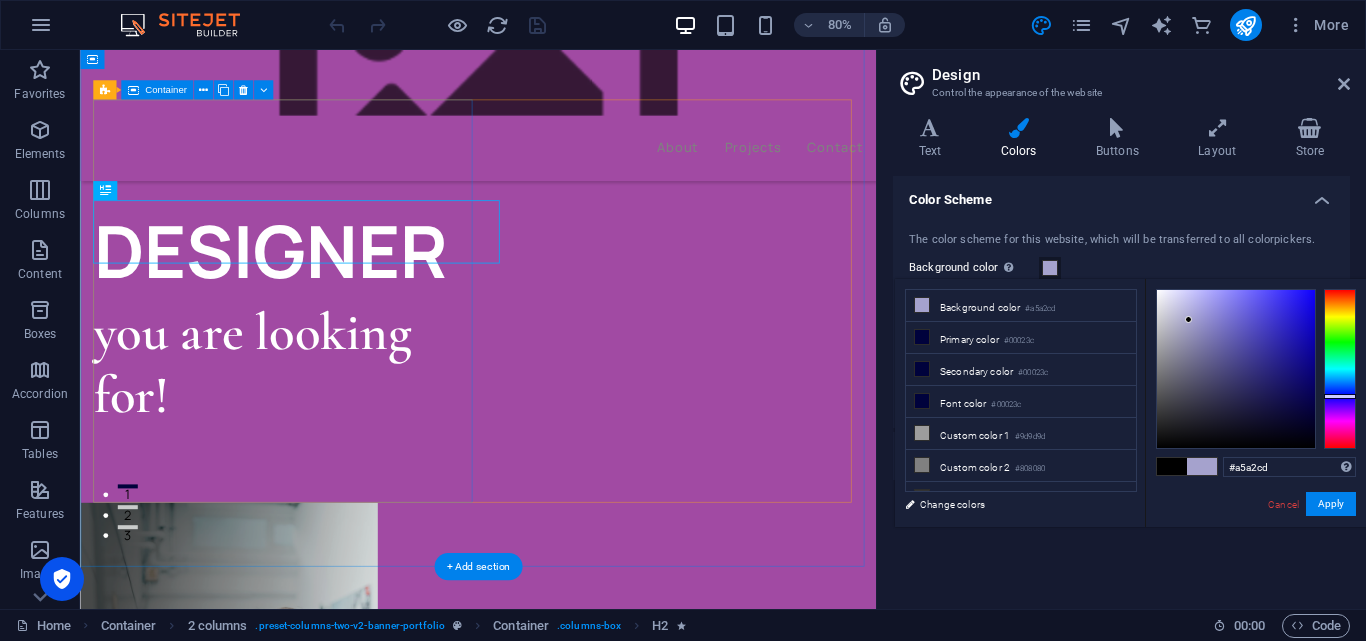 click on "WEB DESIGNER you are looking for! Let’s talk My projects" at bounding box center (337, 364) 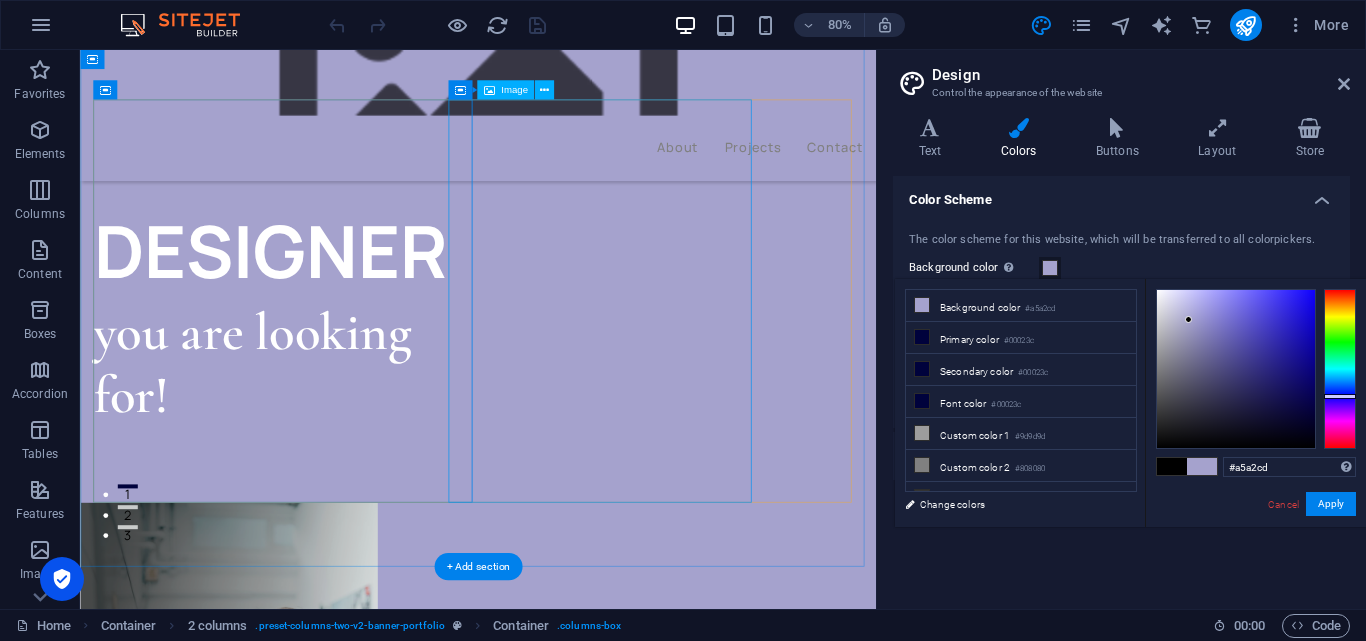 click at bounding box center [258, 868] 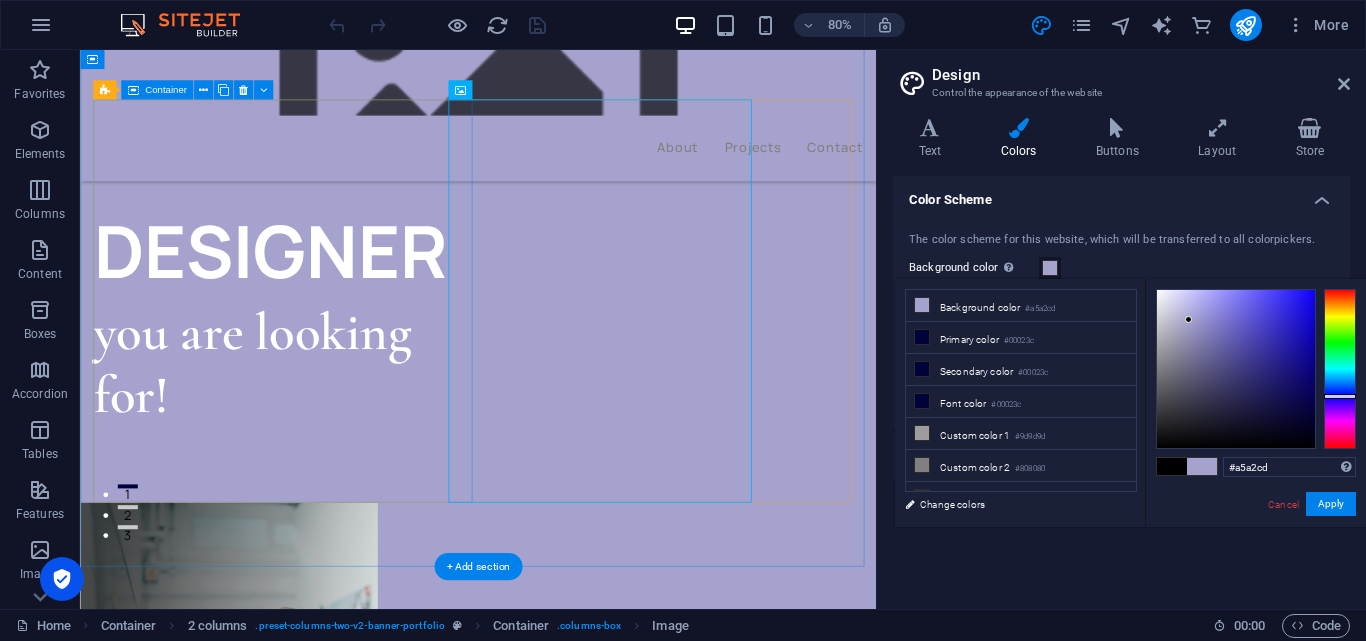 click on "WEB DESIGNER you are looking for! Let’s talk My projects" at bounding box center [337, 364] 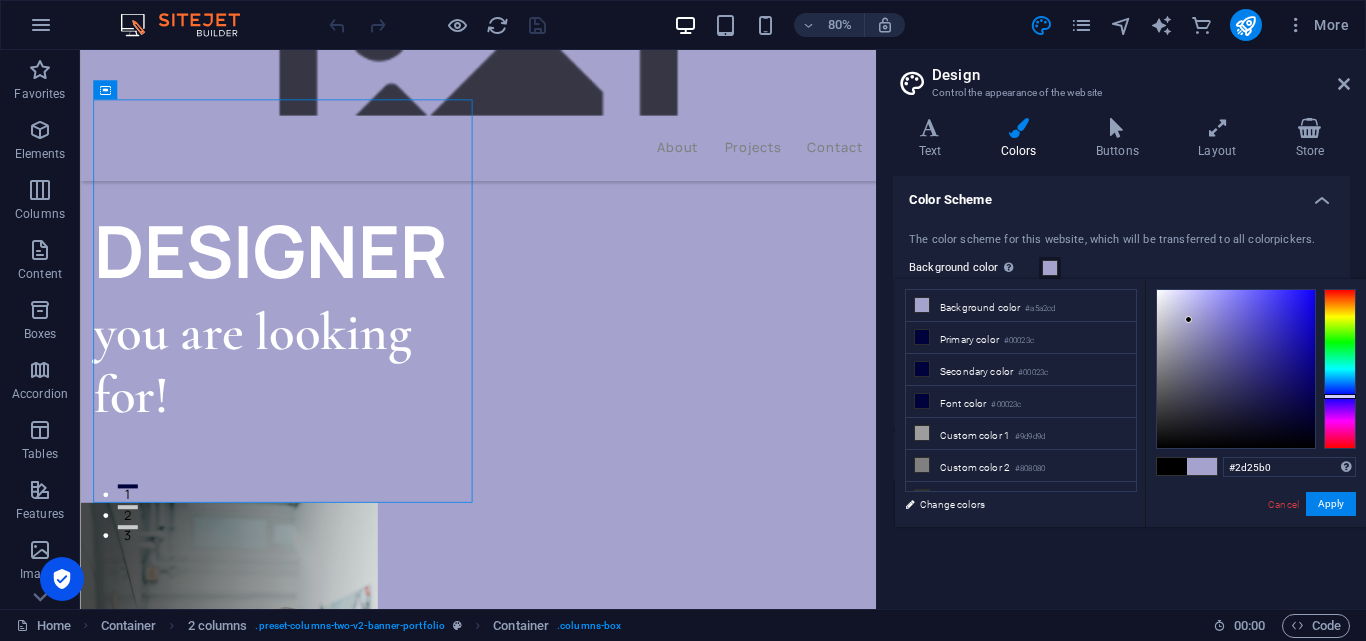 click at bounding box center [1236, 369] 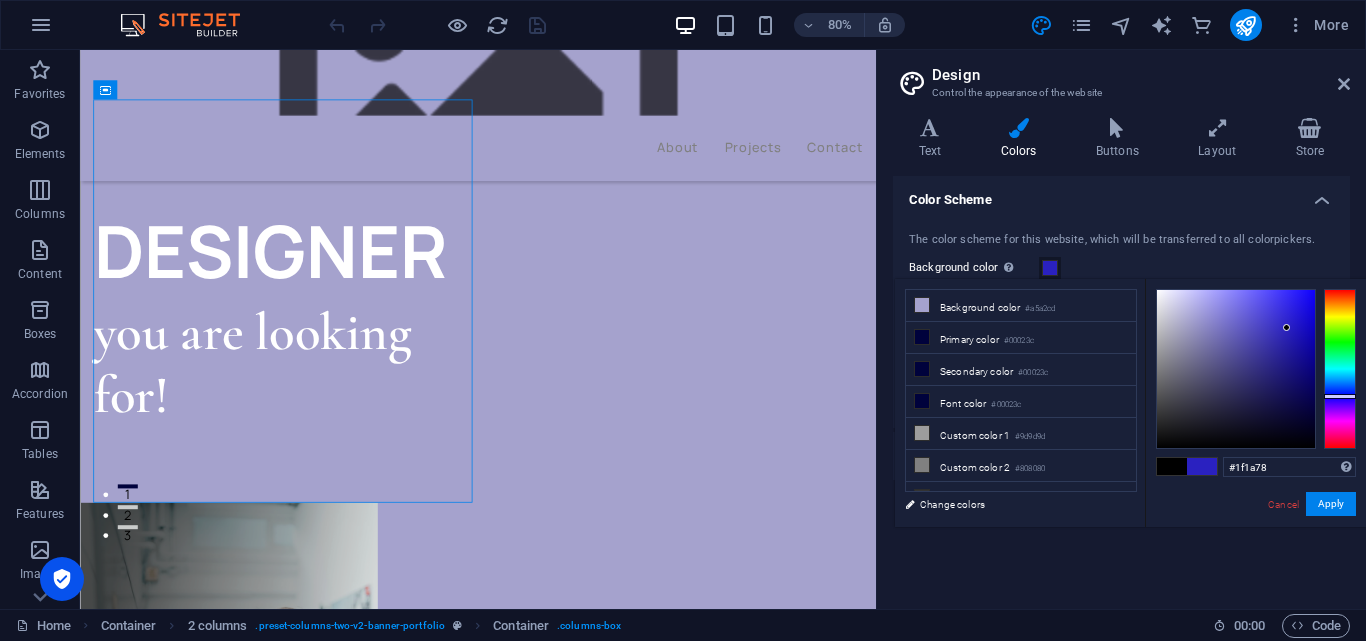 drag, startPoint x: 1287, startPoint y: 328, endPoint x: 1277, endPoint y: 389, distance: 61.81424 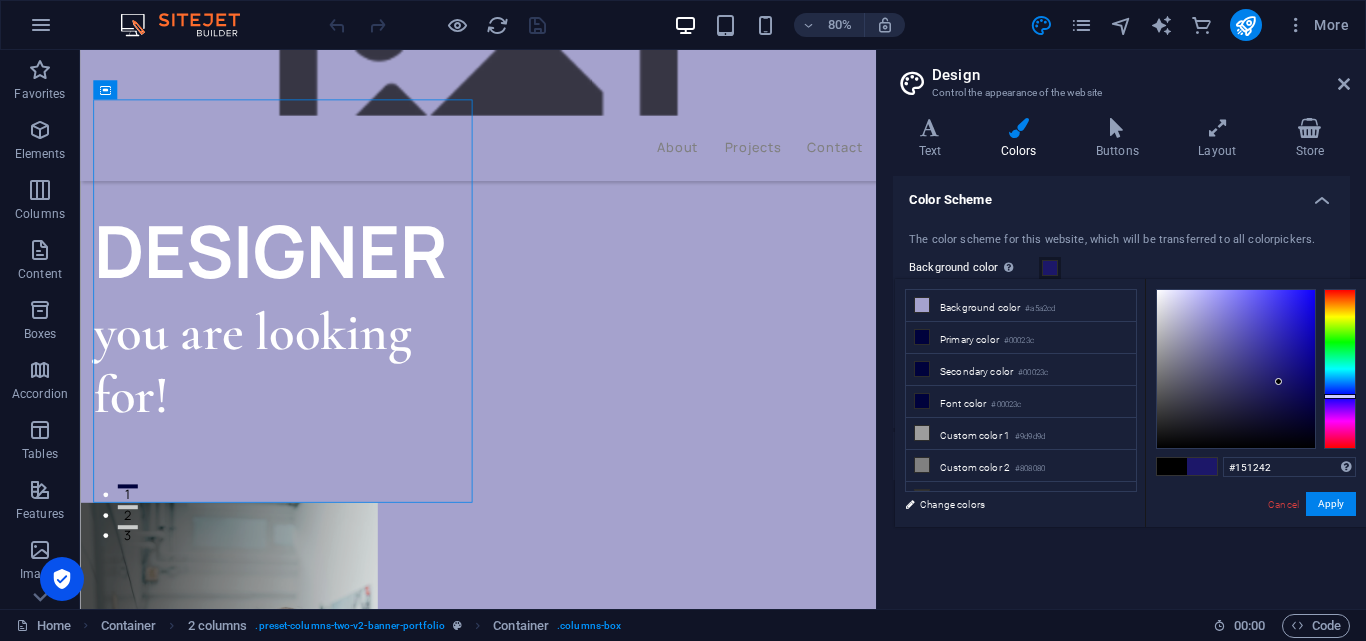 click at bounding box center [1236, 369] 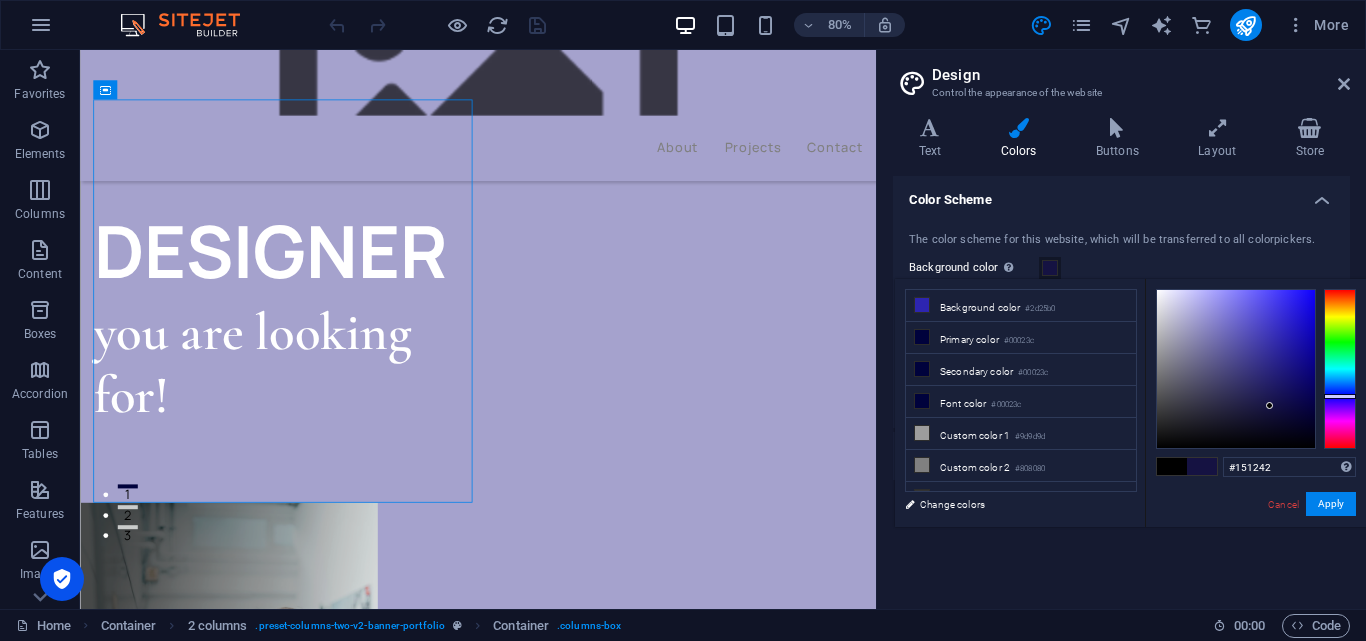 click at bounding box center (1269, 405) 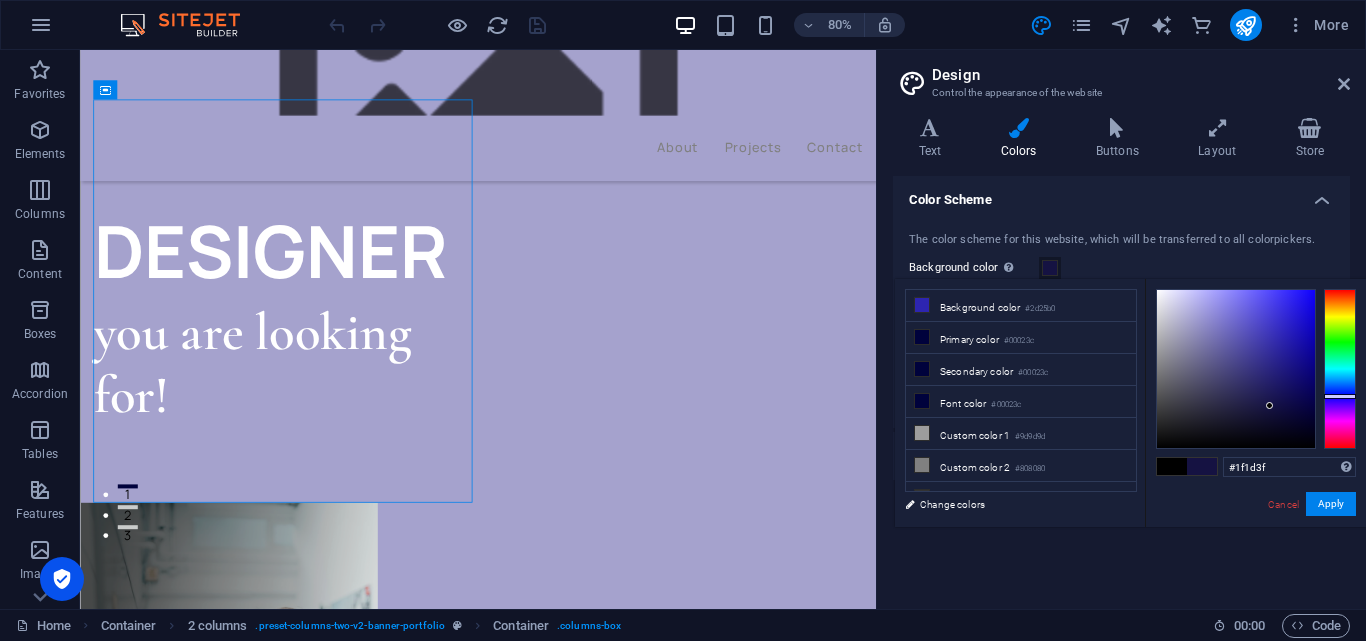 drag, startPoint x: 1242, startPoint y: 408, endPoint x: 1226, endPoint y: 393, distance: 21.931713 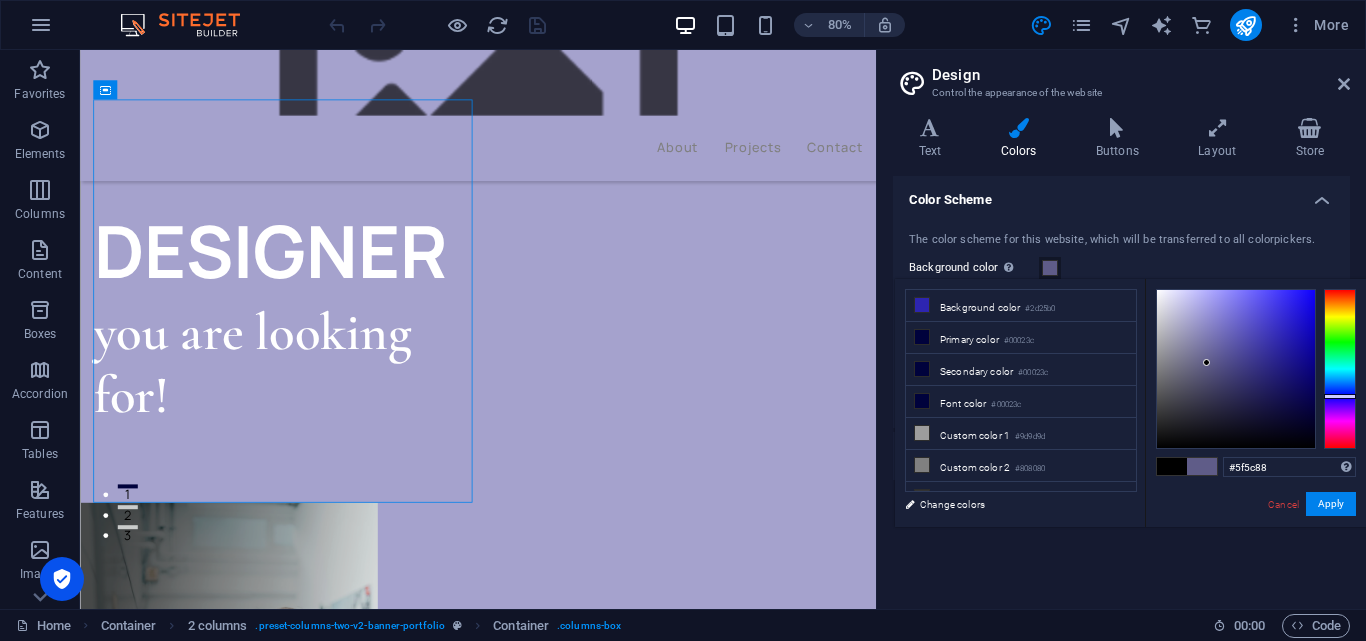 click at bounding box center [1236, 369] 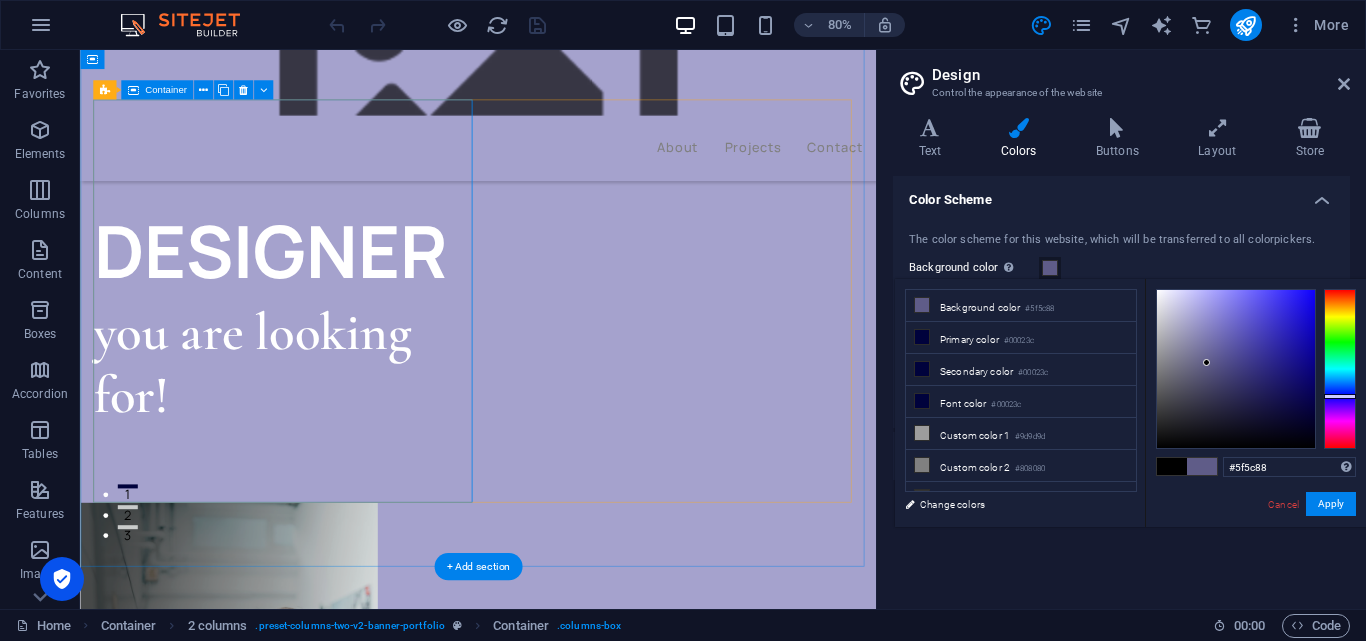 click on "WEB DESIGNER you are looking for! Let’s talk My projects" at bounding box center [337, 364] 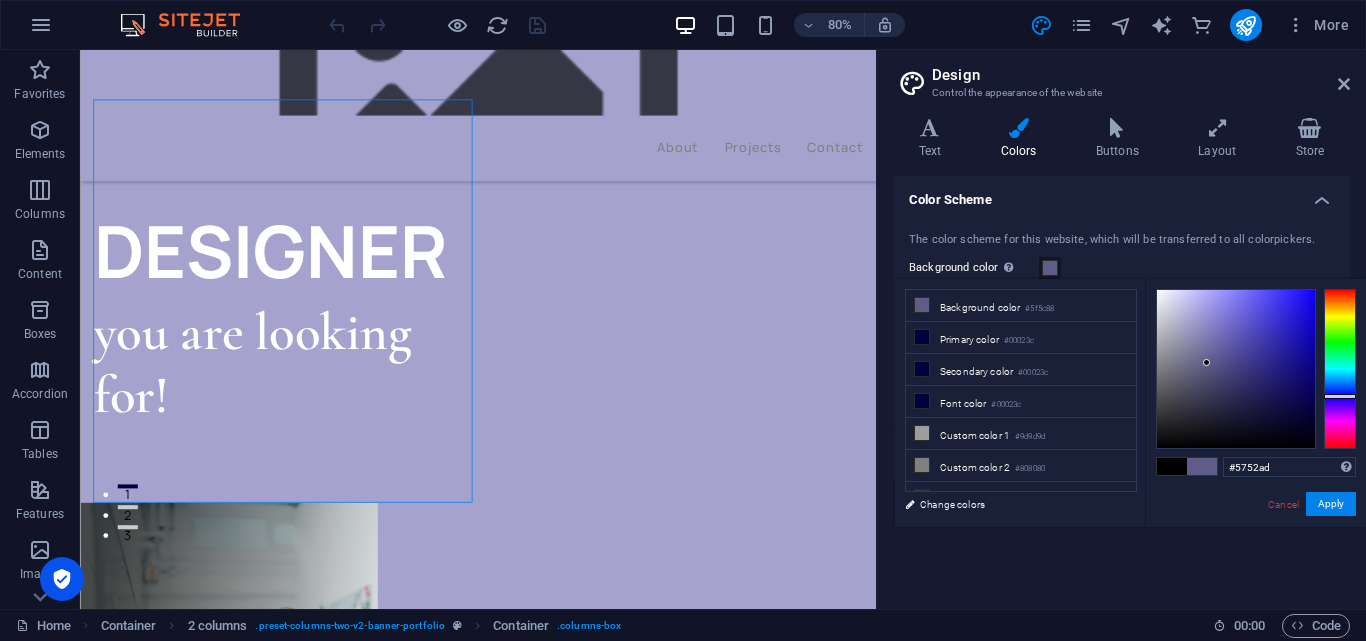 click at bounding box center (1236, 369) 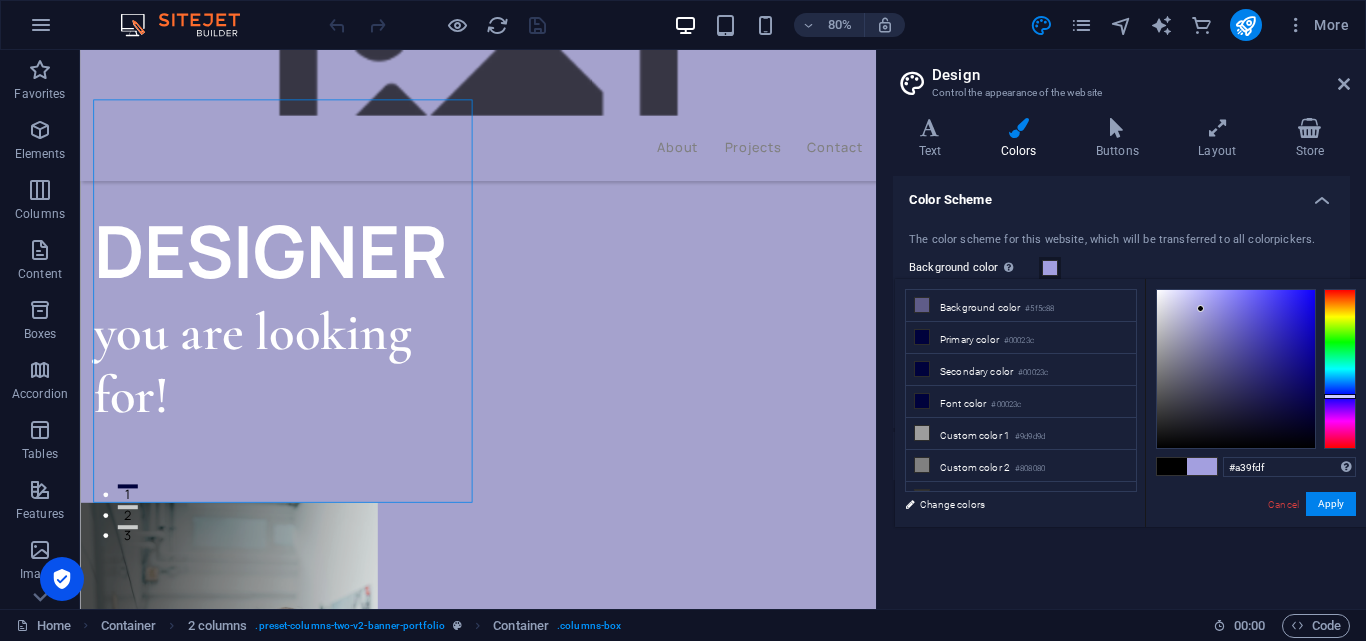drag, startPoint x: 1201, startPoint y: 309, endPoint x: 1290, endPoint y: 325, distance: 90.426765 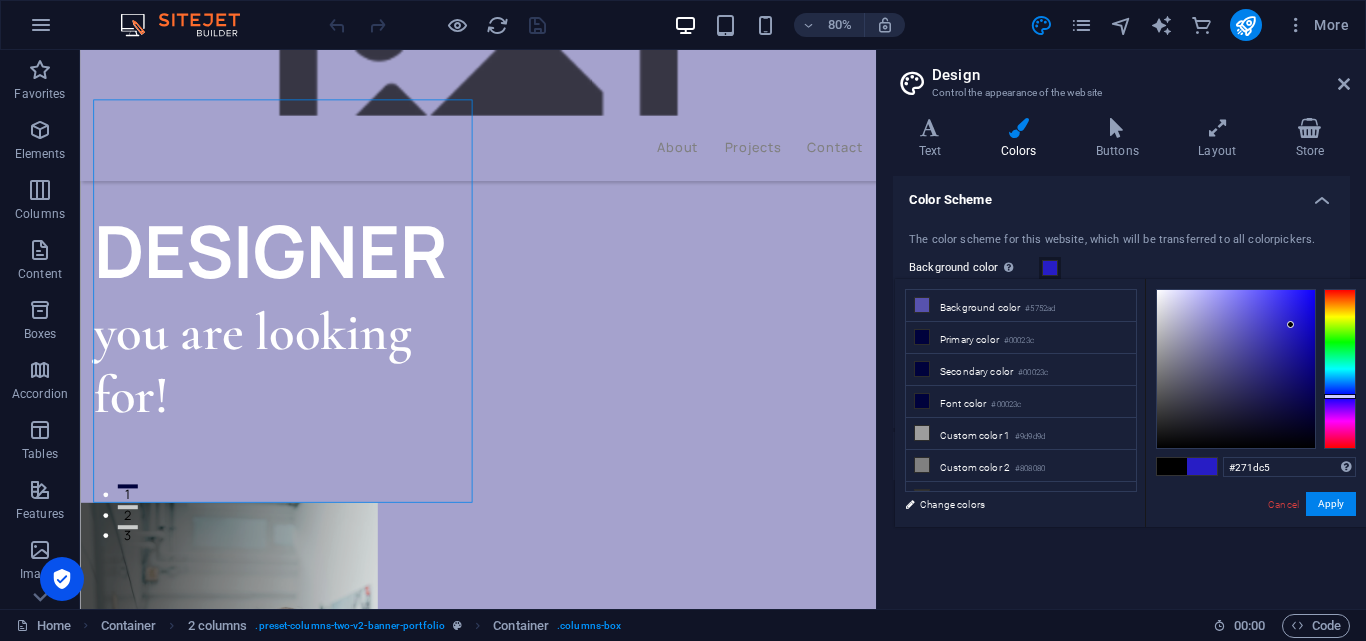 click at bounding box center (1236, 369) 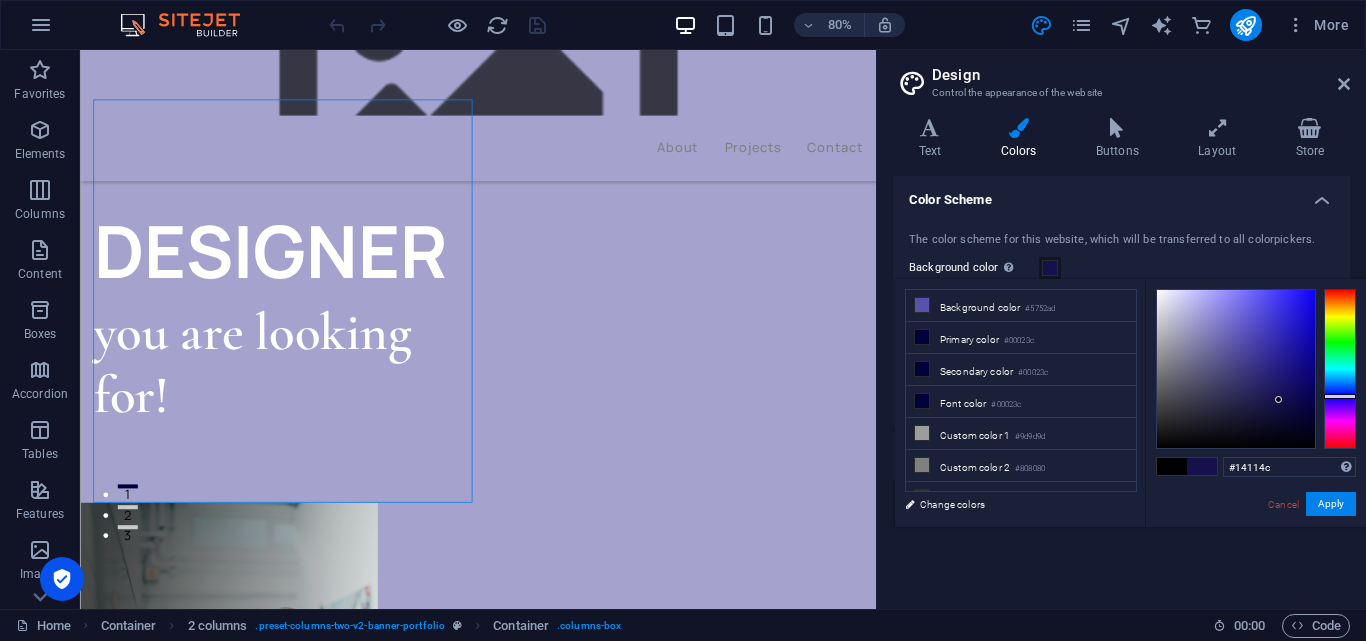 click at bounding box center (1236, 369) 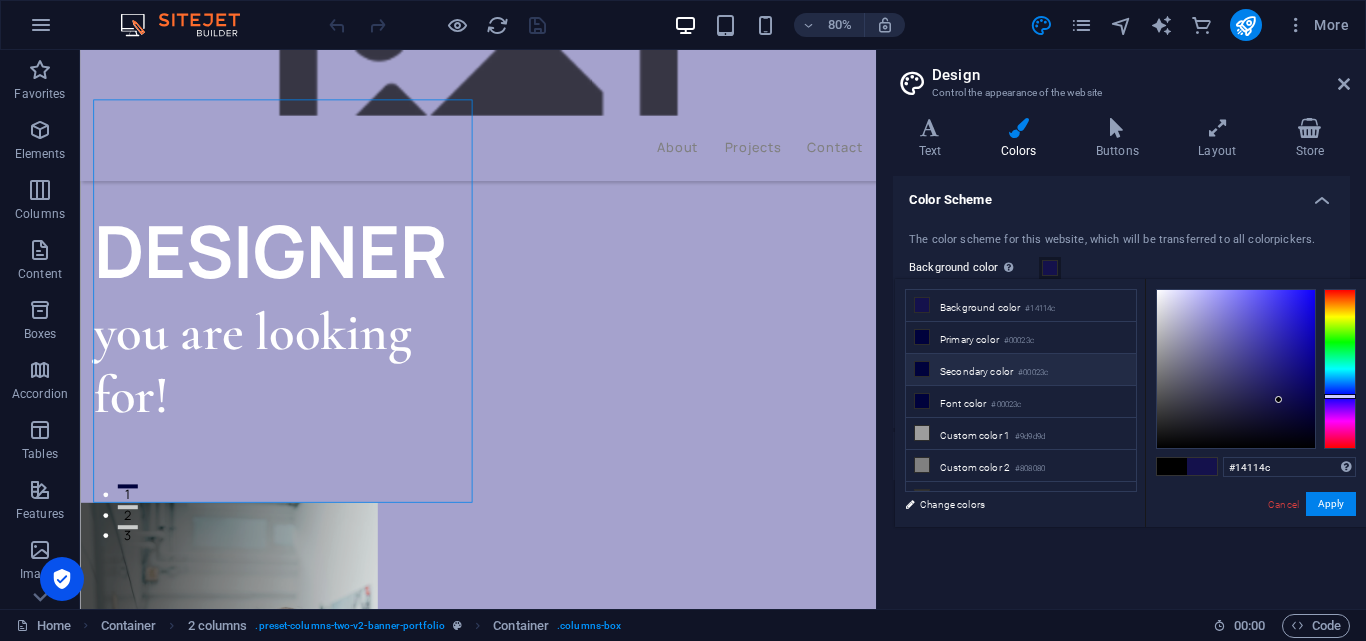 click on "Secondary color
#00023c" at bounding box center [1021, 370] 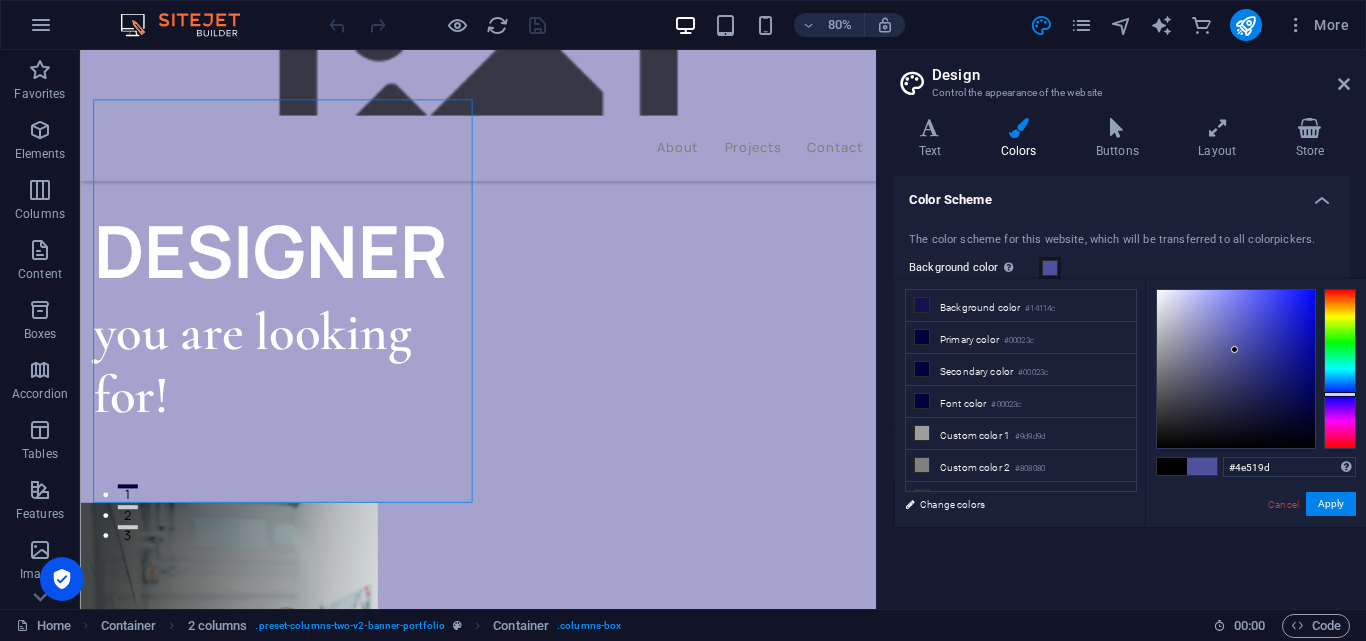 click at bounding box center [1236, 369] 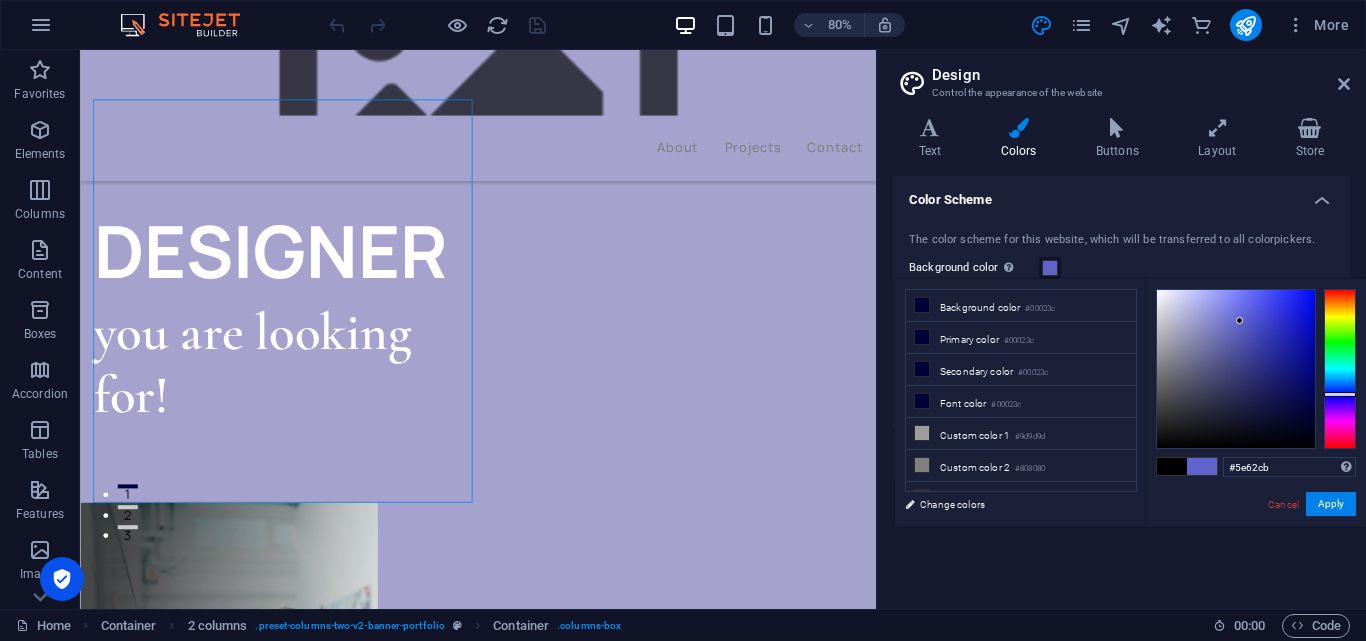 drag, startPoint x: 1240, startPoint y: 322, endPoint x: 1266, endPoint y: 312, distance: 27.856777 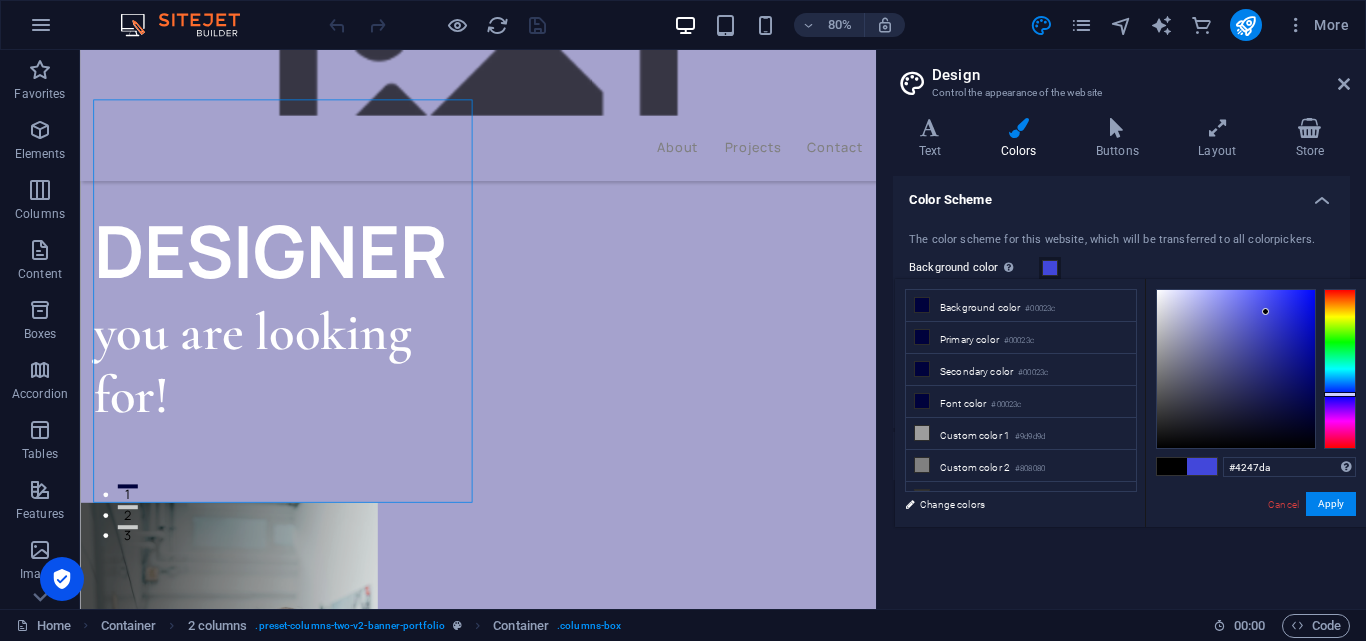 click at bounding box center (1236, 369) 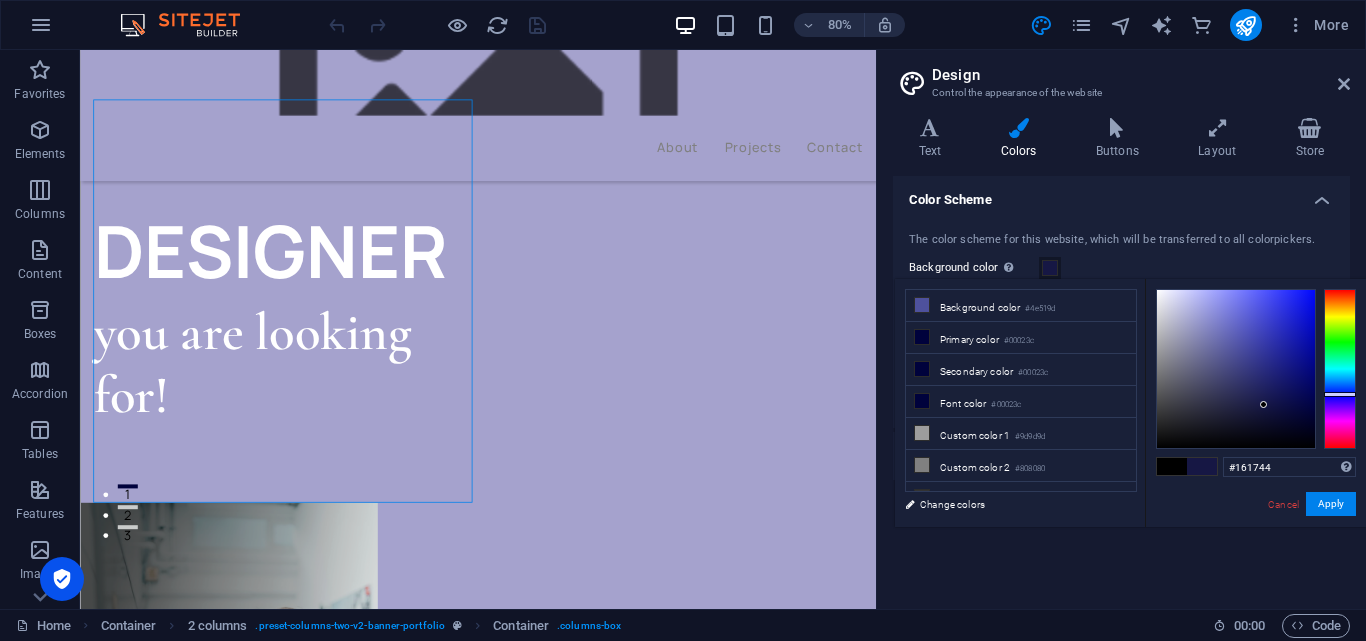 click at bounding box center [1236, 369] 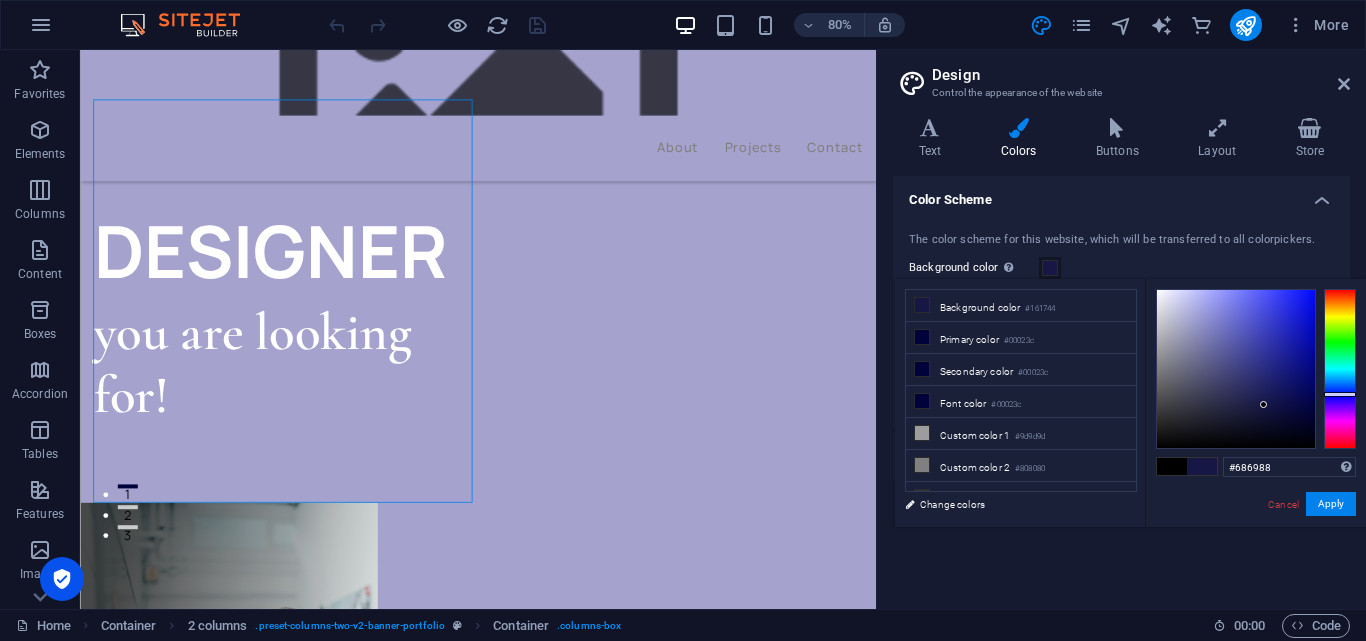 click at bounding box center [1236, 369] 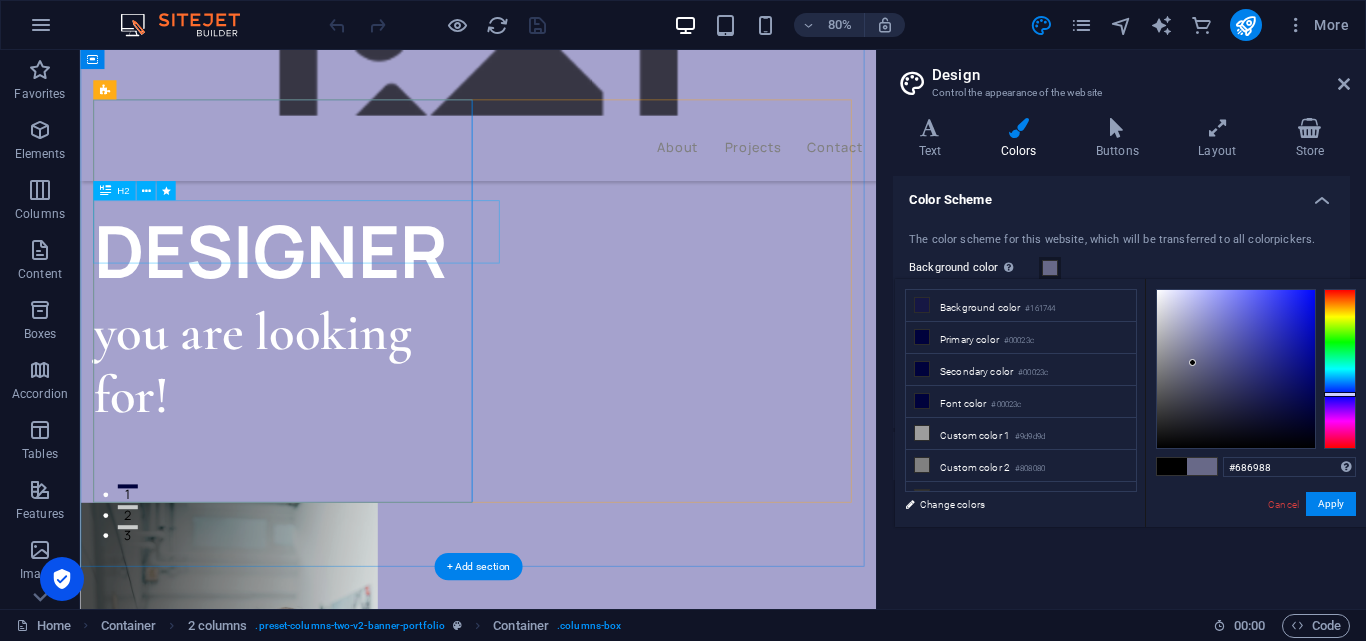 drag, startPoint x: 520, startPoint y: 247, endPoint x: 531, endPoint y: 202, distance: 46.32494 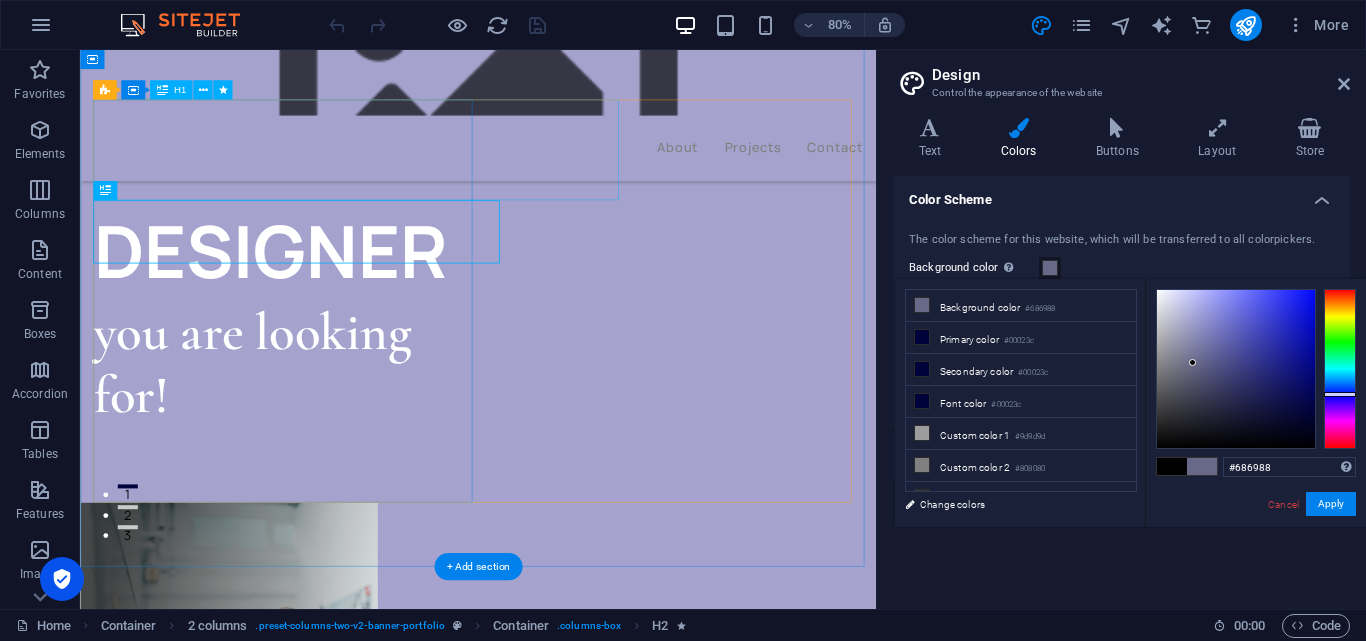 click on "WEB DESIGNER" at bounding box center [337, 238] 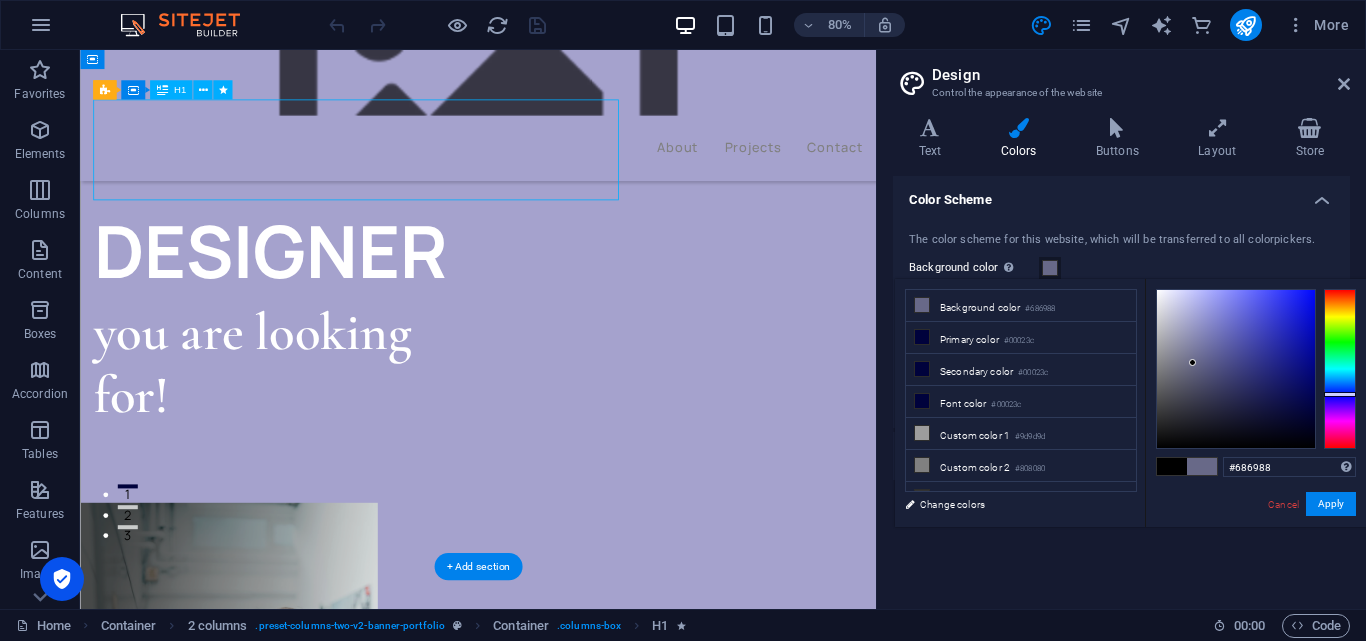 click on "WEB DESIGNER" at bounding box center [337, 238] 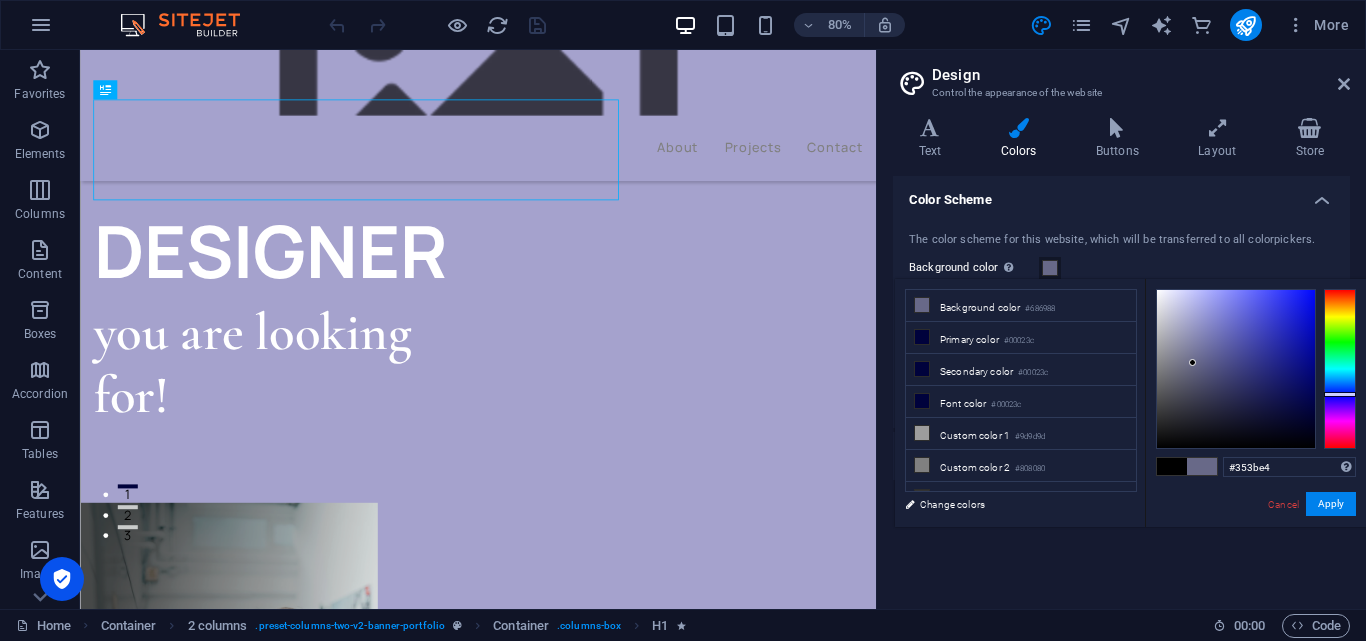 click at bounding box center (1236, 369) 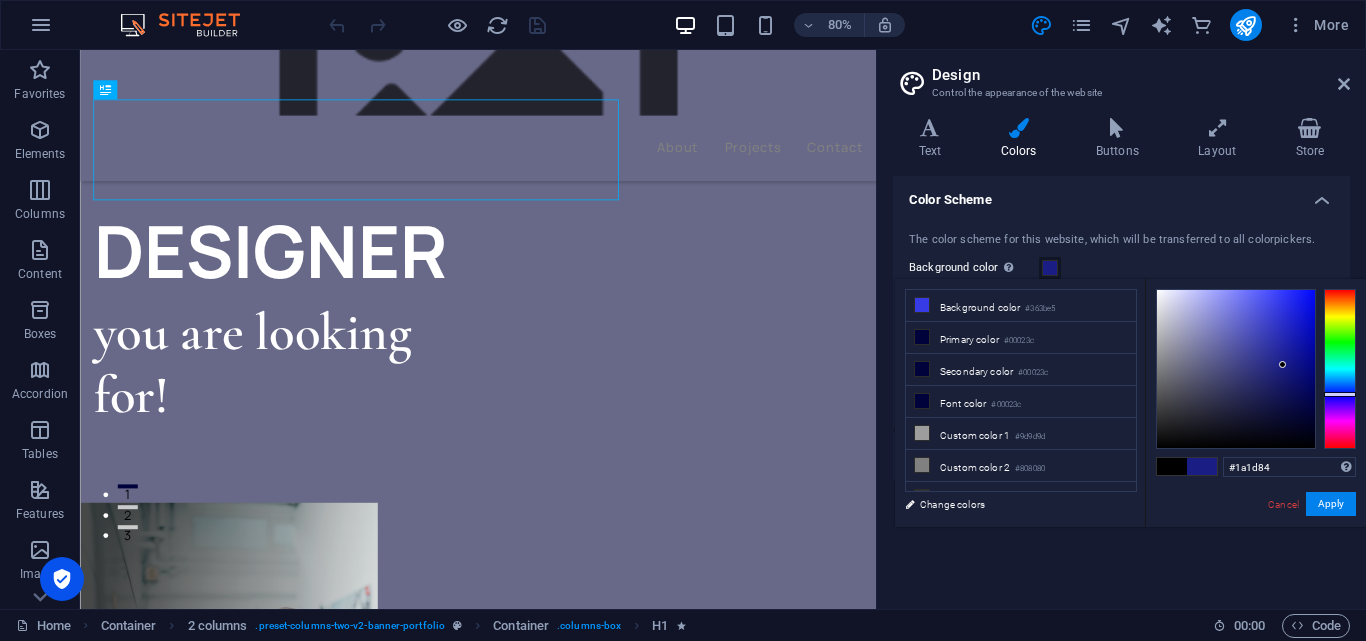 click at bounding box center [1236, 369] 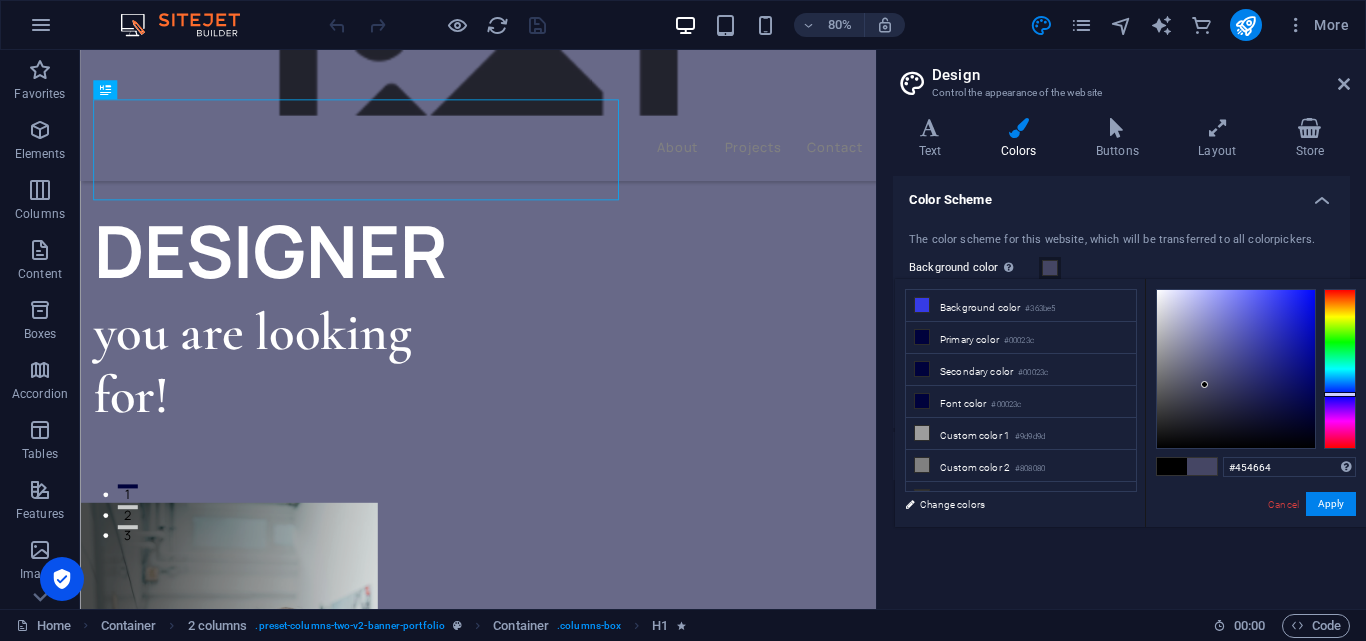 click at bounding box center [1236, 369] 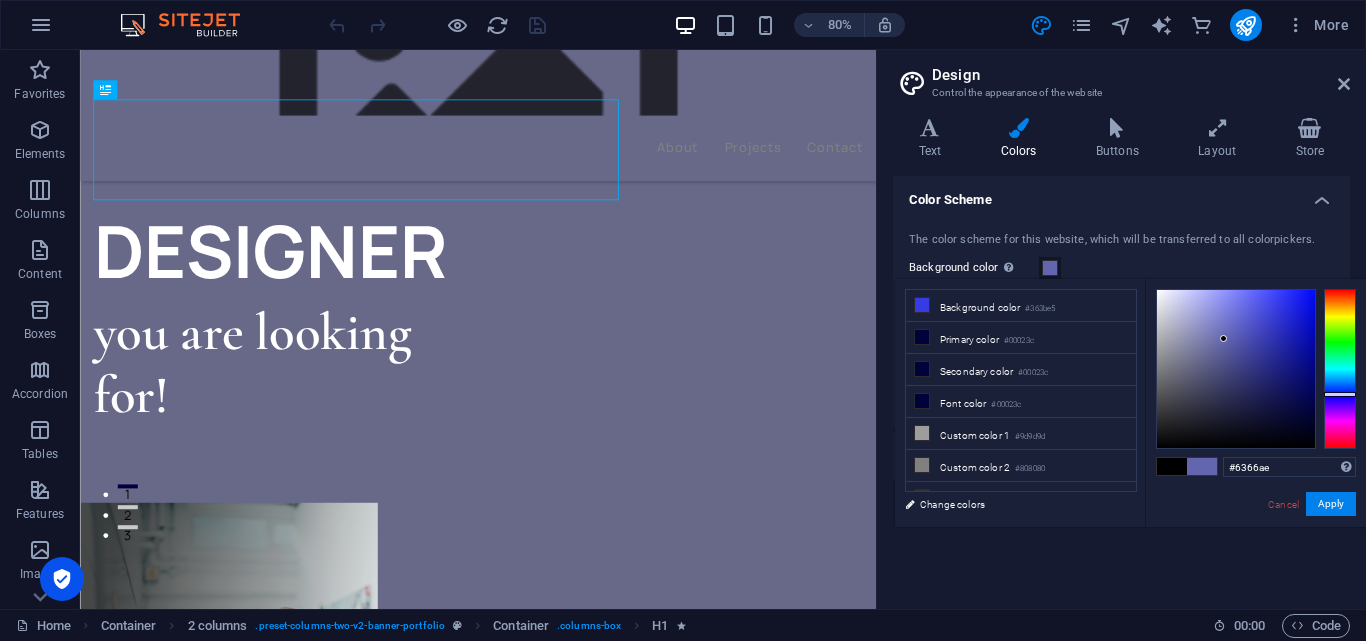 drag, startPoint x: 1224, startPoint y: 339, endPoint x: 1207, endPoint y: 319, distance: 26.24881 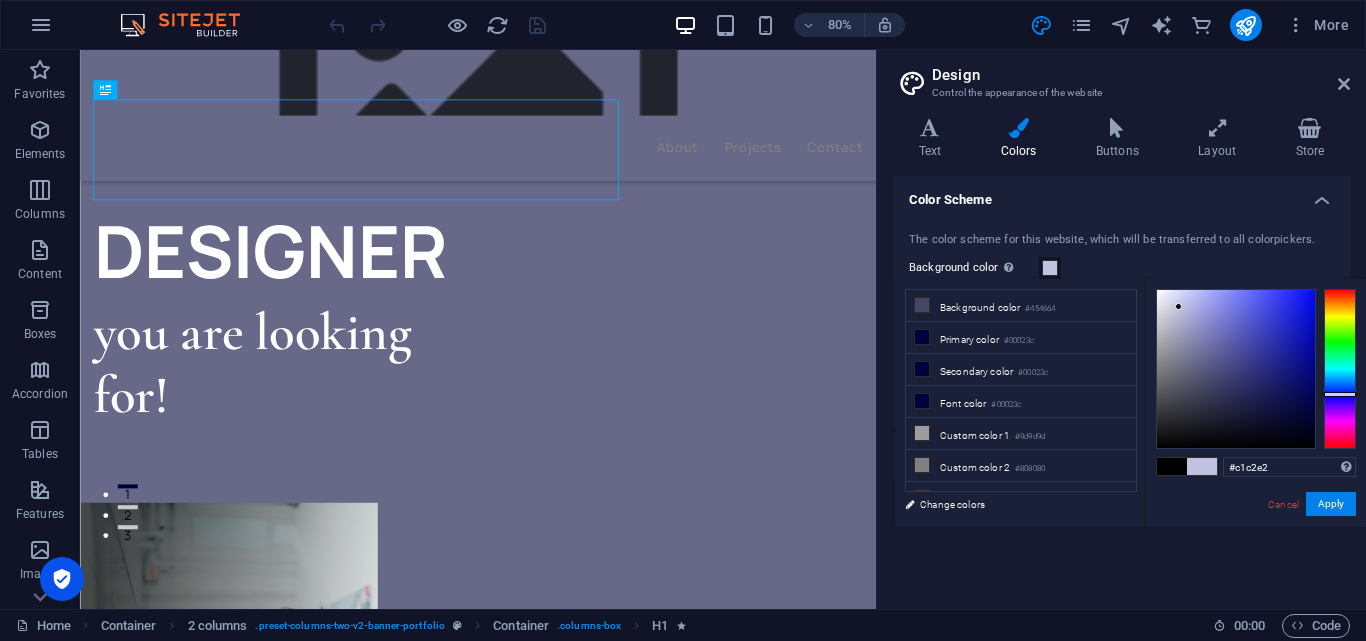 click at bounding box center [1236, 369] 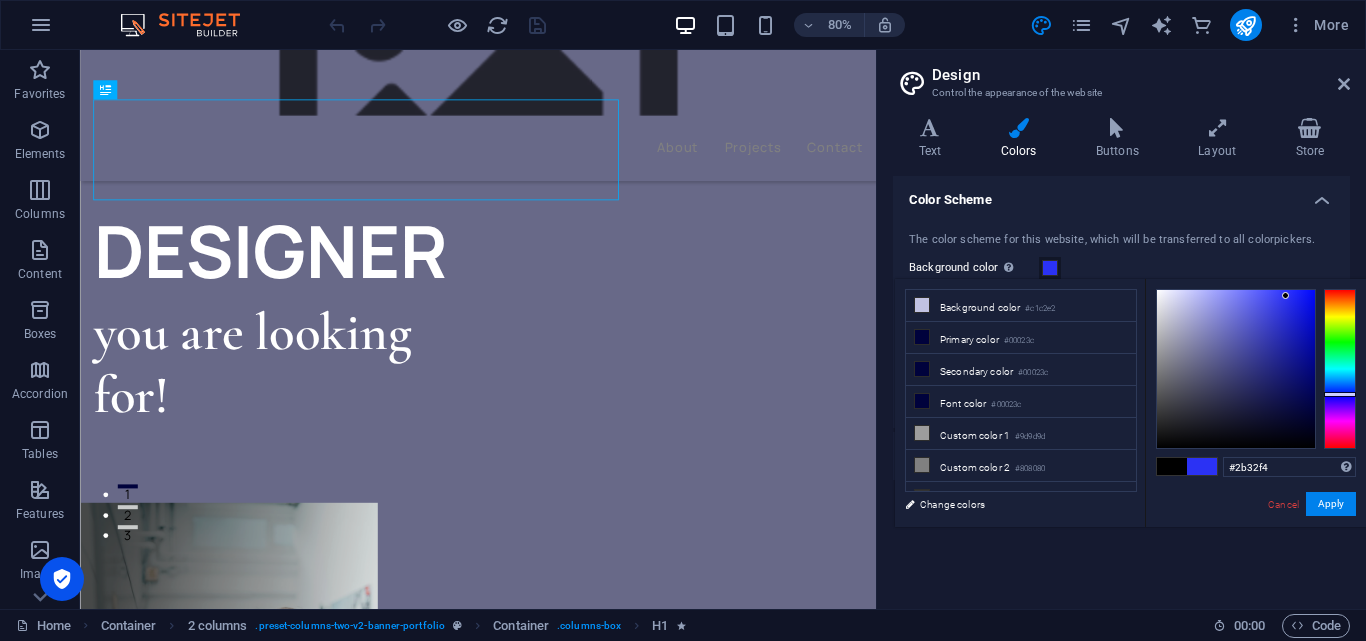 click at bounding box center (1236, 369) 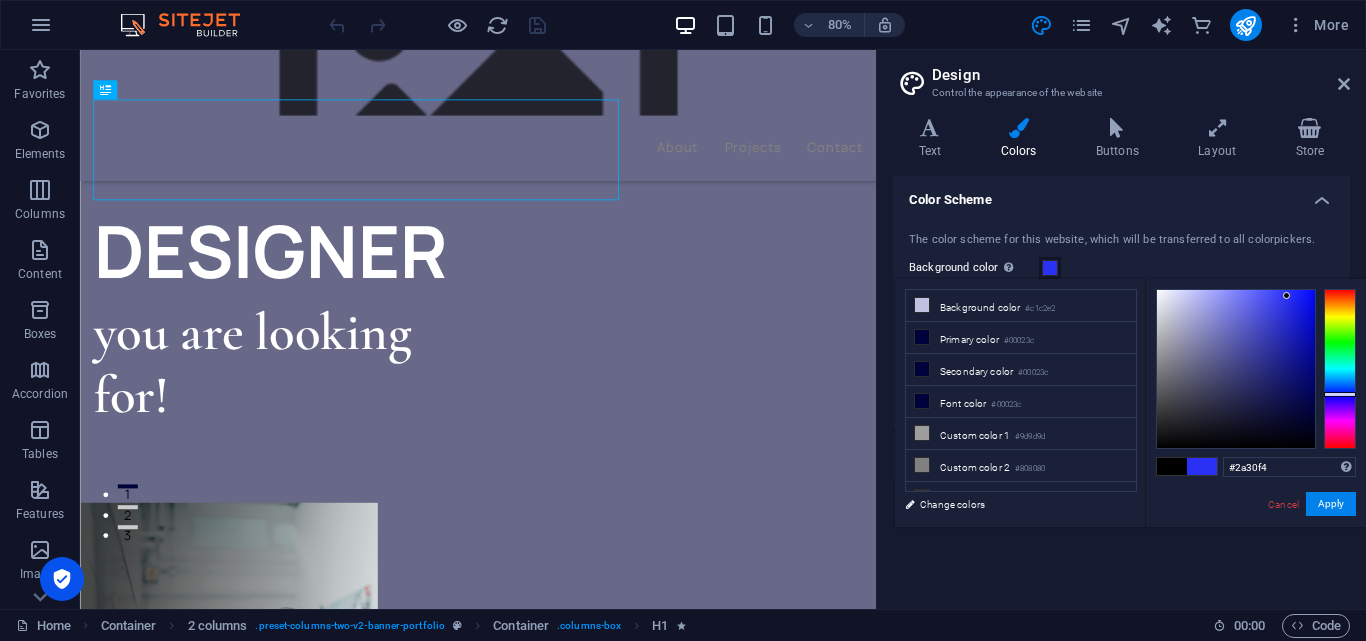 type on "#1b20c2" 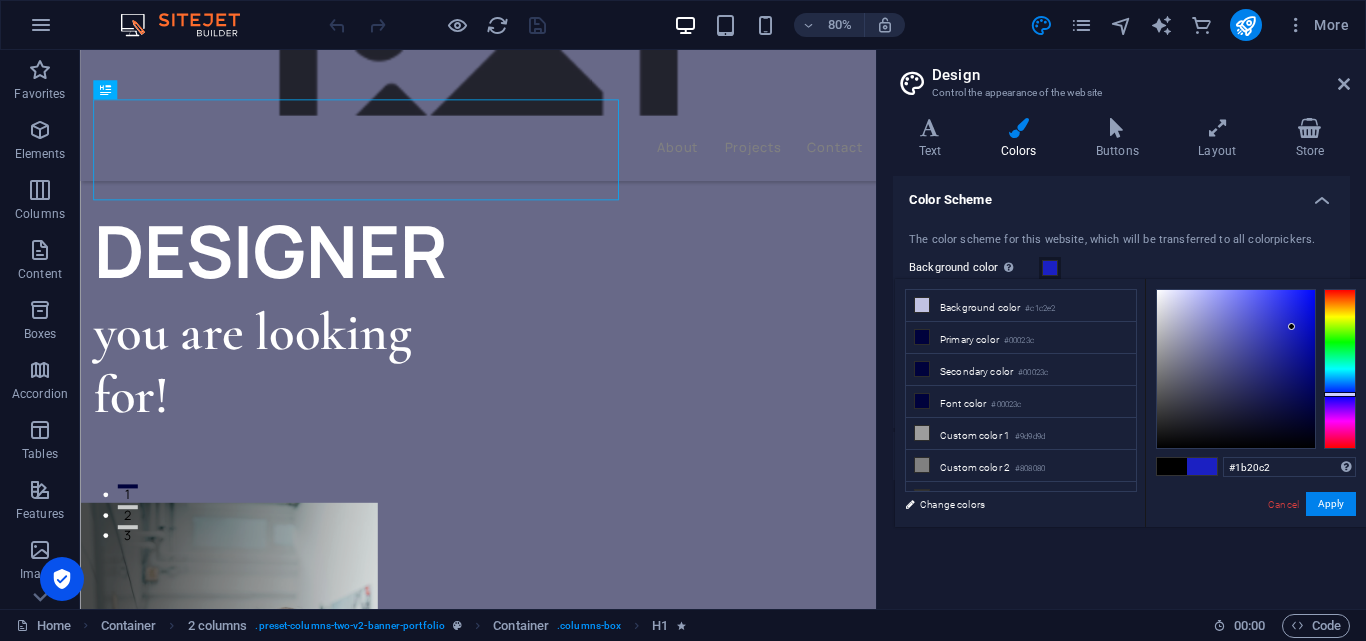 click at bounding box center [1236, 369] 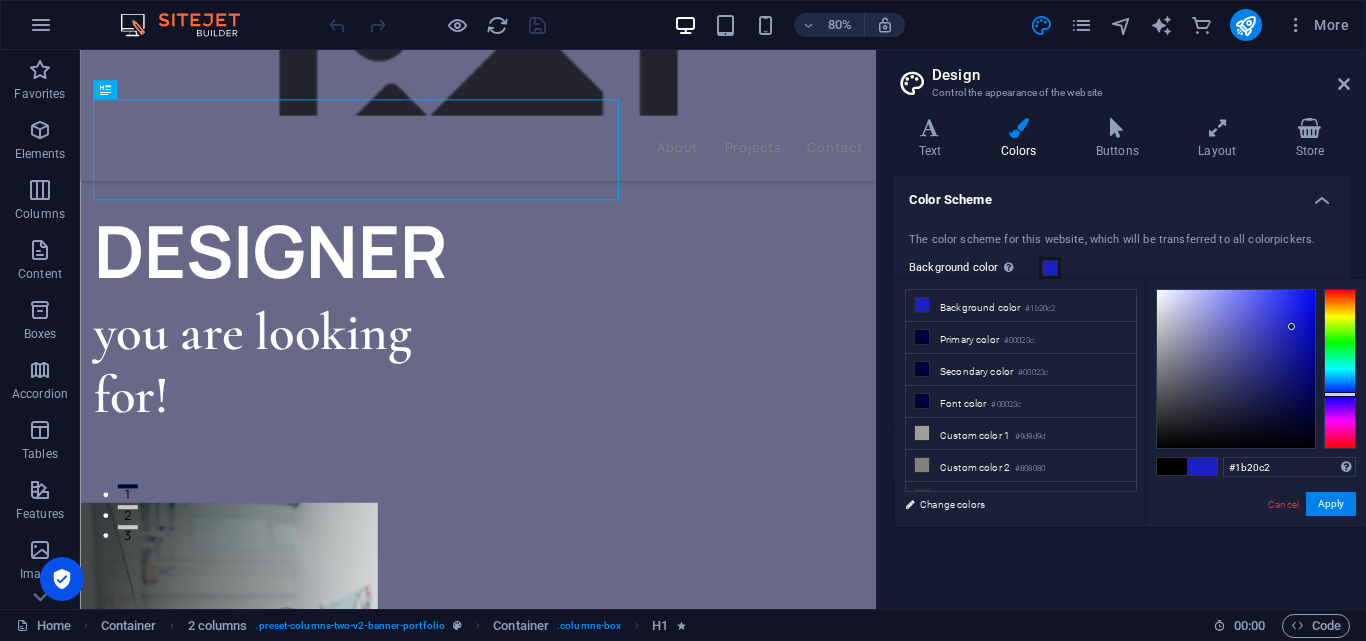 click at bounding box center (1018, 128) 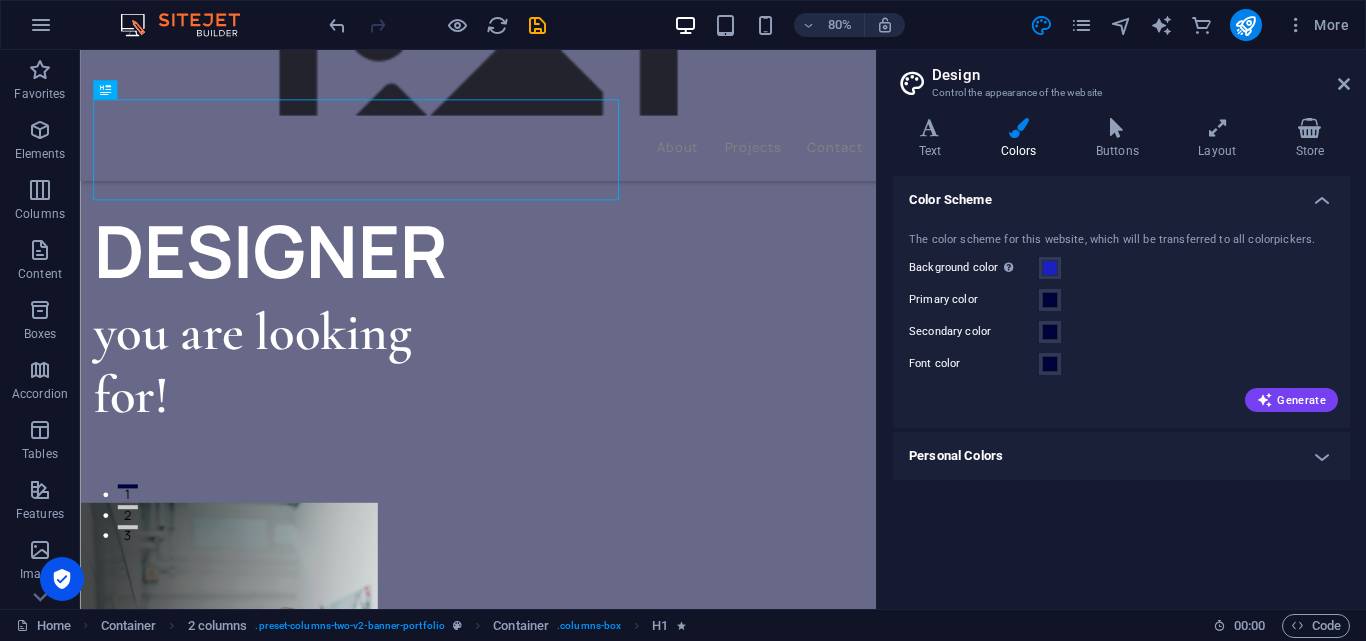 click at bounding box center [1018, 128] 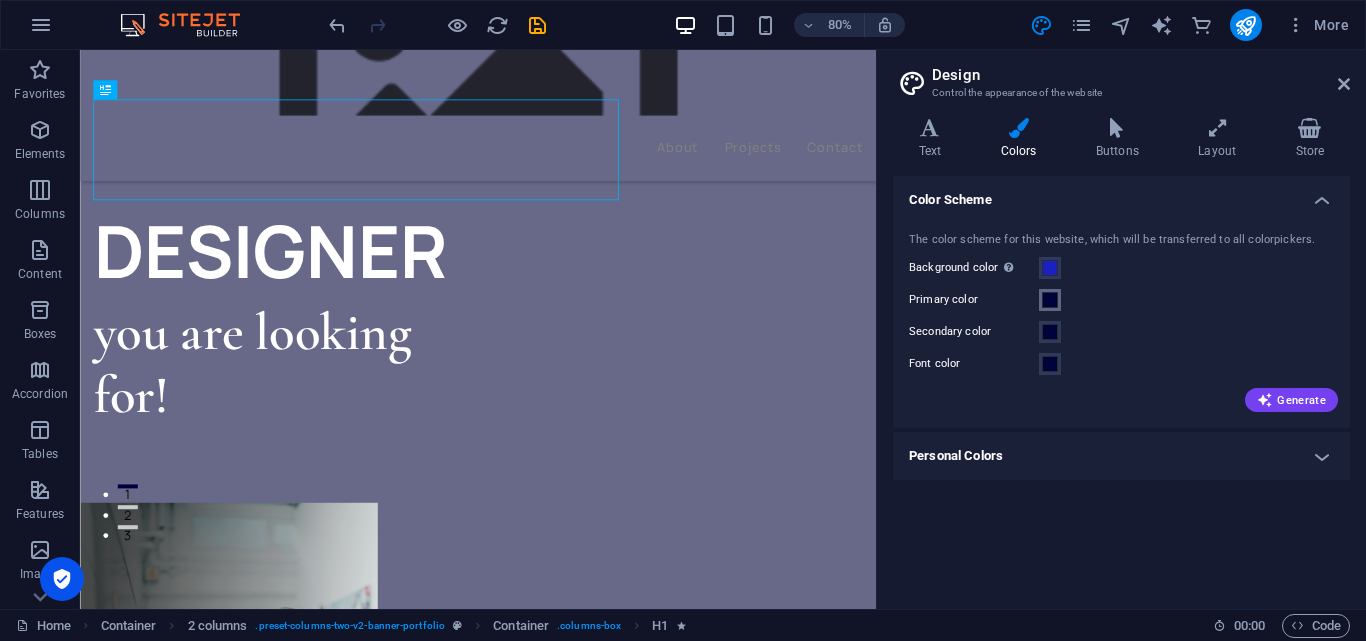click at bounding box center (1050, 300) 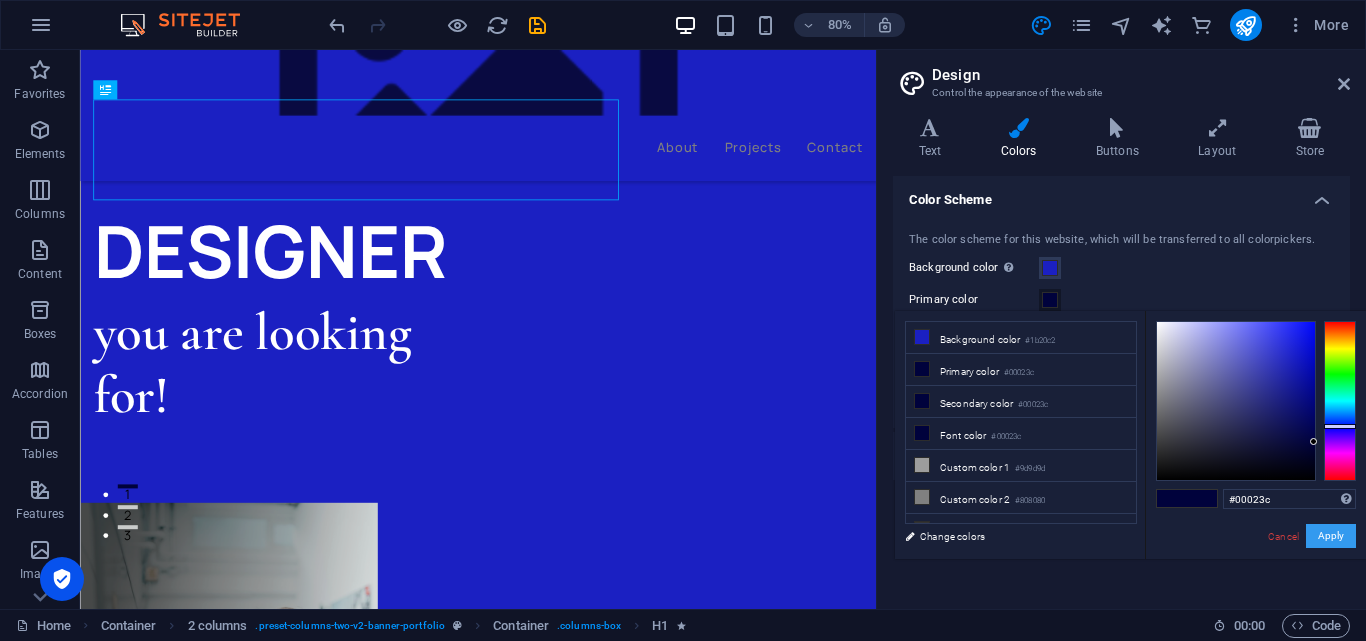 click on "Apply" at bounding box center (1331, 536) 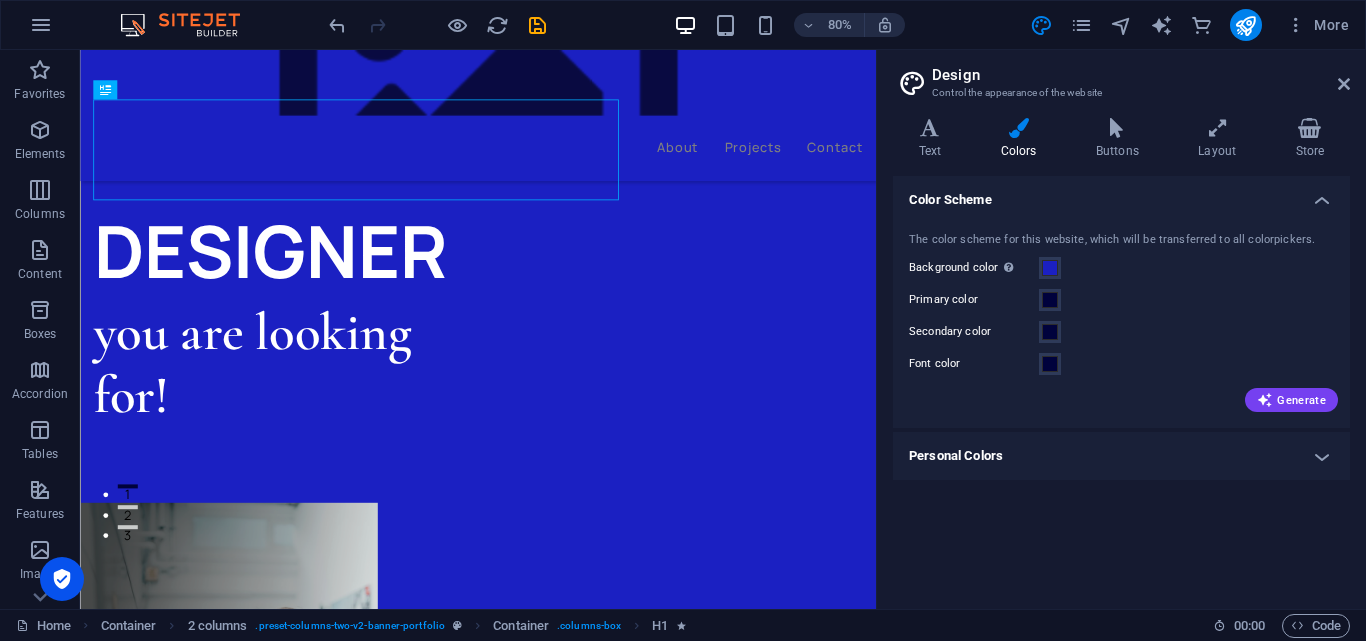 click on "Personal Colors" at bounding box center [1121, 456] 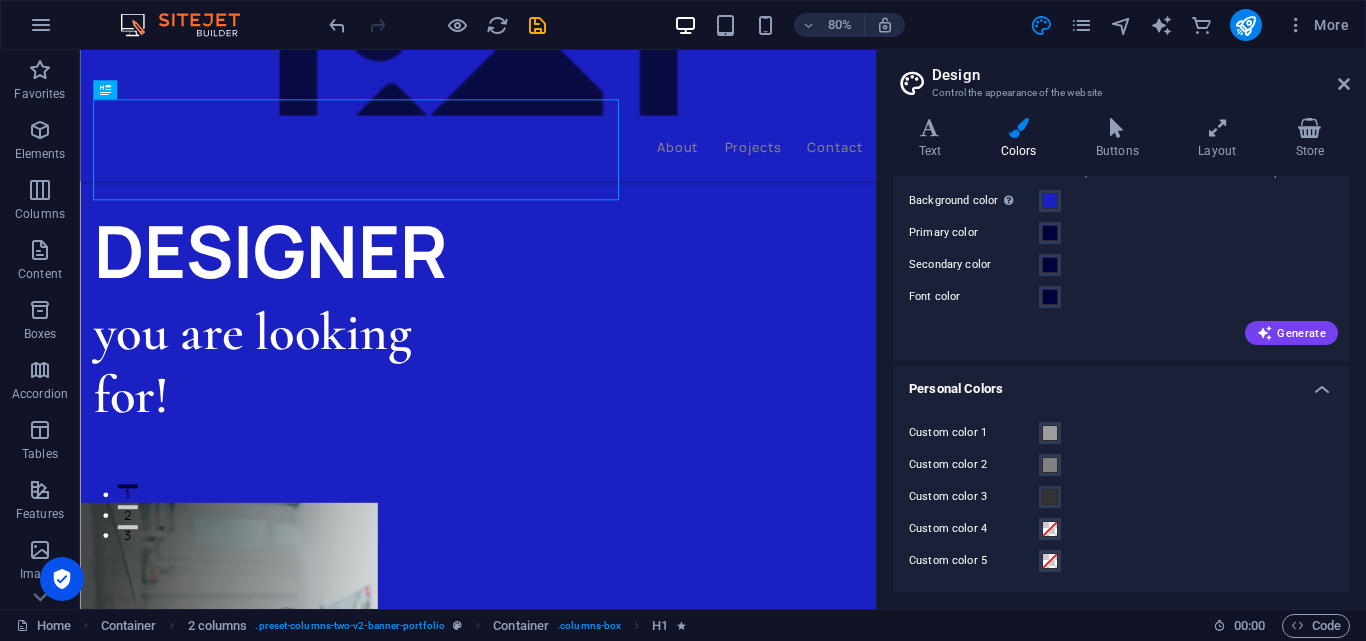 scroll, scrollTop: 0, scrollLeft: 0, axis: both 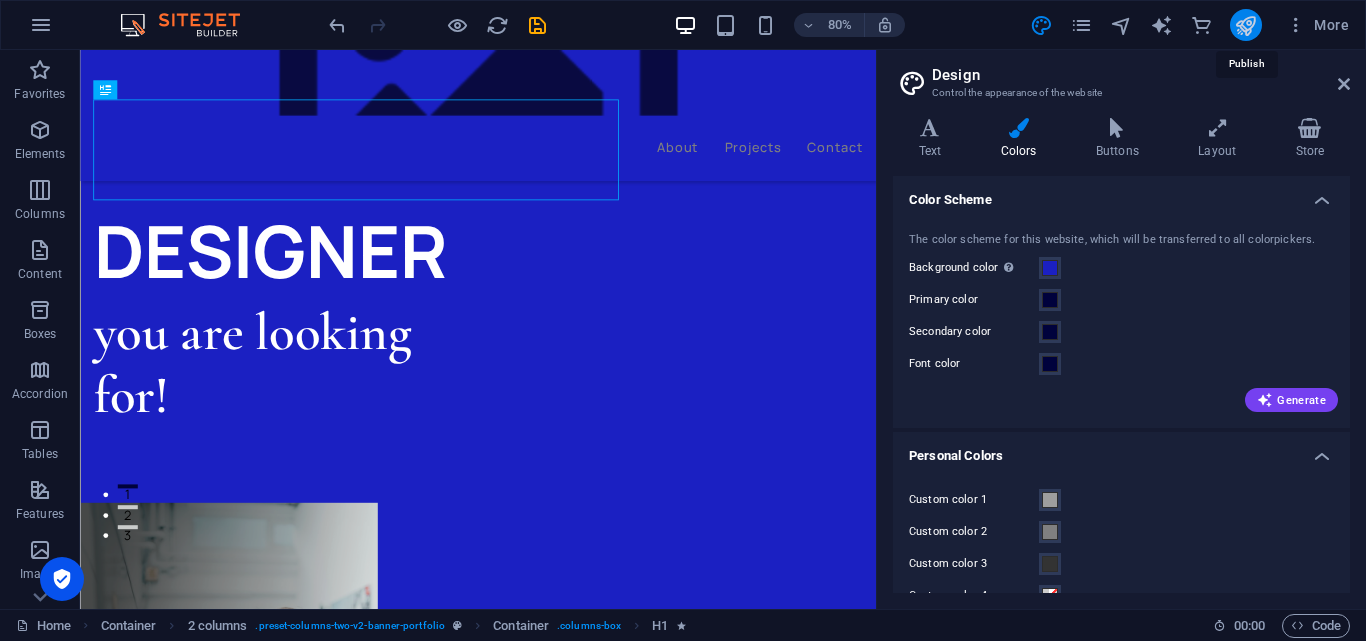 click at bounding box center [1245, 25] 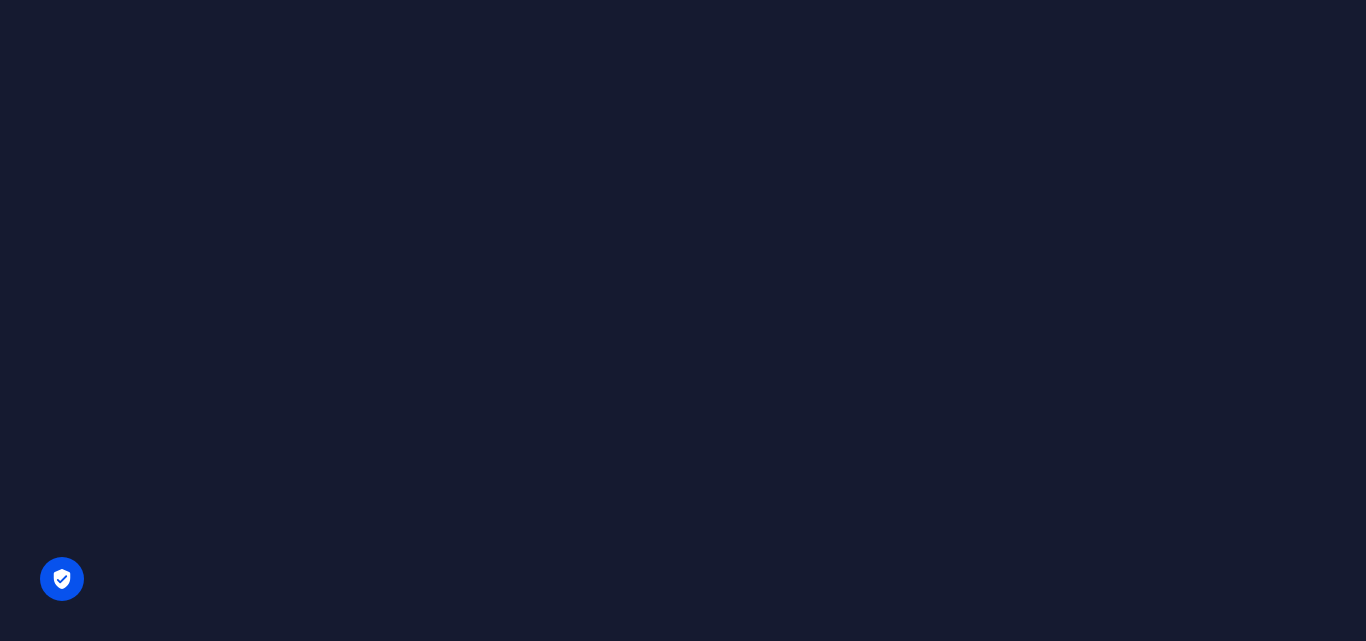 scroll, scrollTop: 0, scrollLeft: 0, axis: both 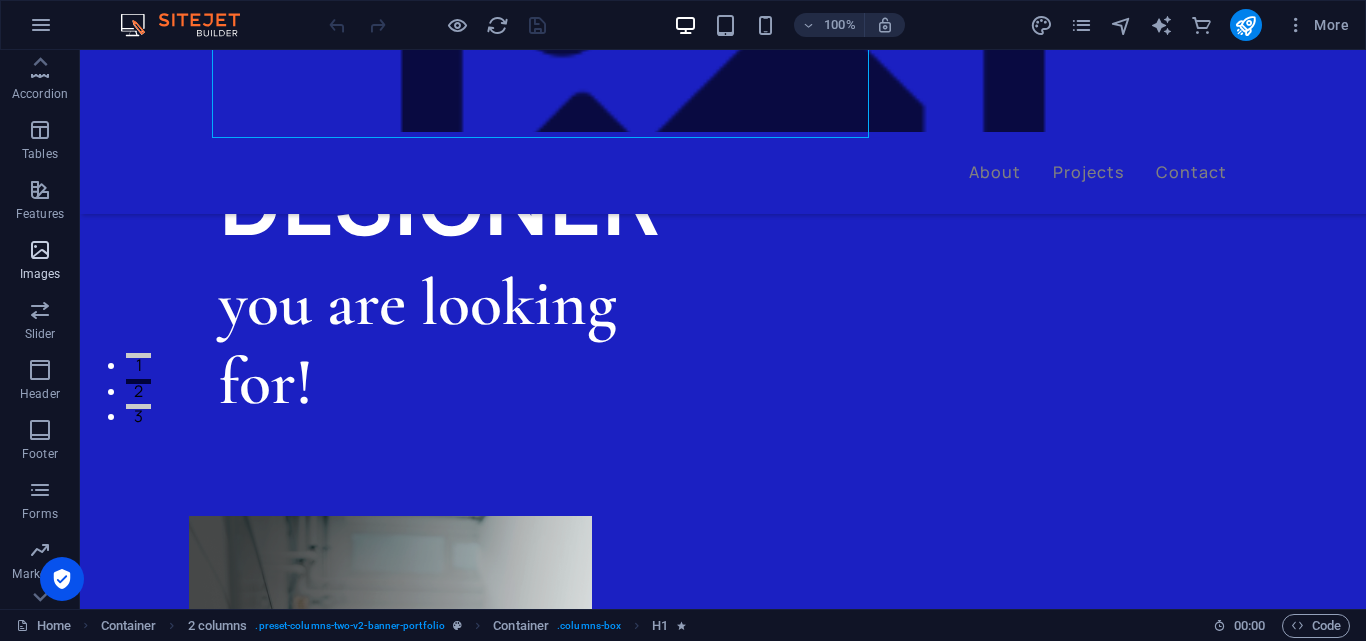 click at bounding box center (40, 250) 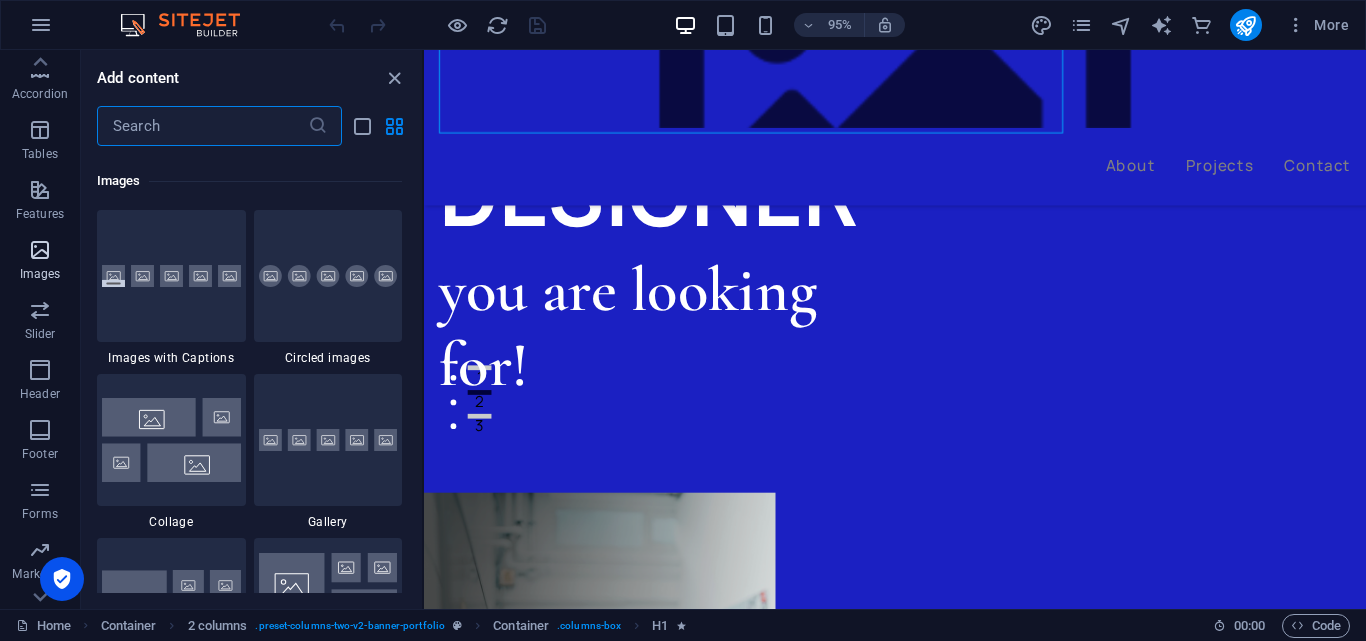 scroll, scrollTop: 9976, scrollLeft: 0, axis: vertical 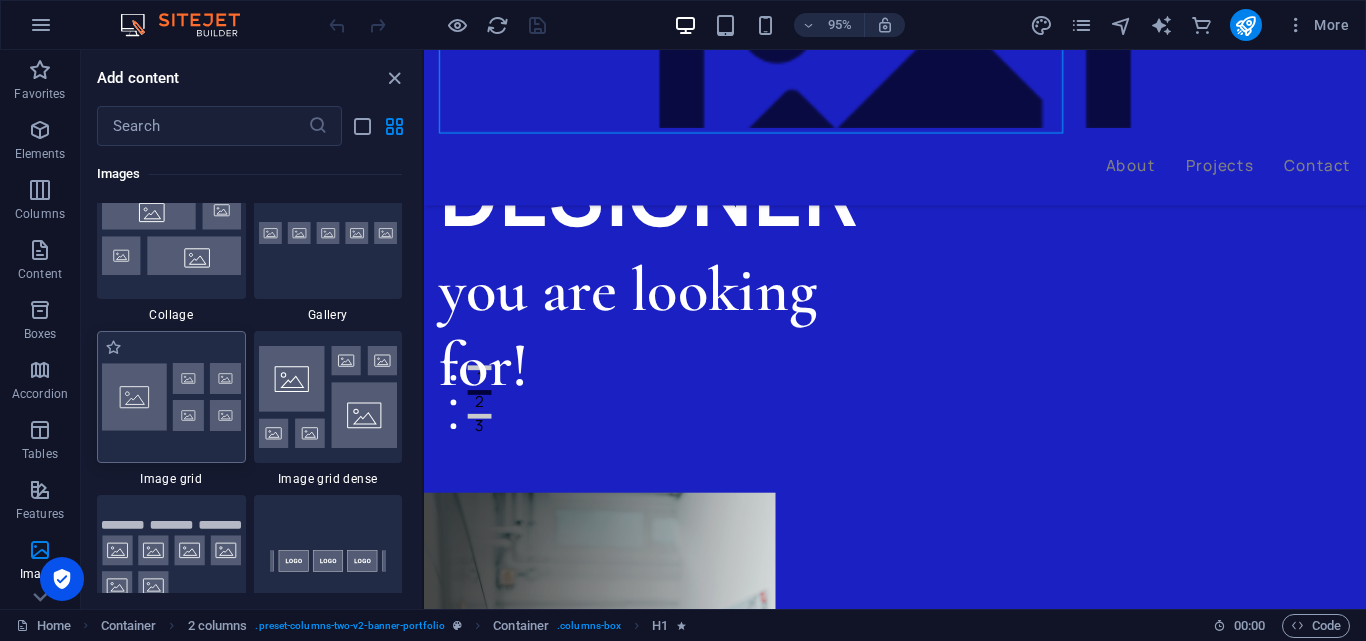 click at bounding box center (171, 397) 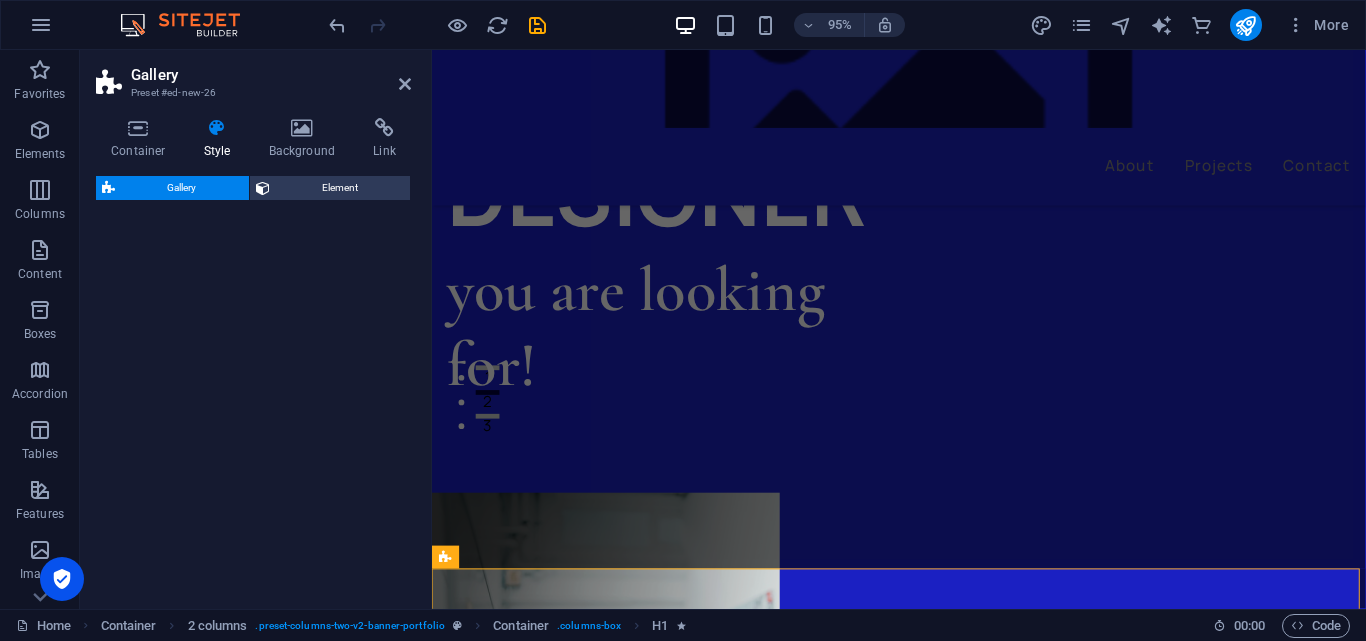 select on "rem" 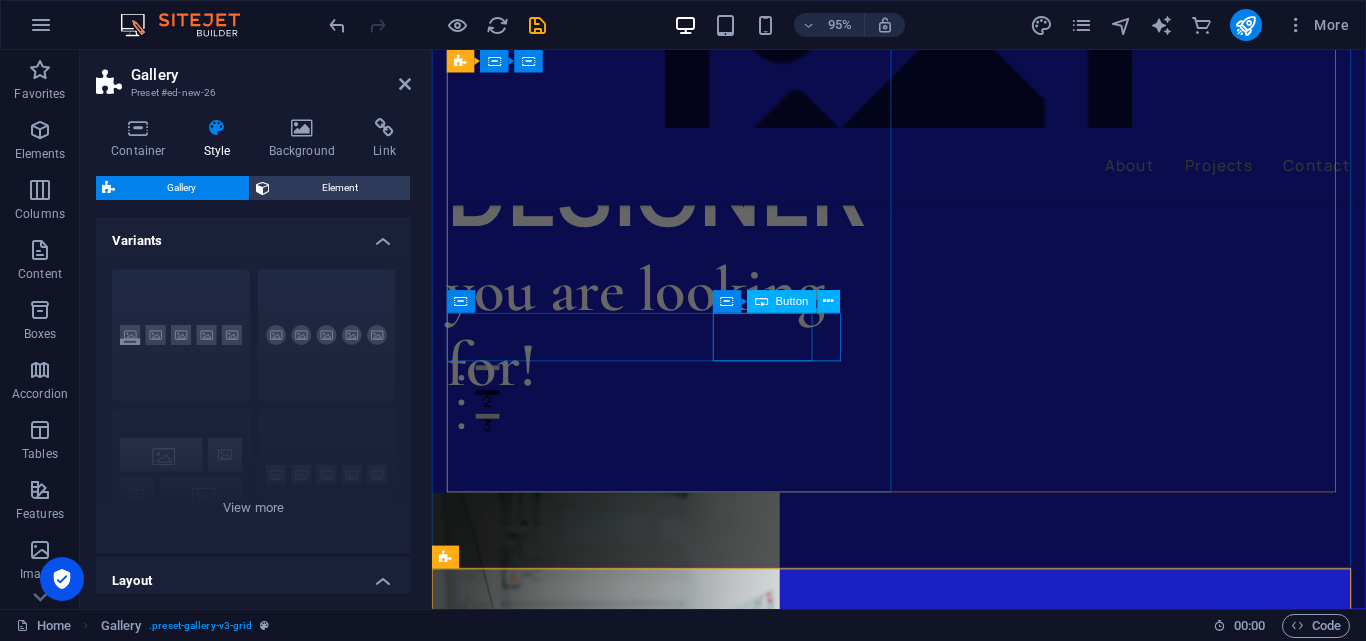 click on "WEB DESIGNER you are looking for! Let’s talk My projects" at bounding box center [923, 768] 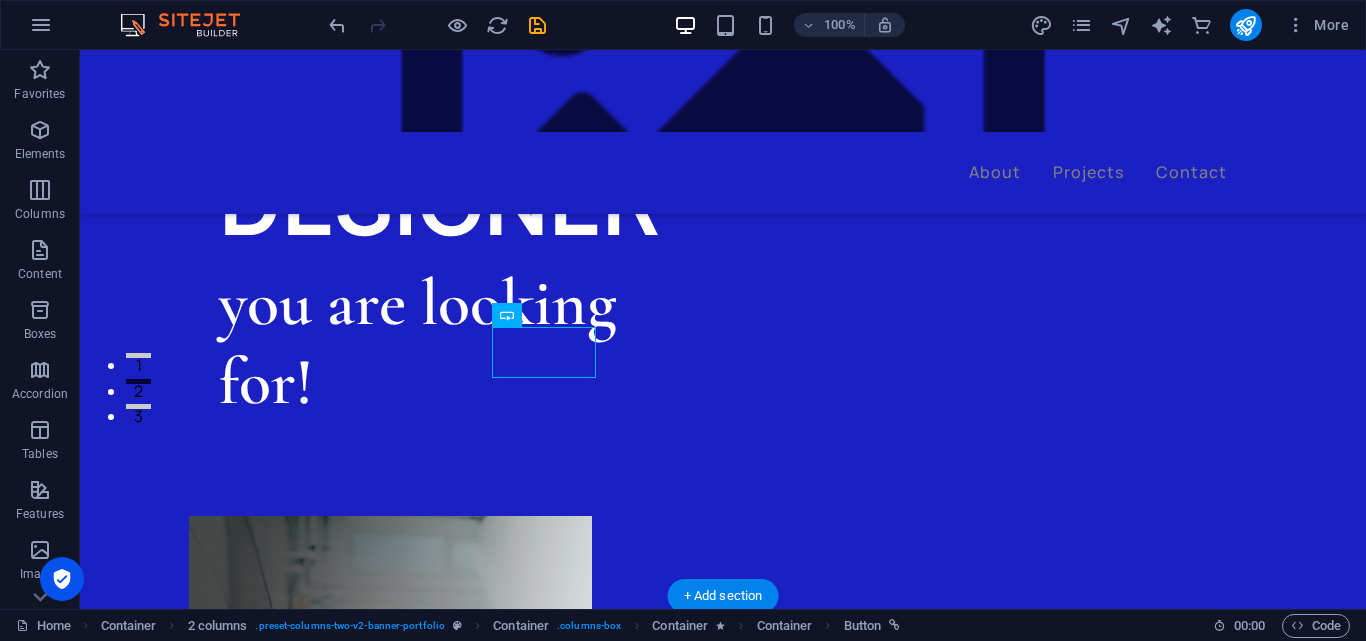 click at bounding box center [390, 768] 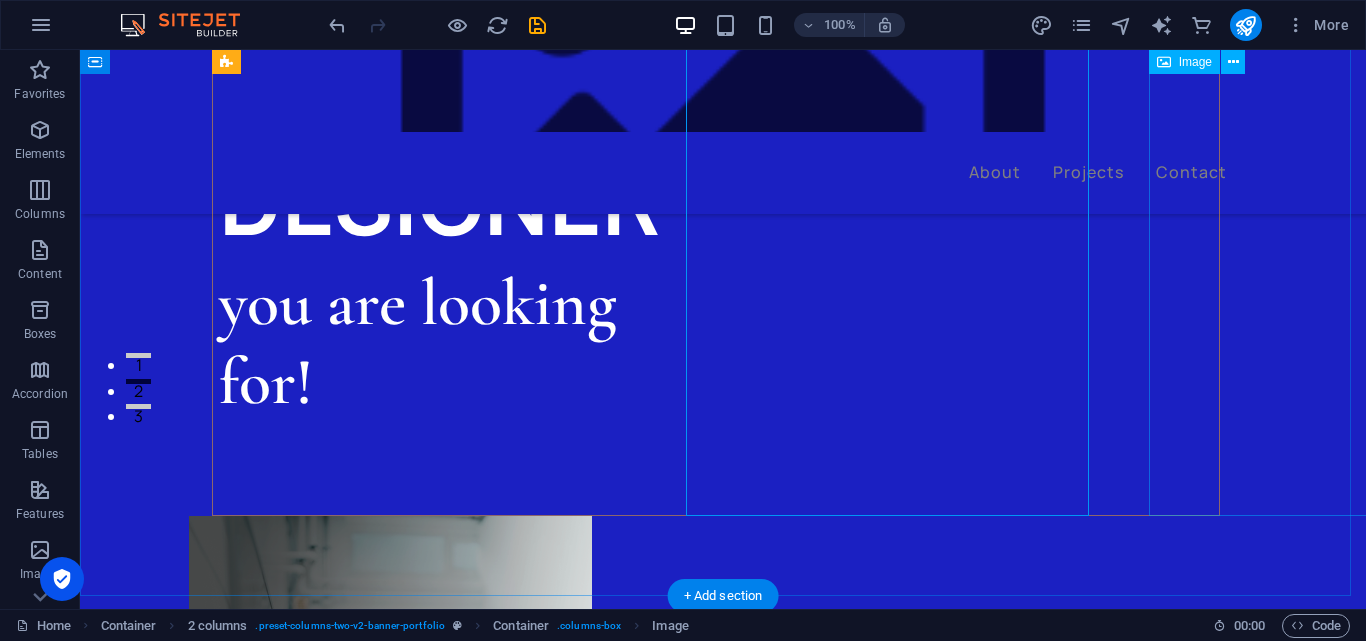 click at bounding box center (420, 1272) 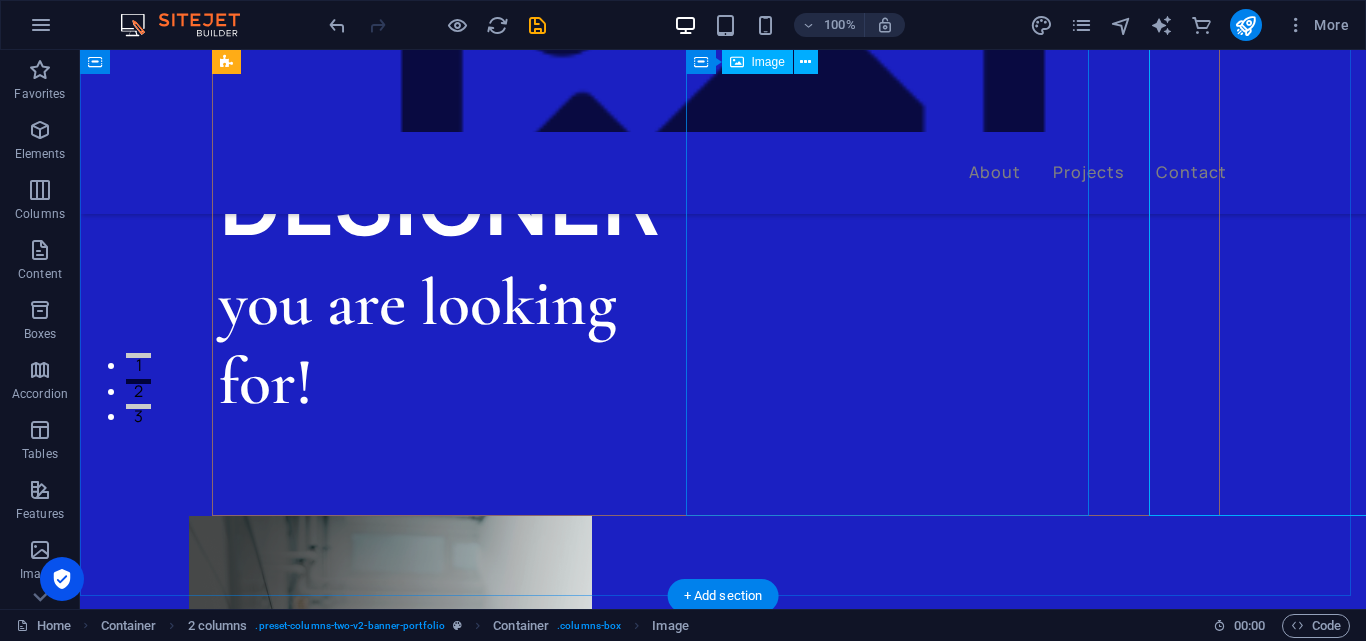 click at bounding box center (390, 768) 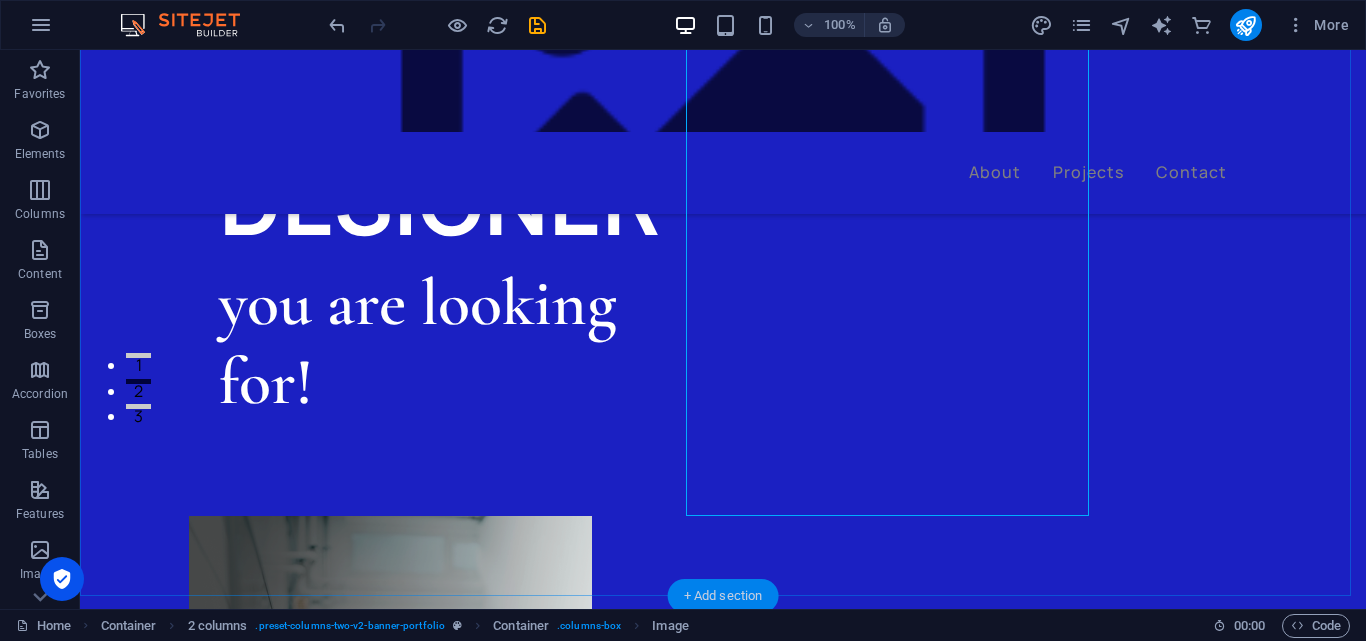 click on "+ Add section" at bounding box center (723, 596) 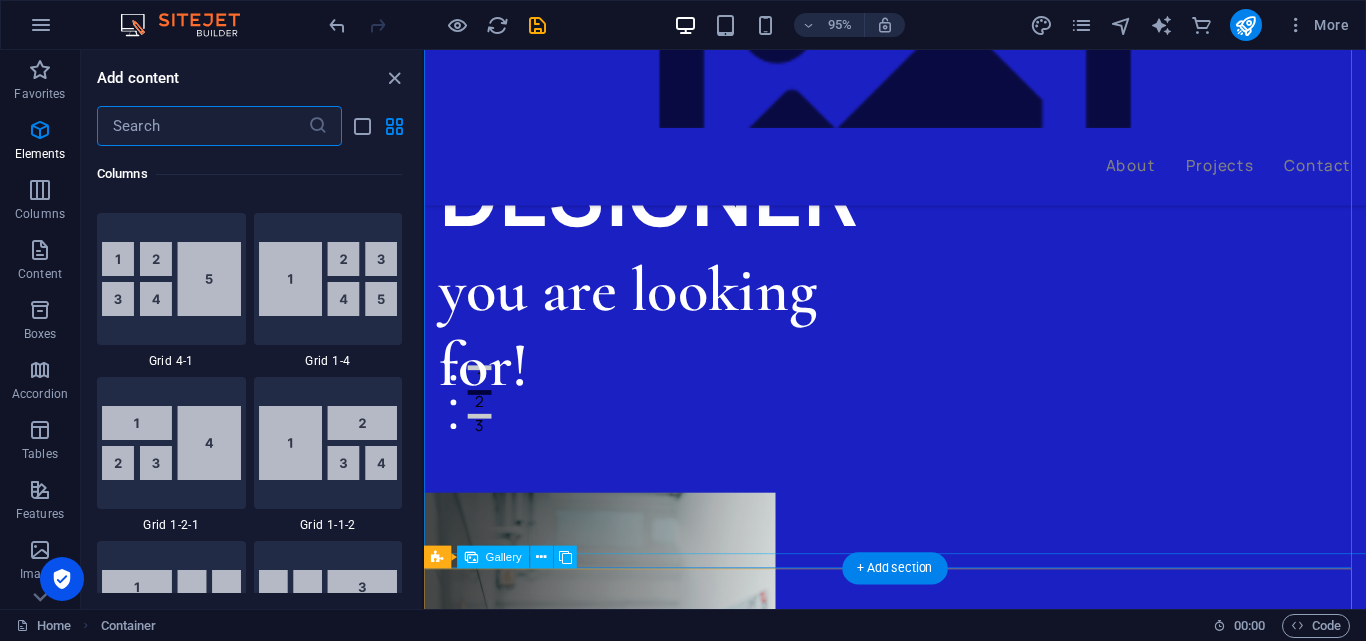 scroll, scrollTop: 3499, scrollLeft: 0, axis: vertical 